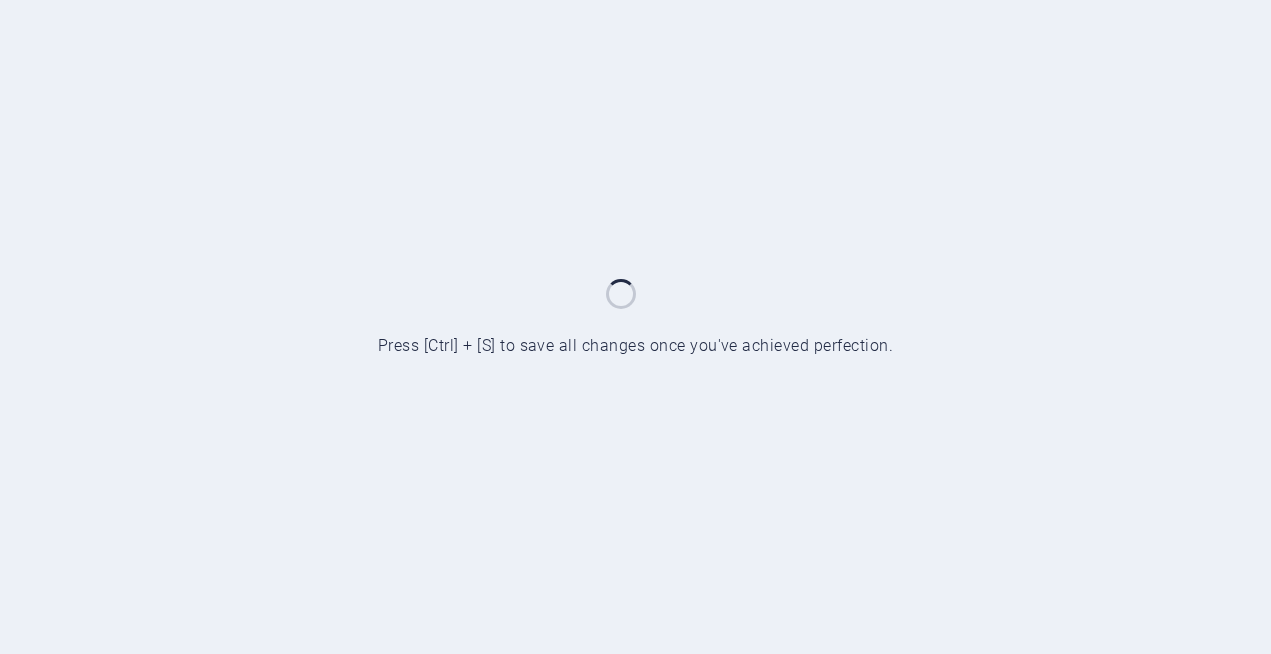 scroll, scrollTop: 0, scrollLeft: 0, axis: both 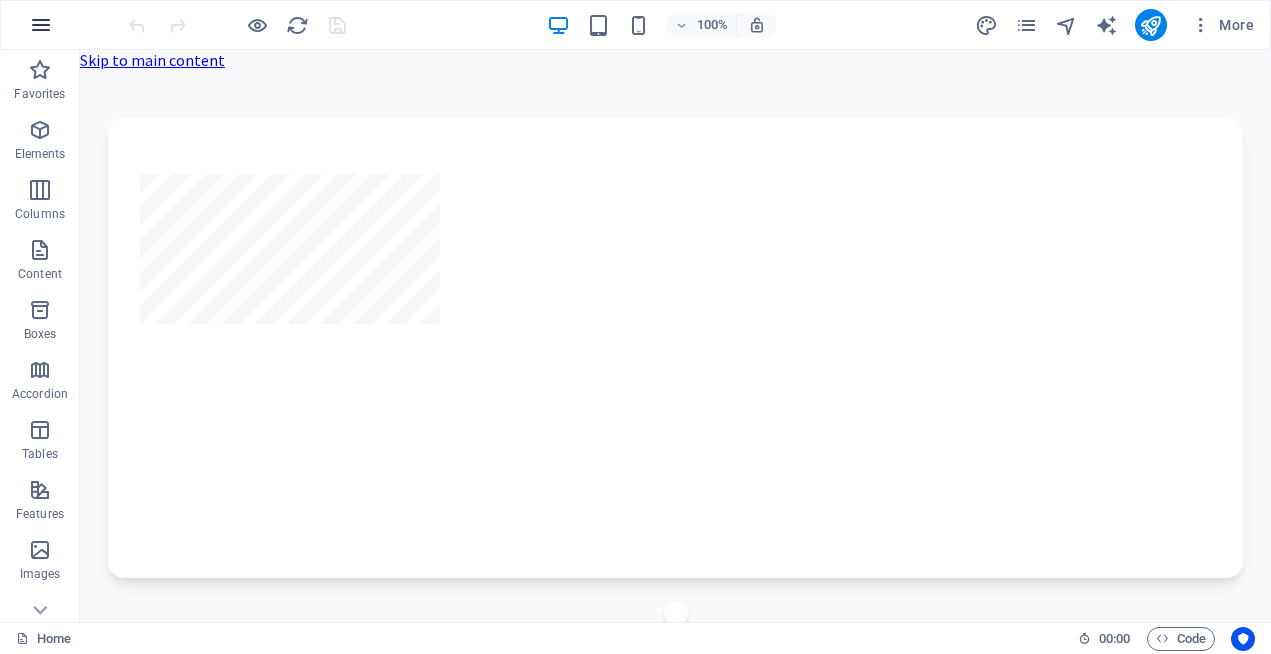 click at bounding box center (41, 25) 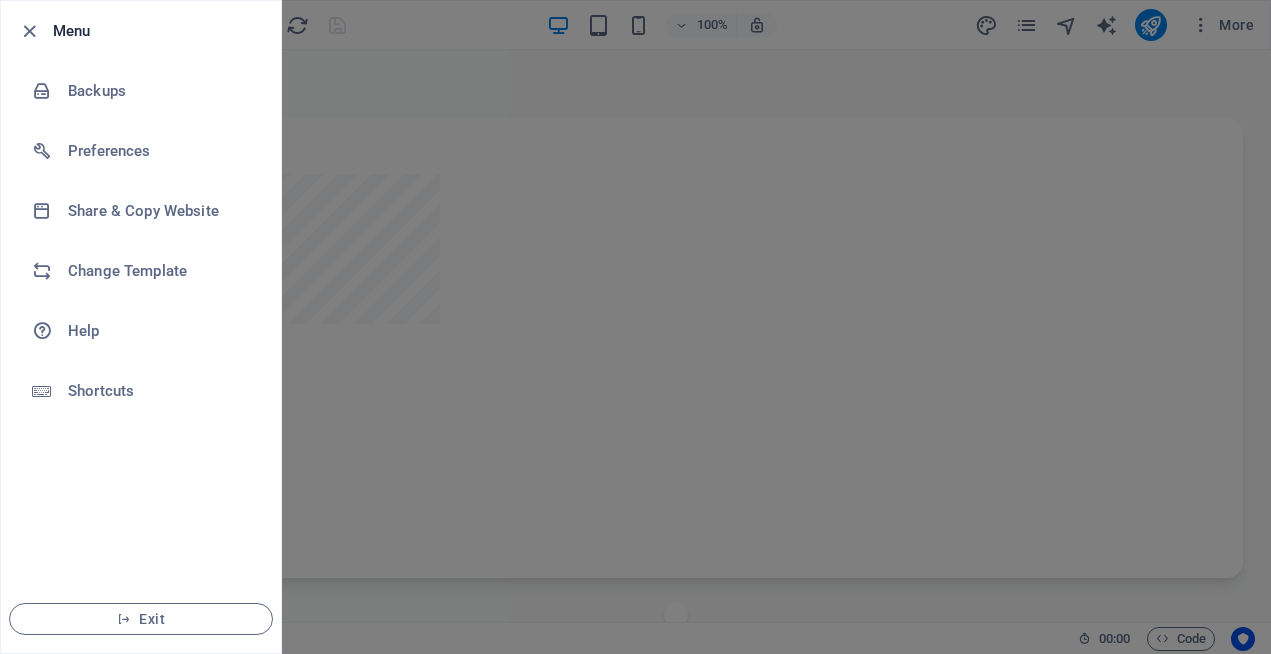 click at bounding box center (29, 31) 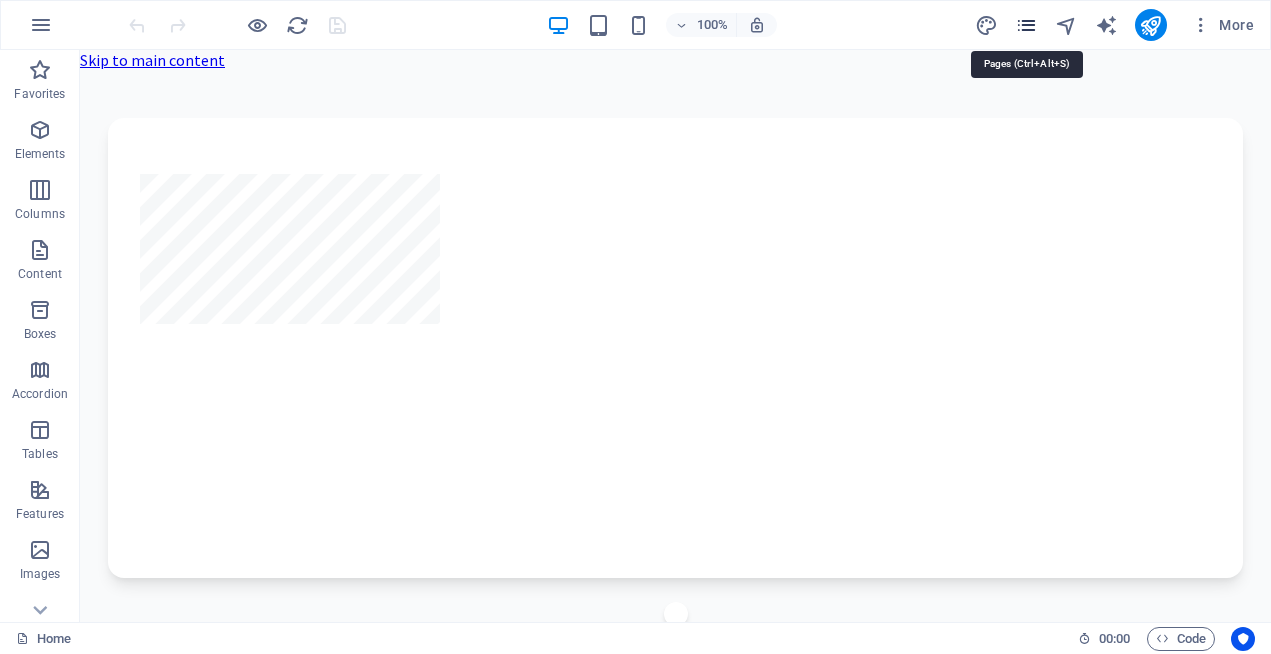 click at bounding box center (1026, 25) 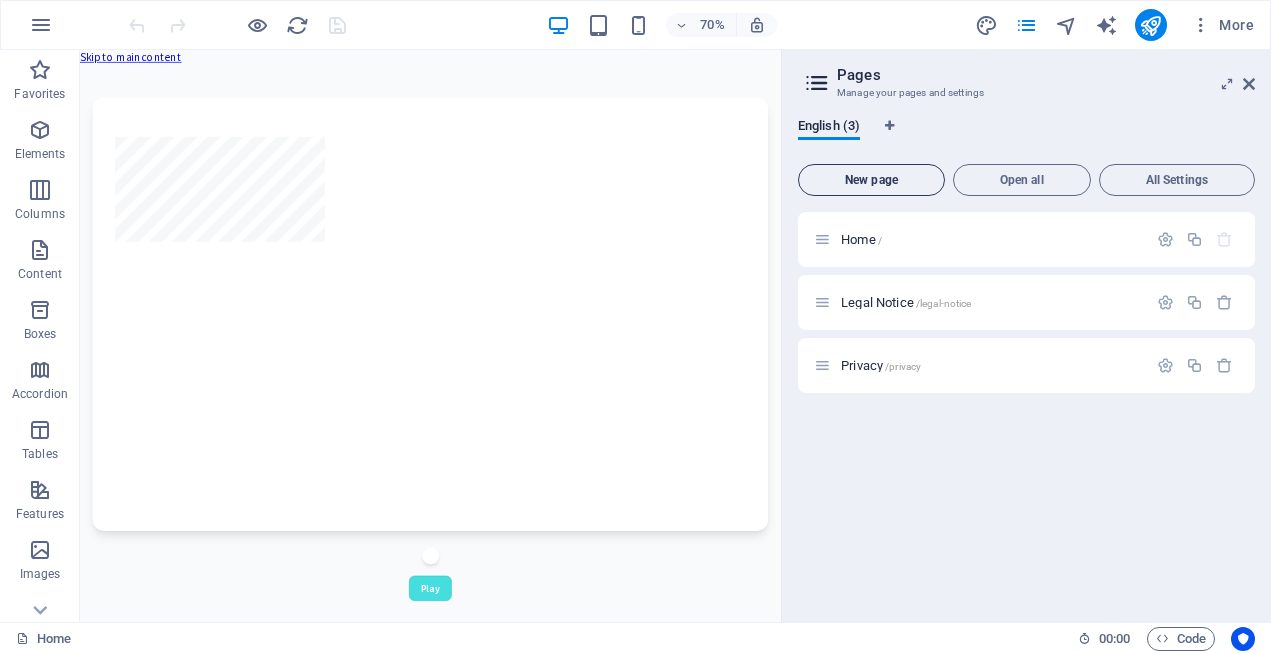 click on "New page" at bounding box center [871, 180] 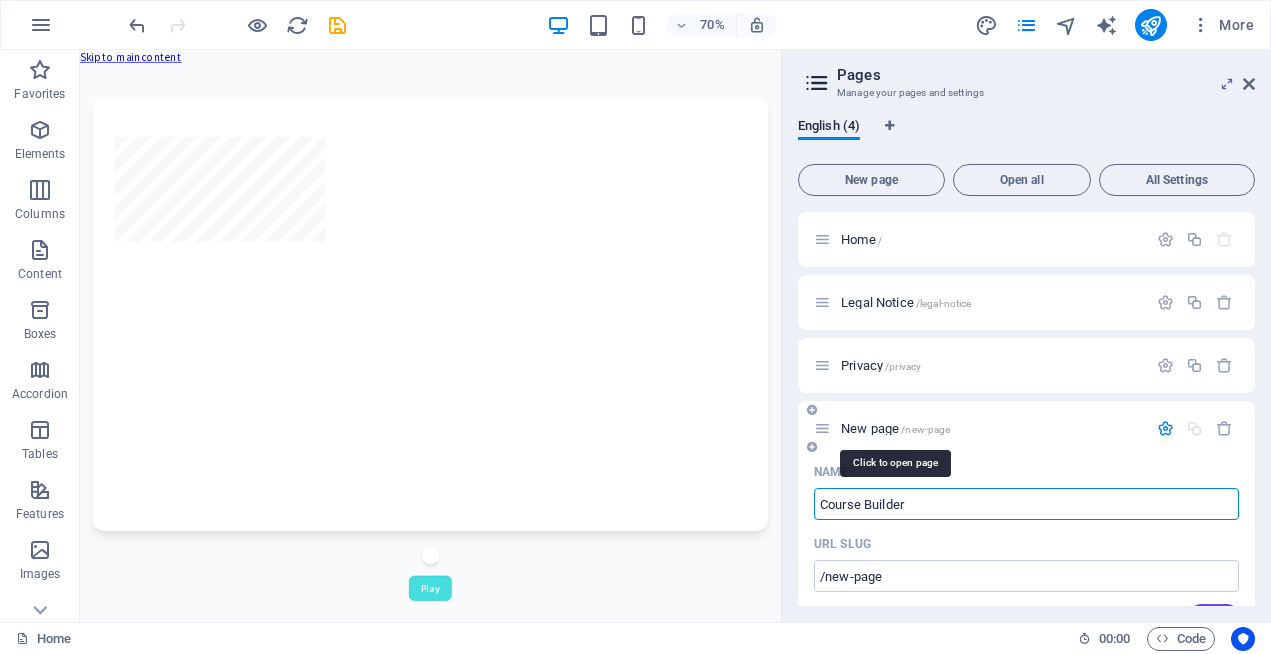 type on "Course Builder" 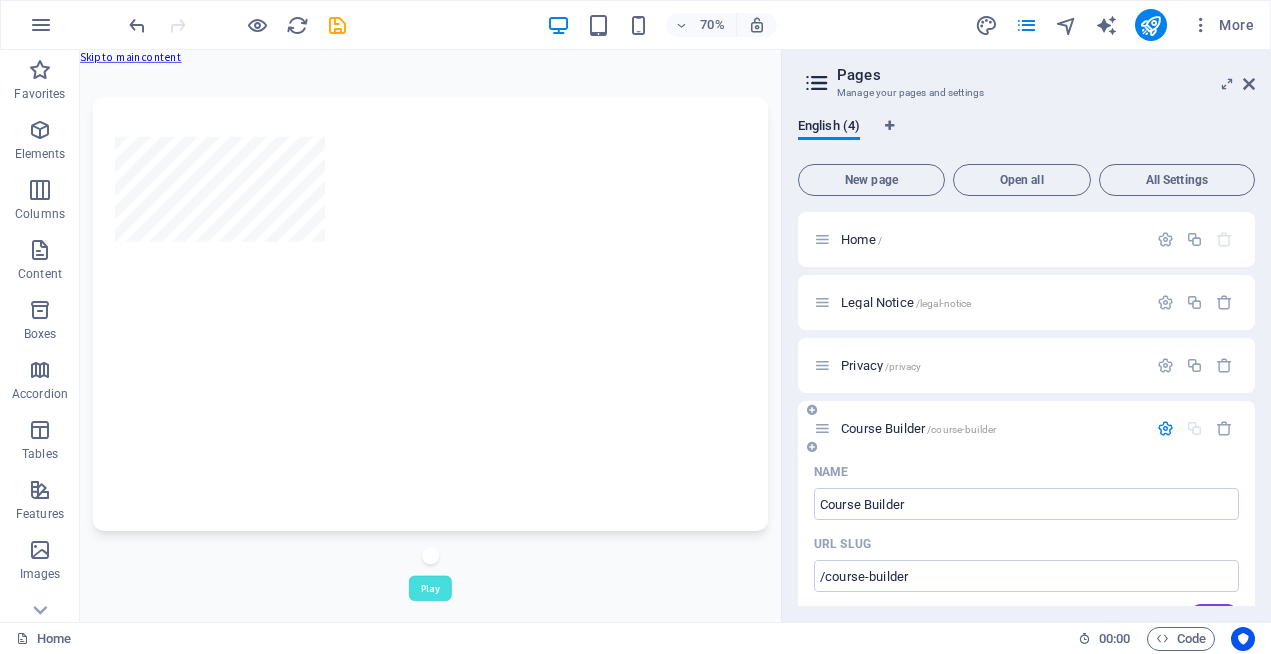 click on "URL SLUG" at bounding box center (1026, 544) 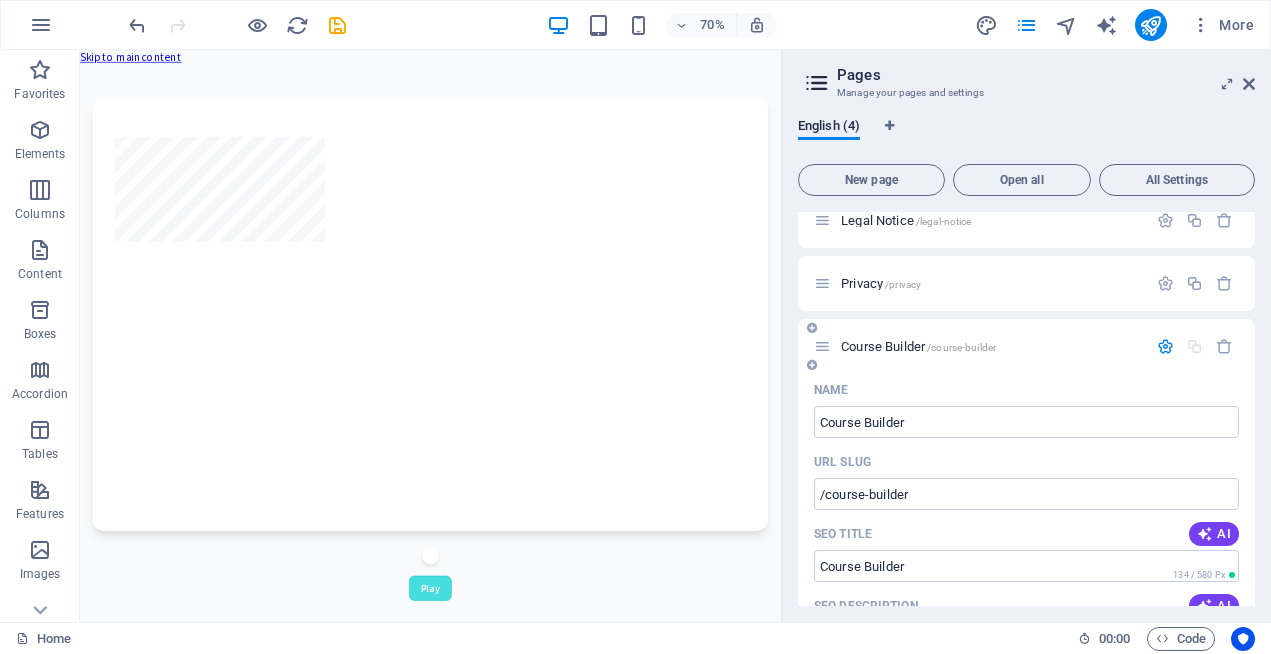 scroll, scrollTop: 73, scrollLeft: 0, axis: vertical 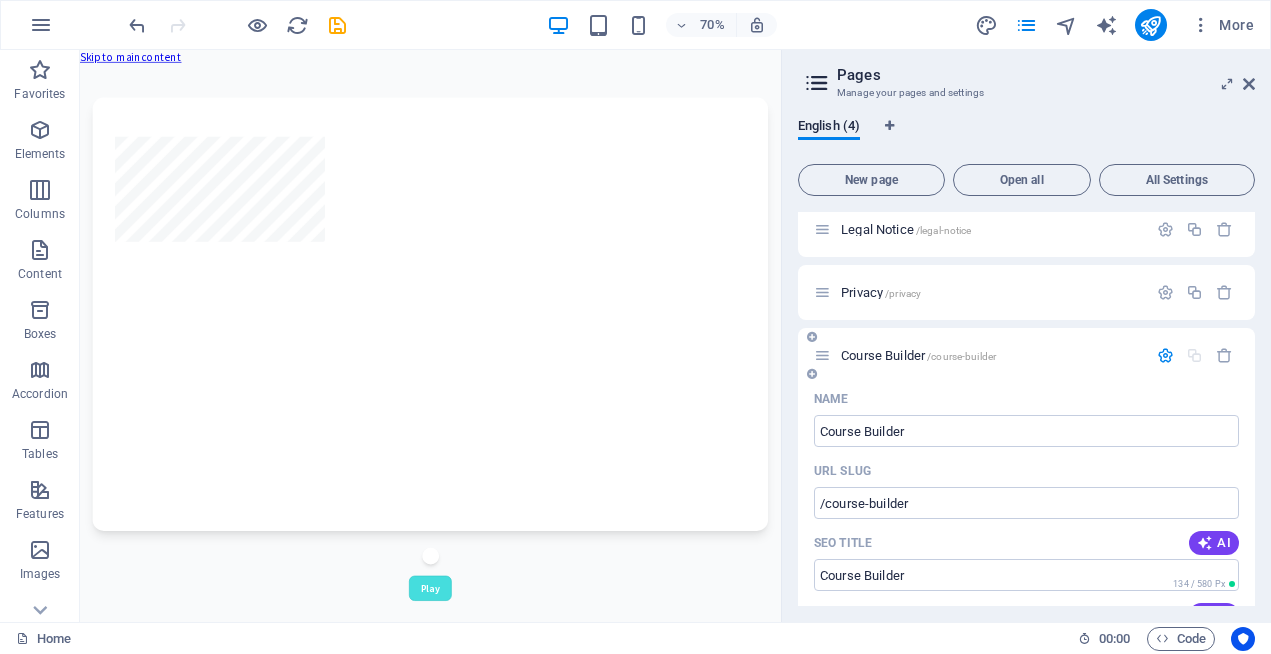 click on "Course Builder /course-builder" at bounding box center (980, 355) 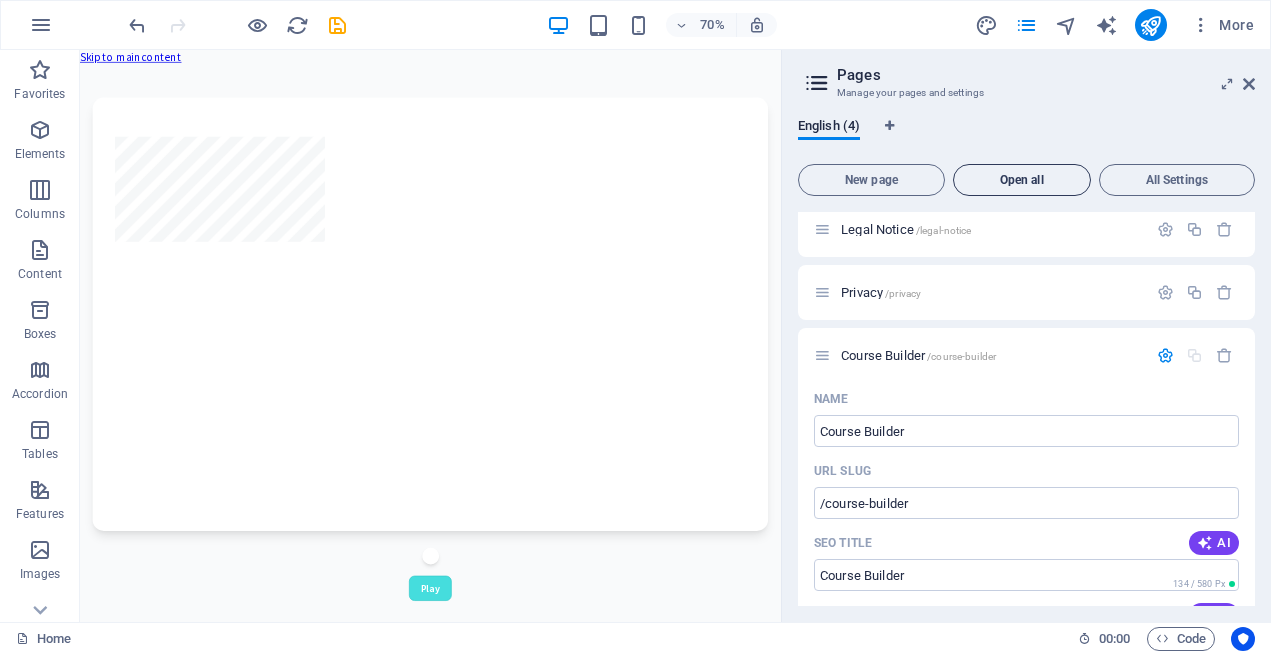 click on "Open all" at bounding box center (1022, 180) 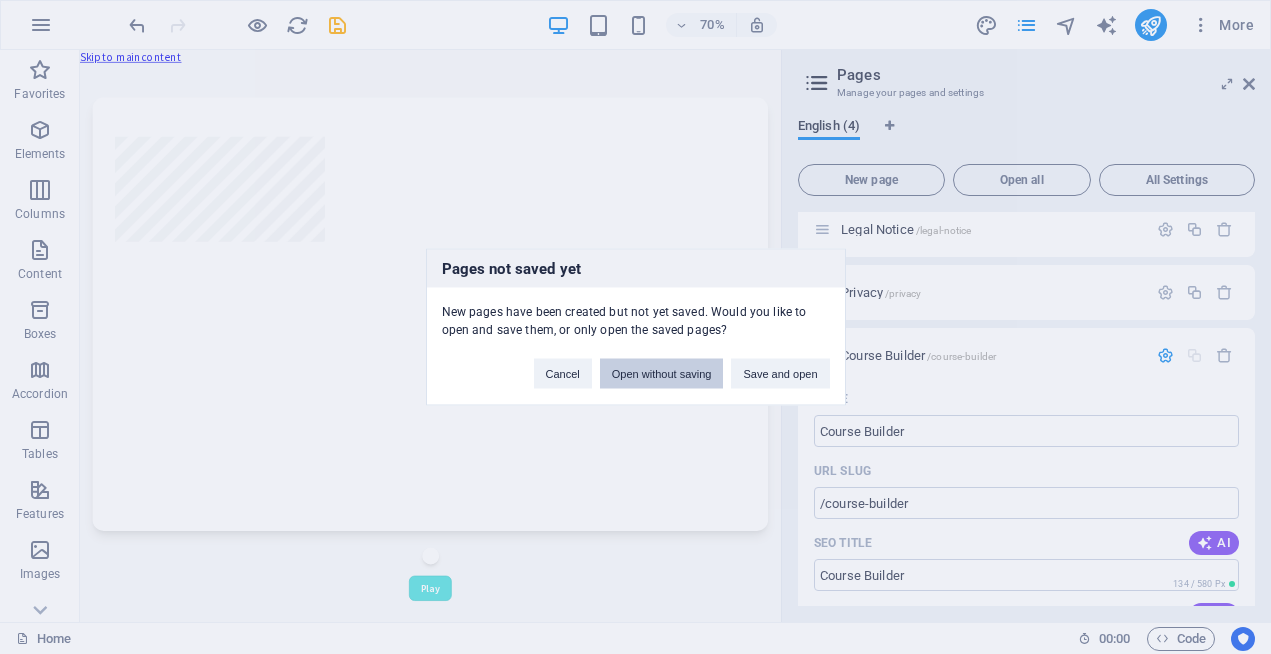 click on "Open without saving" at bounding box center [662, 374] 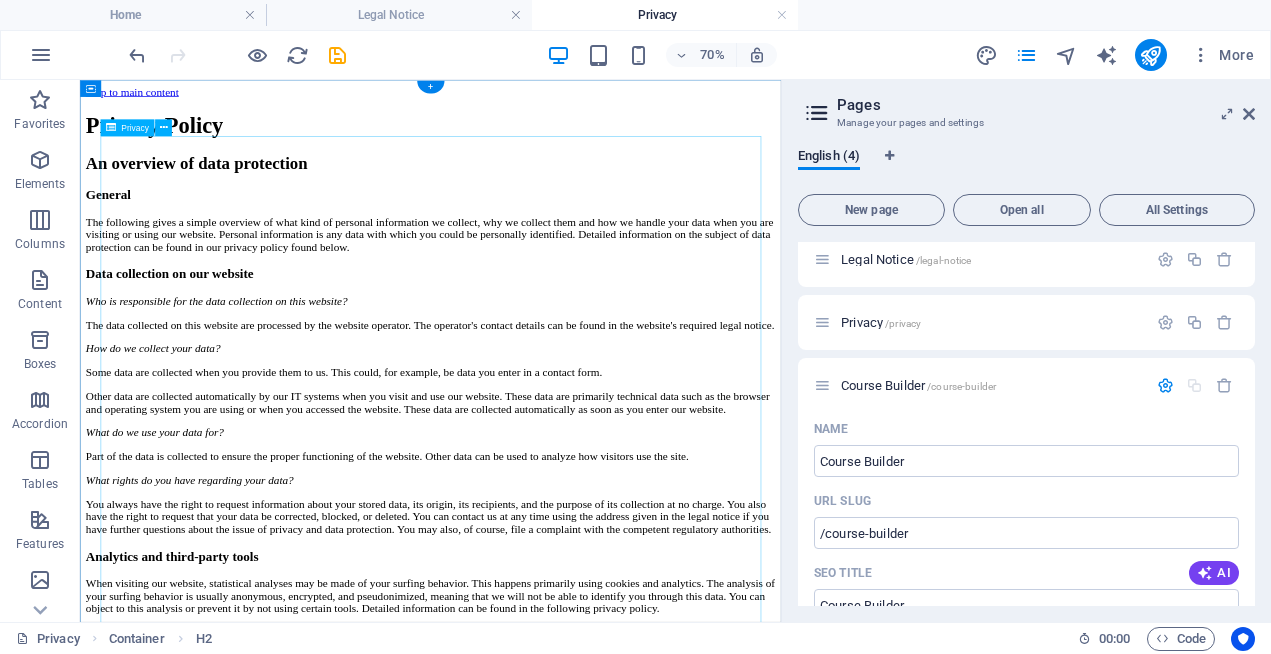 scroll, scrollTop: 0, scrollLeft: 0, axis: both 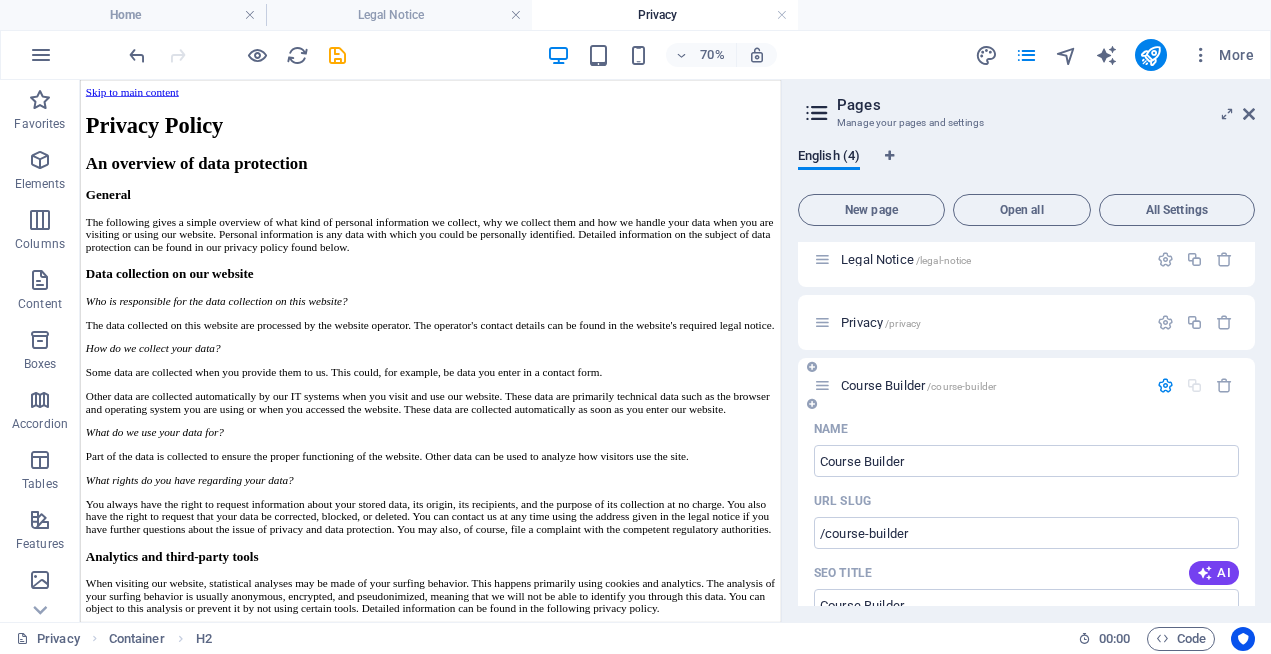click on "Course Builder /course-builder" at bounding box center (1026, 385) 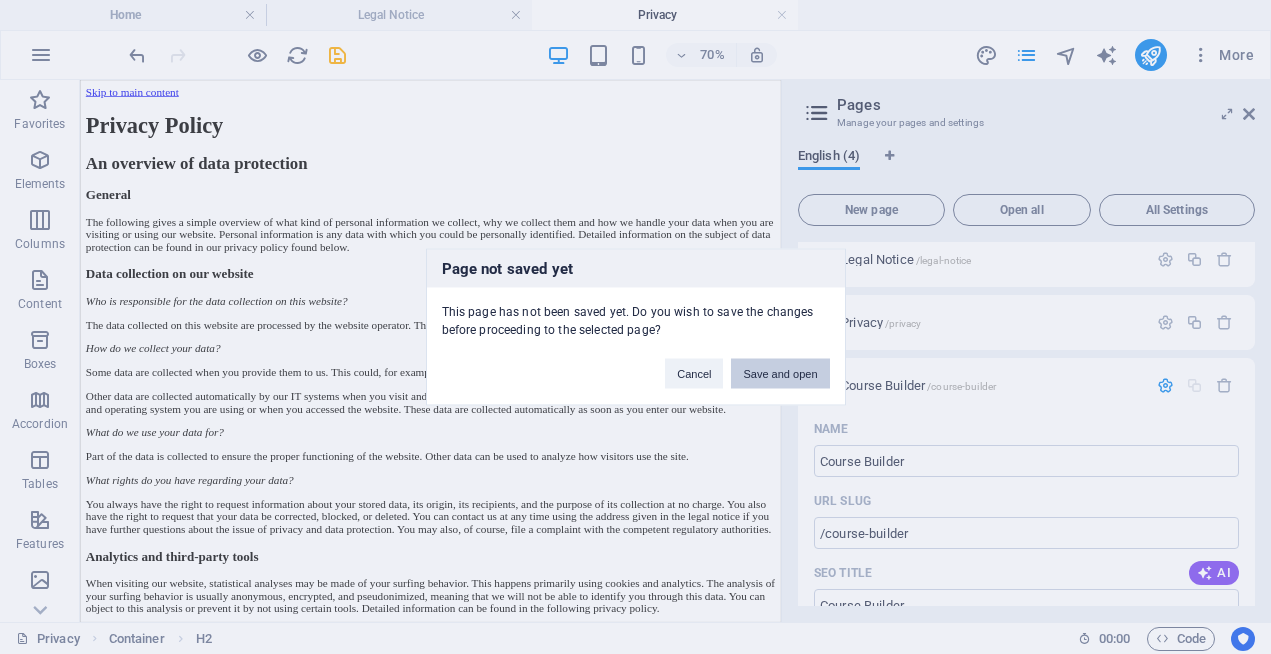 click on "Save and open" at bounding box center (780, 374) 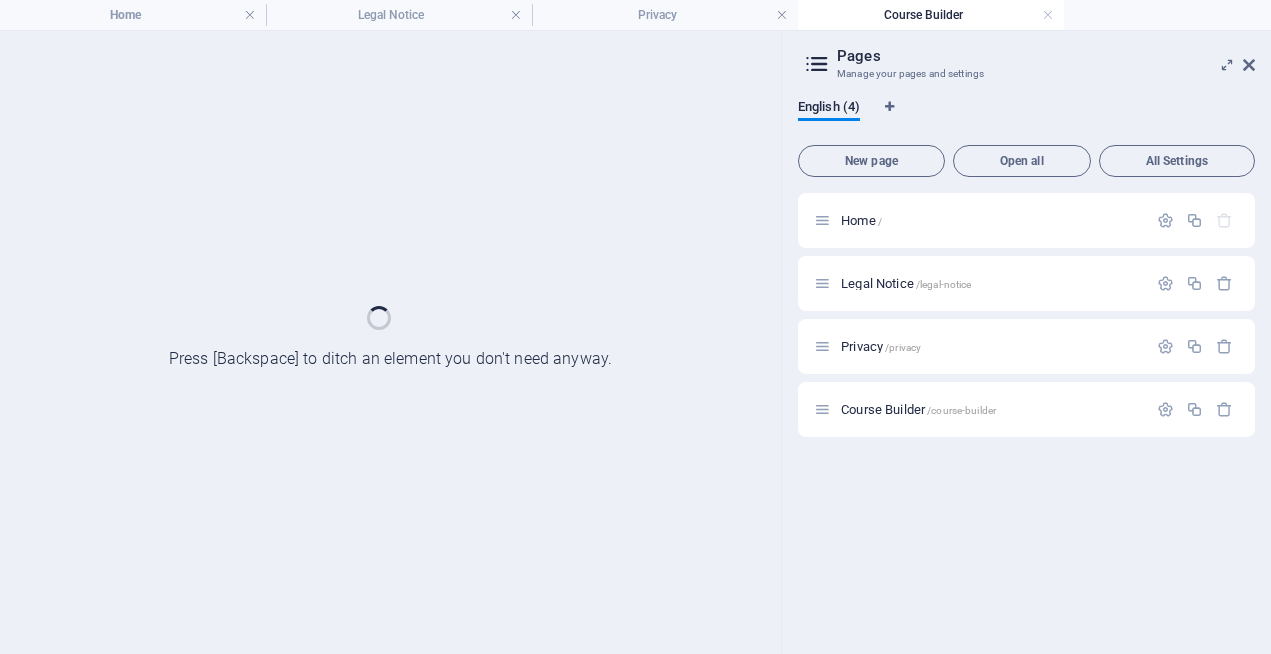 scroll, scrollTop: 0, scrollLeft: 0, axis: both 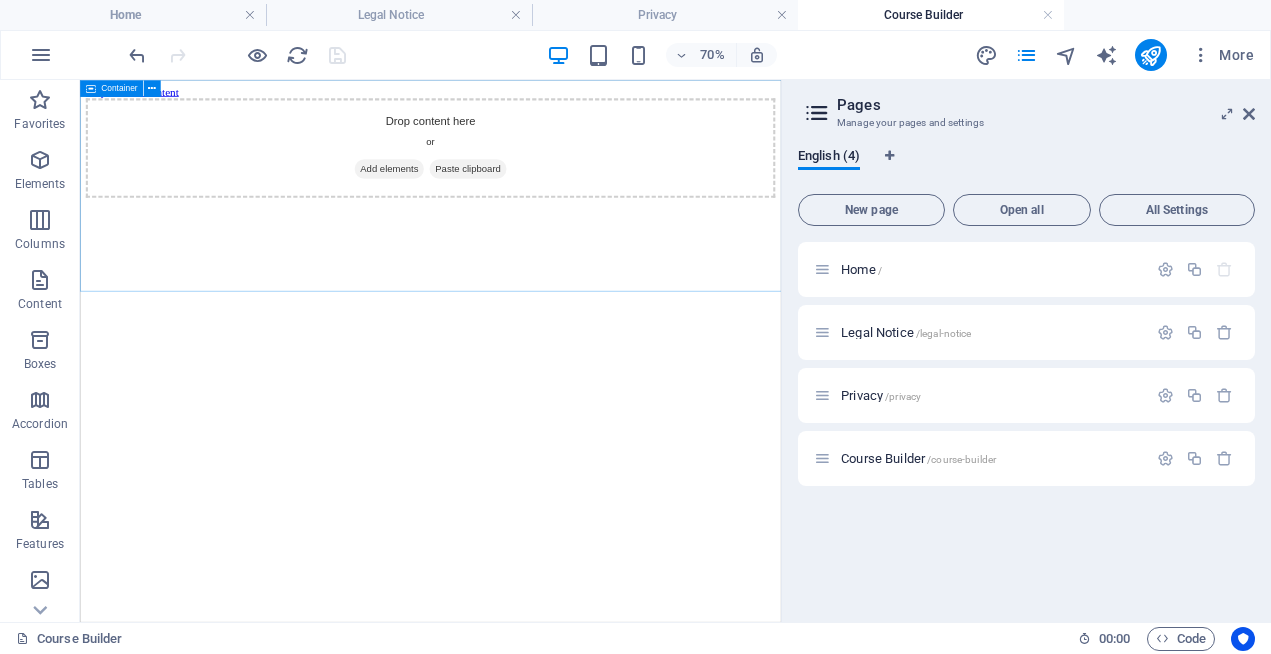click on "Container" at bounding box center (119, 88) 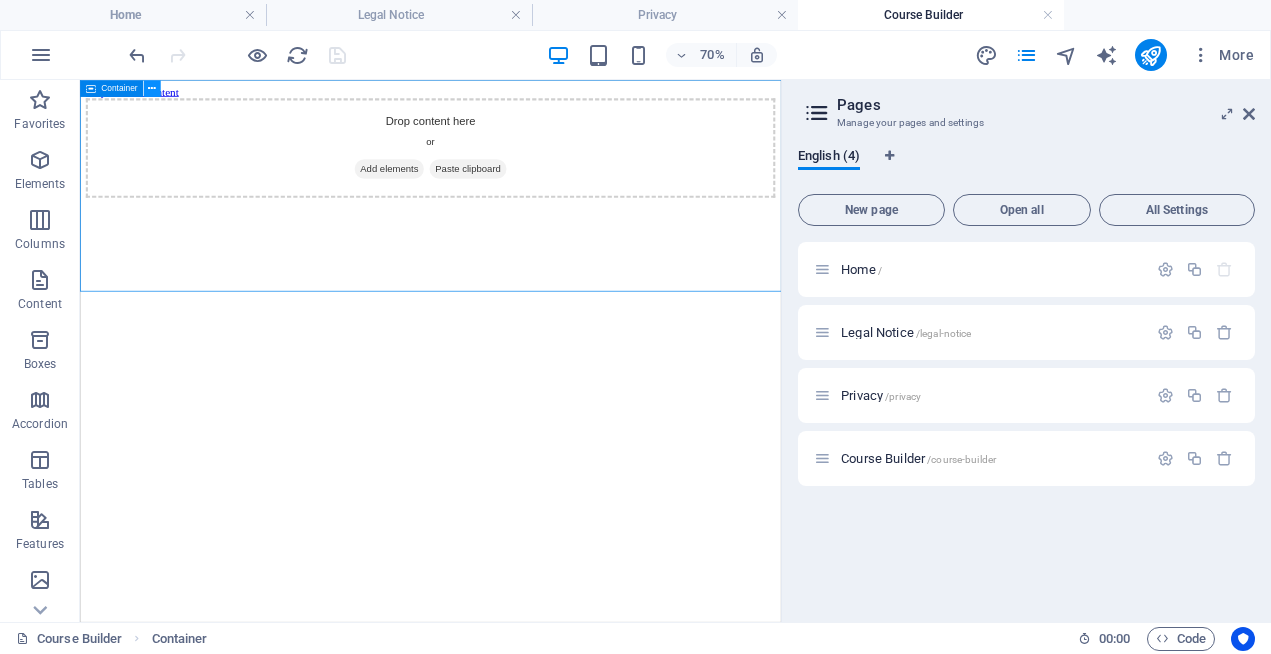 click at bounding box center (152, 88) 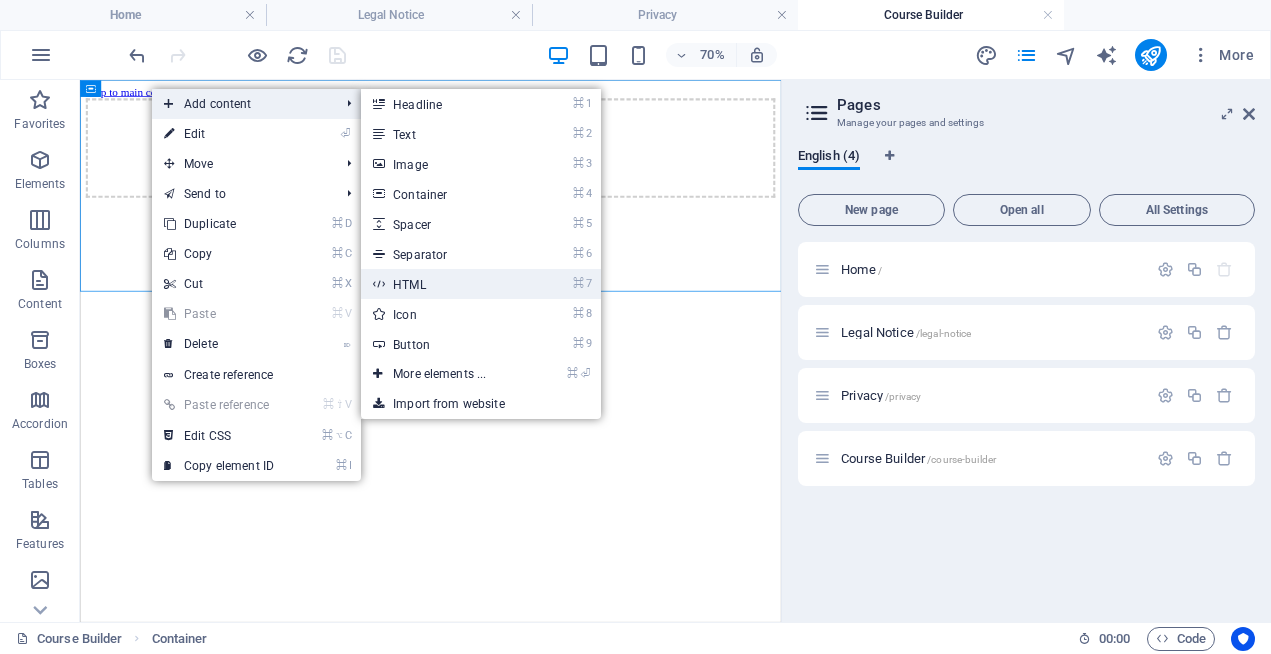 click on "⌘ 7  HTML" at bounding box center (443, 284) 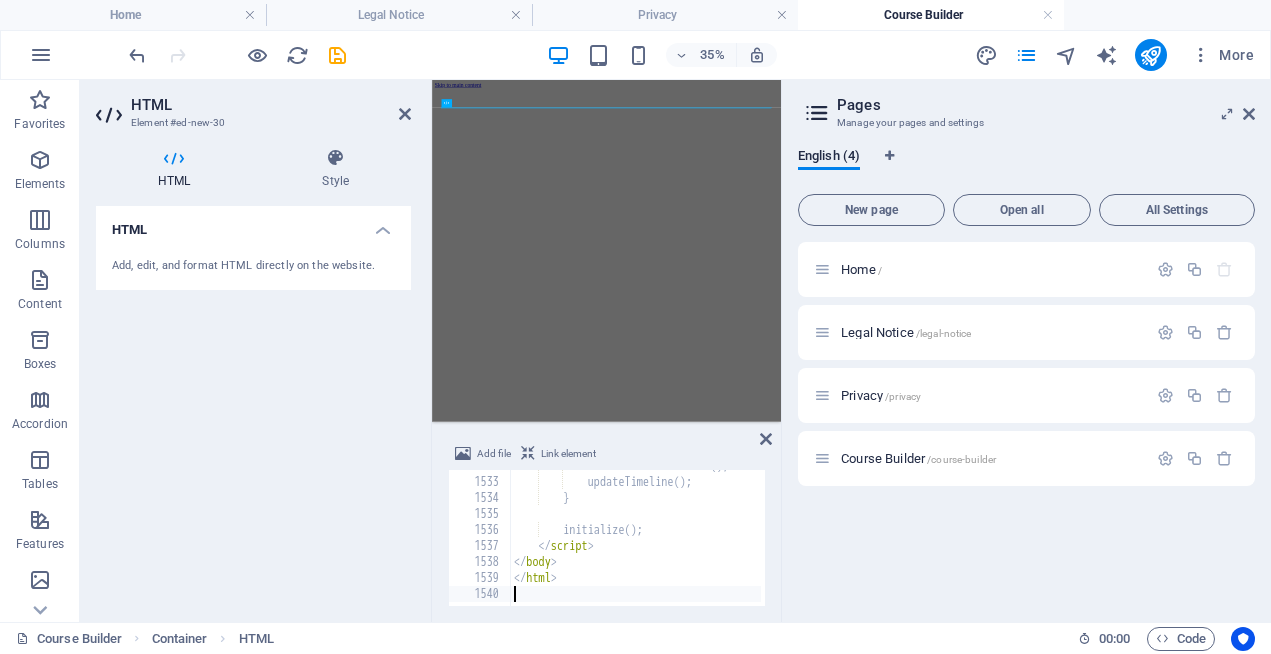 scroll, scrollTop: 24508, scrollLeft: 0, axis: vertical 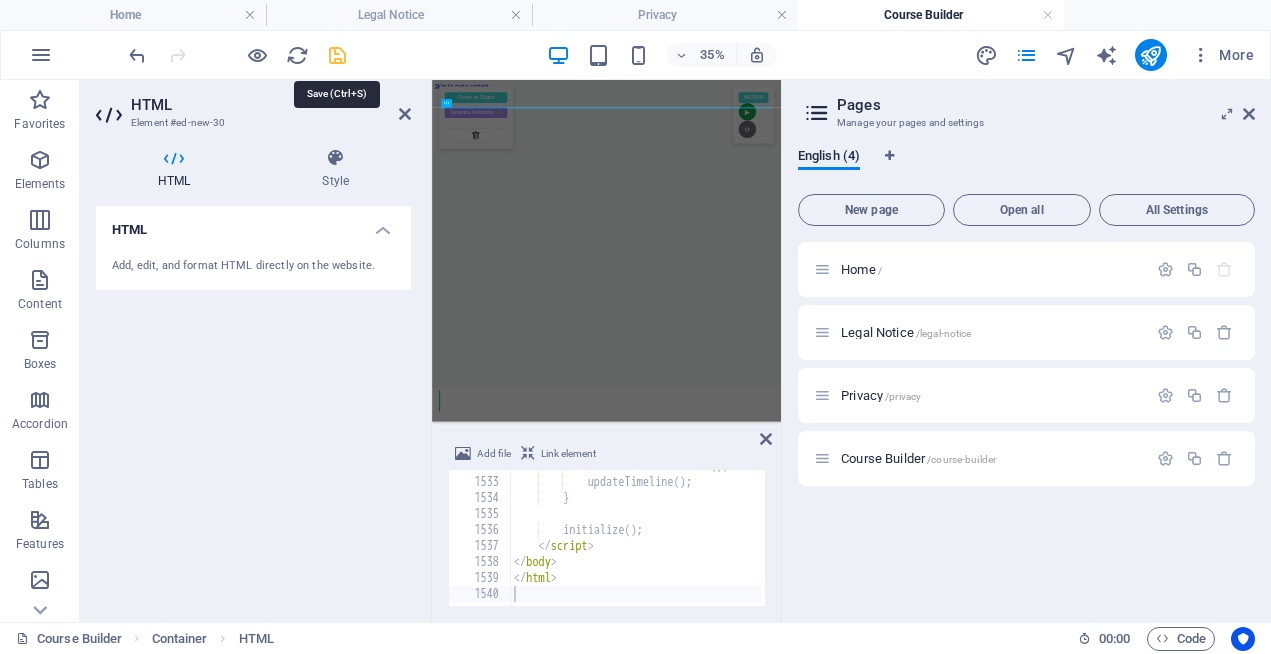 click at bounding box center (337, 55) 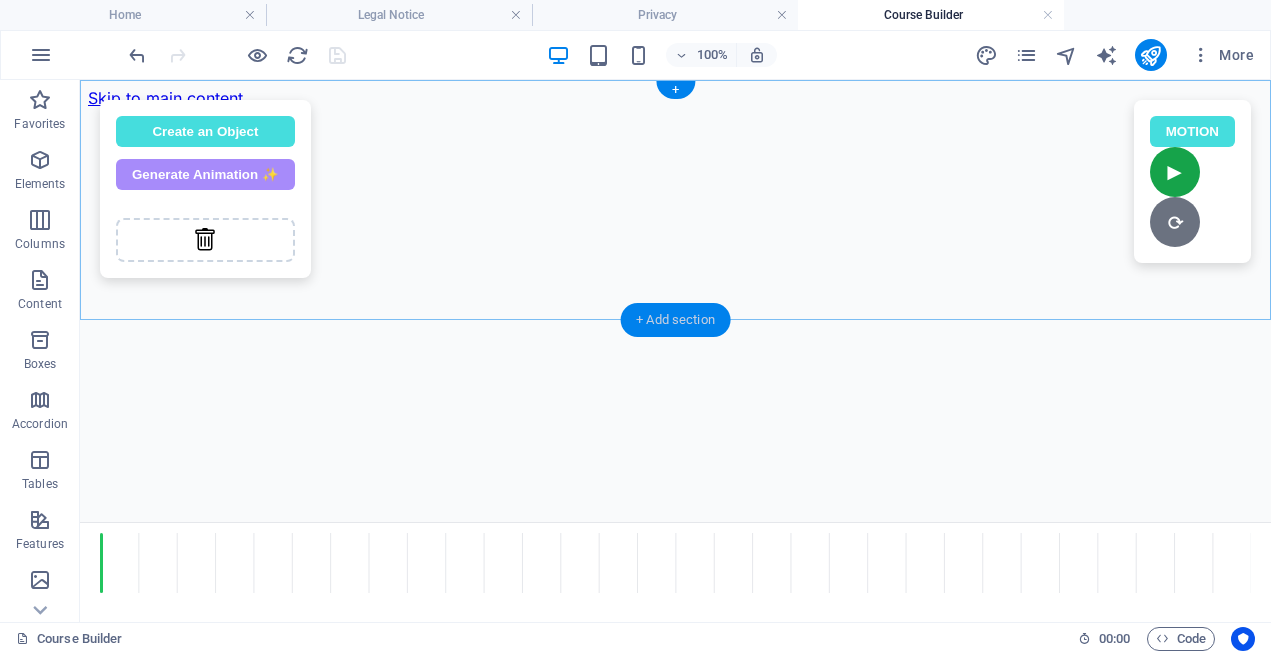 click on "+ Add section" at bounding box center (675, 320) 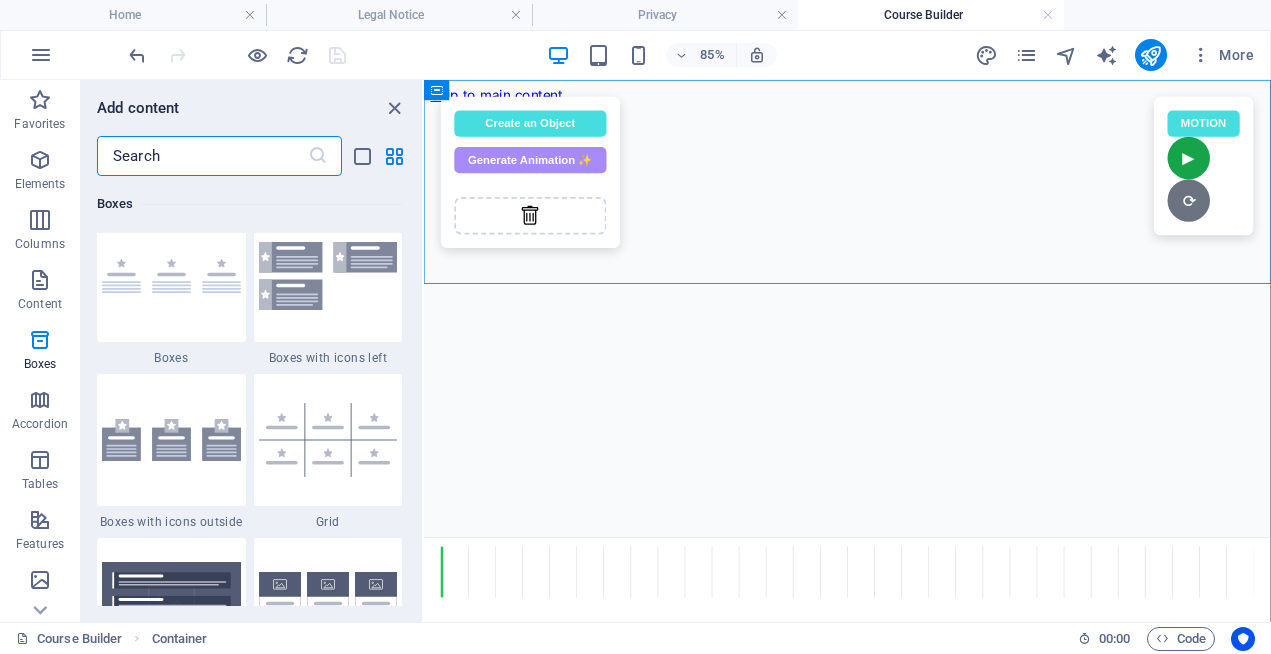 scroll, scrollTop: 5709, scrollLeft: 0, axis: vertical 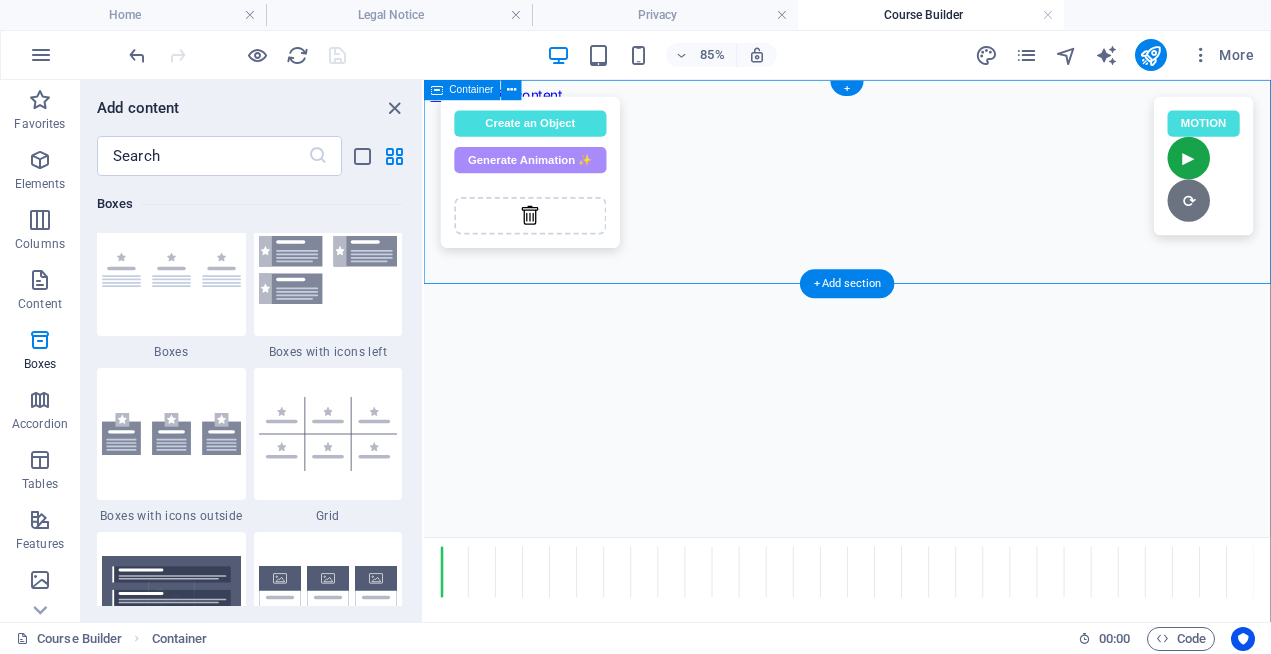 click on "Draggable Boxes with Motion Capture
MOTION
►
⏹
⟳
Select Object...
Record
Motion Recorded!
Confirm
Deny
After motion ends:
Stay
Leave
Create an Object
Generate Animation ✨
Choose a type:
Triangle
Arrow
Square
Circle
CPU Icon
Wind Icon
Activity Icon
Solar Icon
Chart Icon
Import Image
YouTube Video" at bounding box center (922, 108) 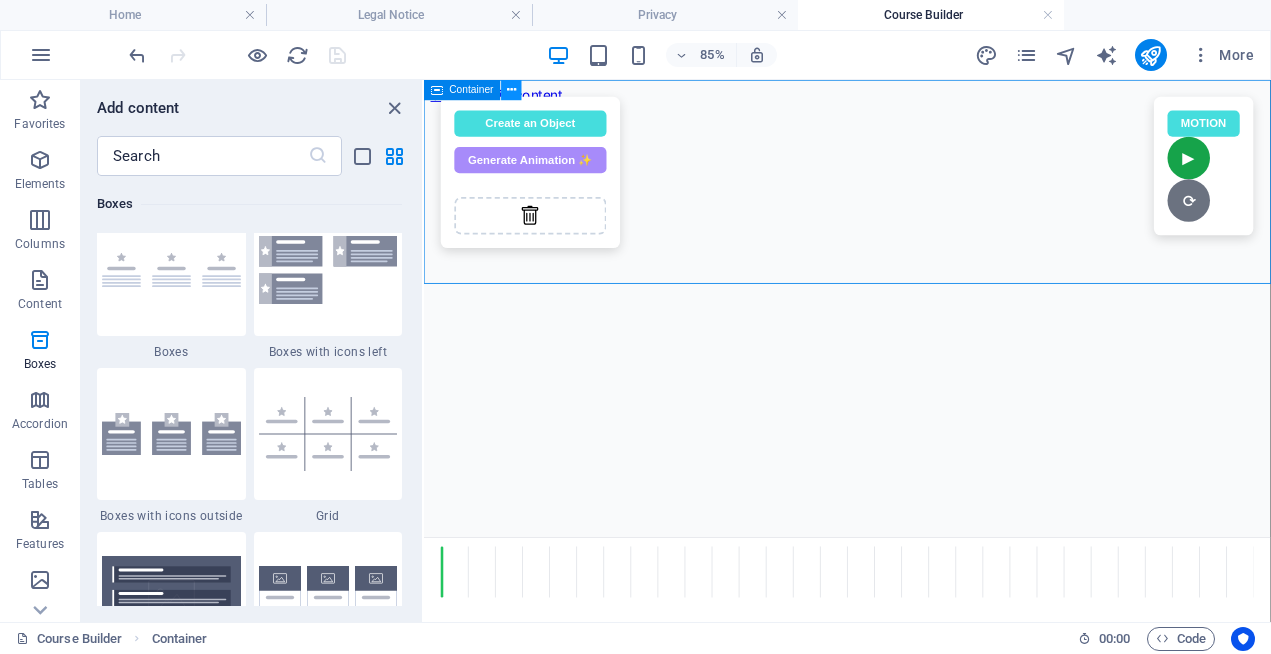 click at bounding box center [511, 90] 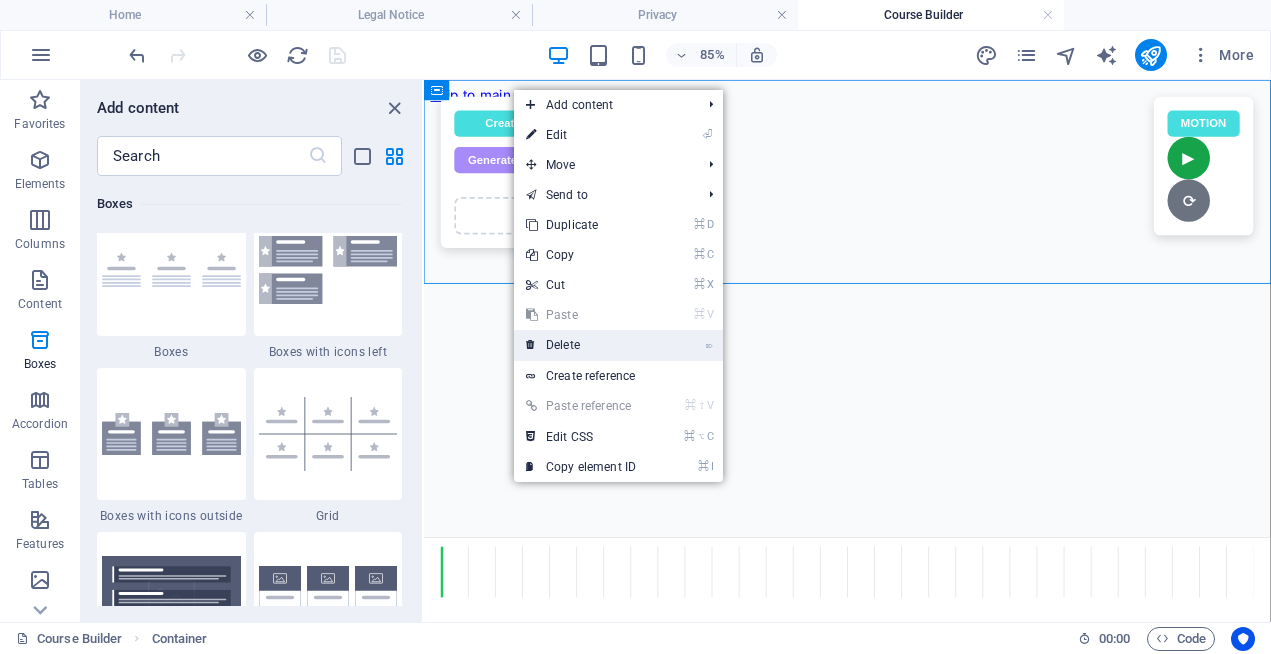 click on "⌦  Delete" at bounding box center [581, 345] 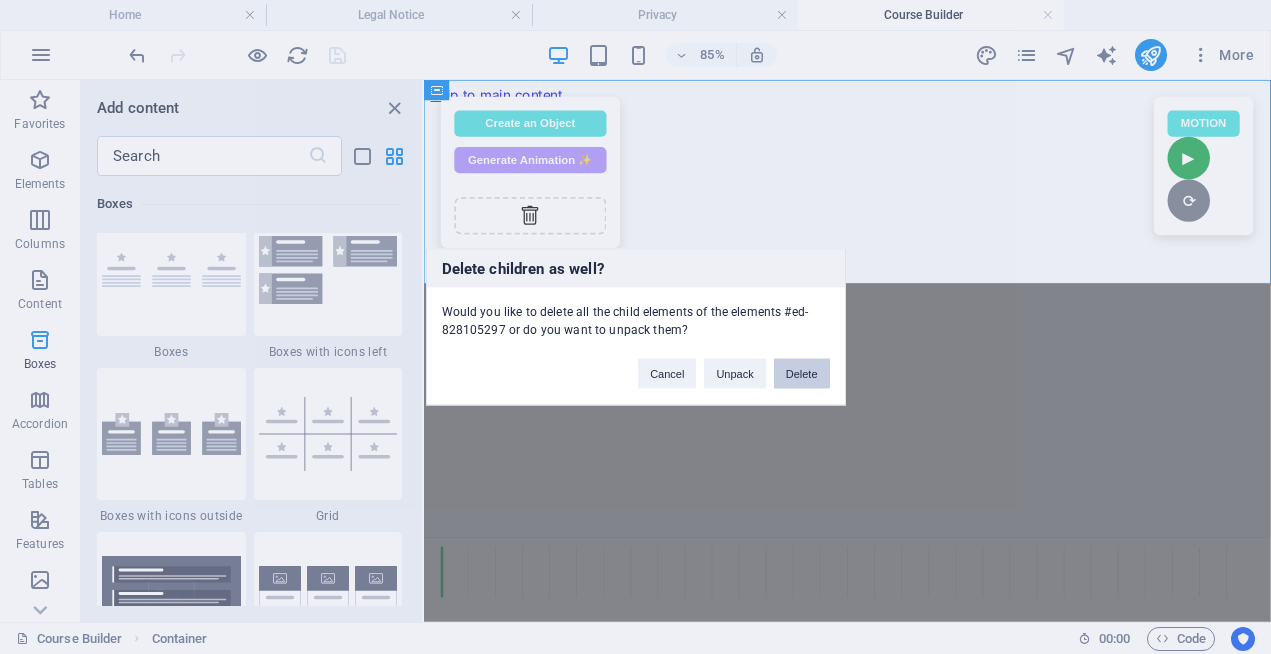drag, startPoint x: 803, startPoint y: 377, endPoint x: 445, endPoint y: 349, distance: 359.0933 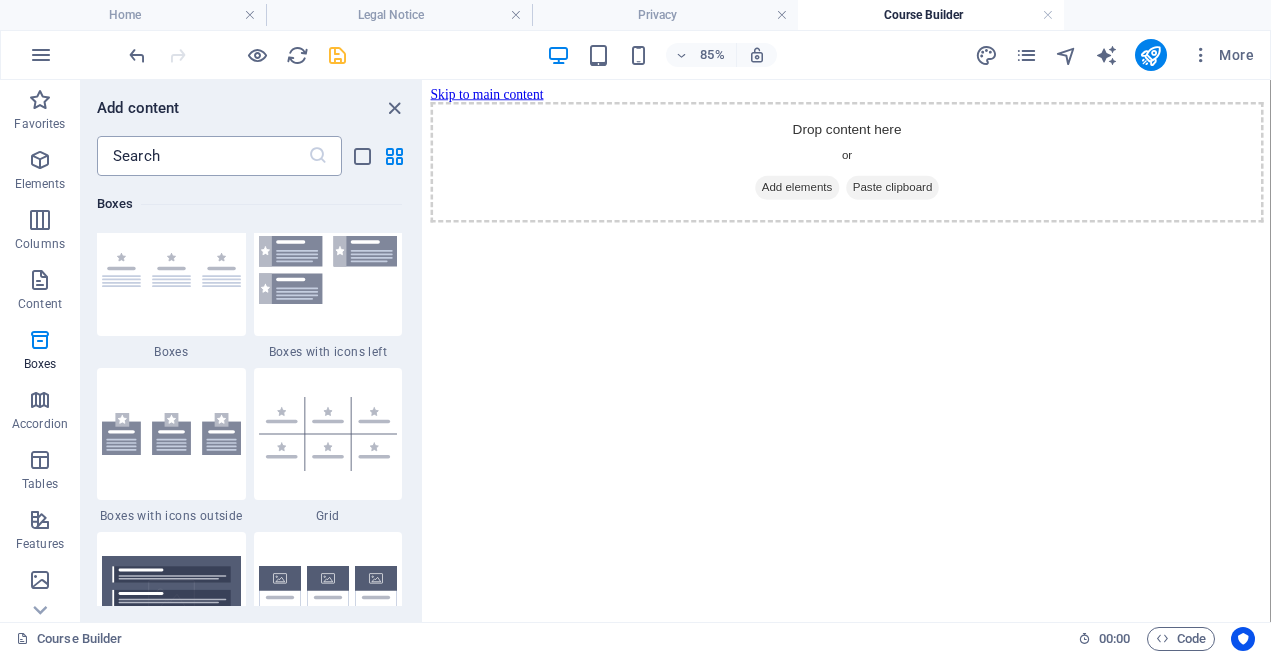 click at bounding box center (202, 156) 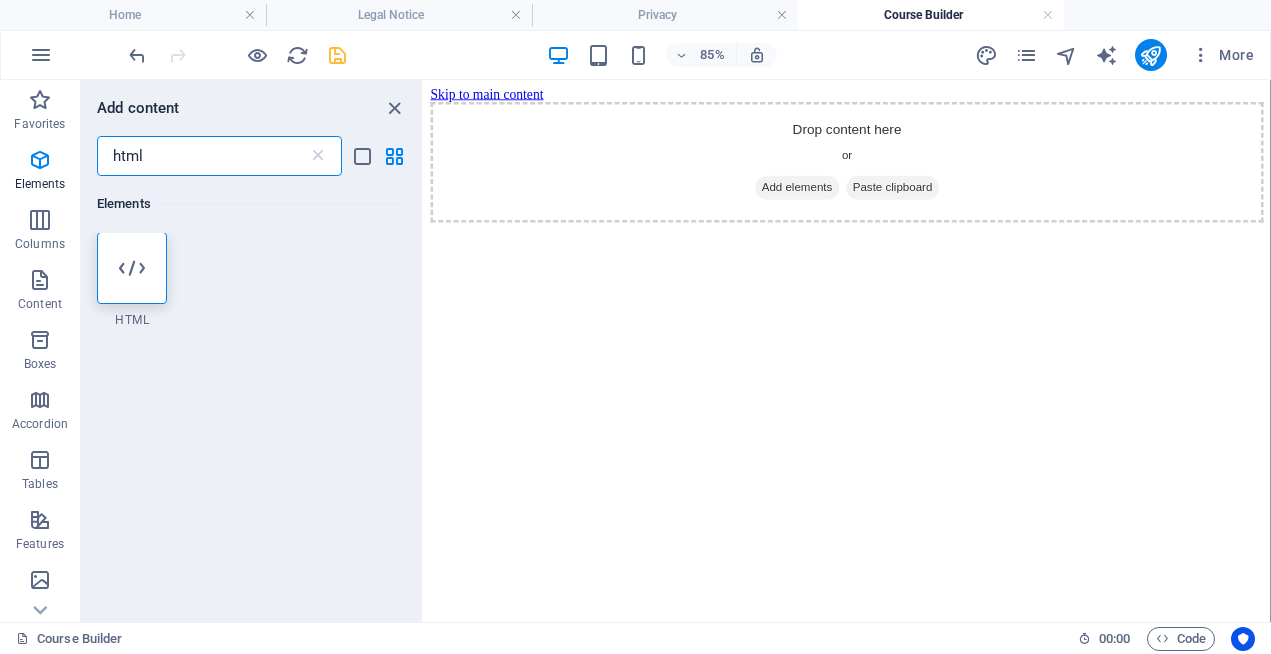 scroll, scrollTop: 0, scrollLeft: 0, axis: both 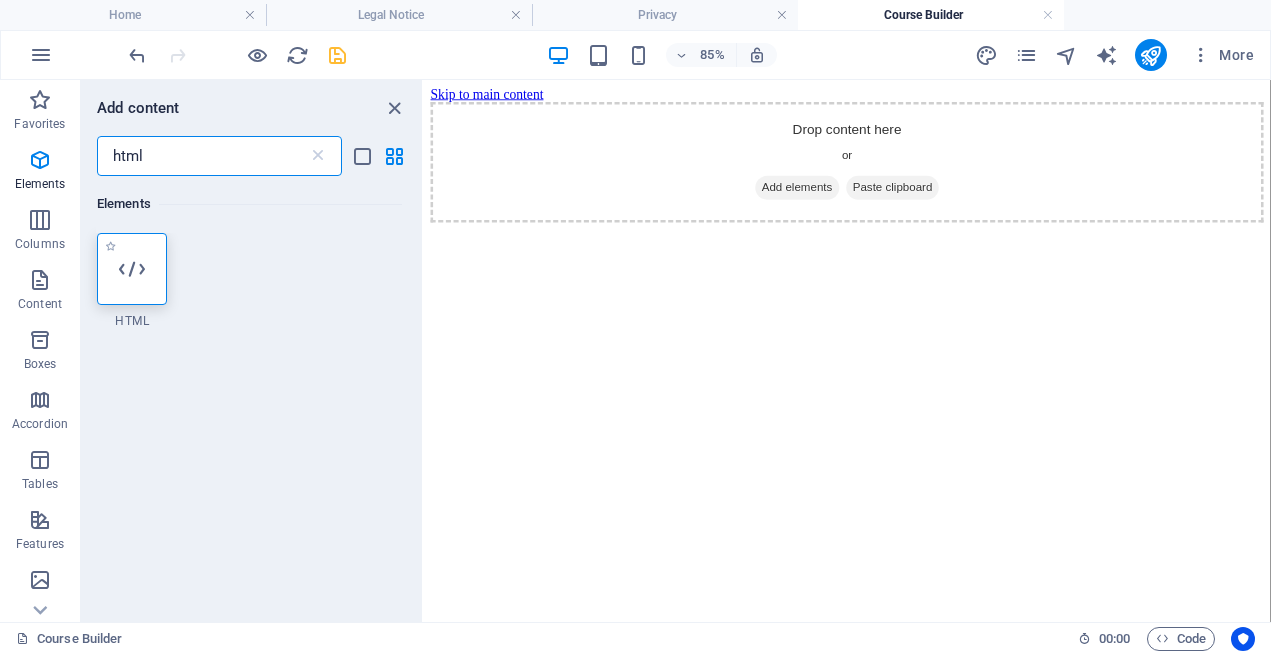 type on "html" 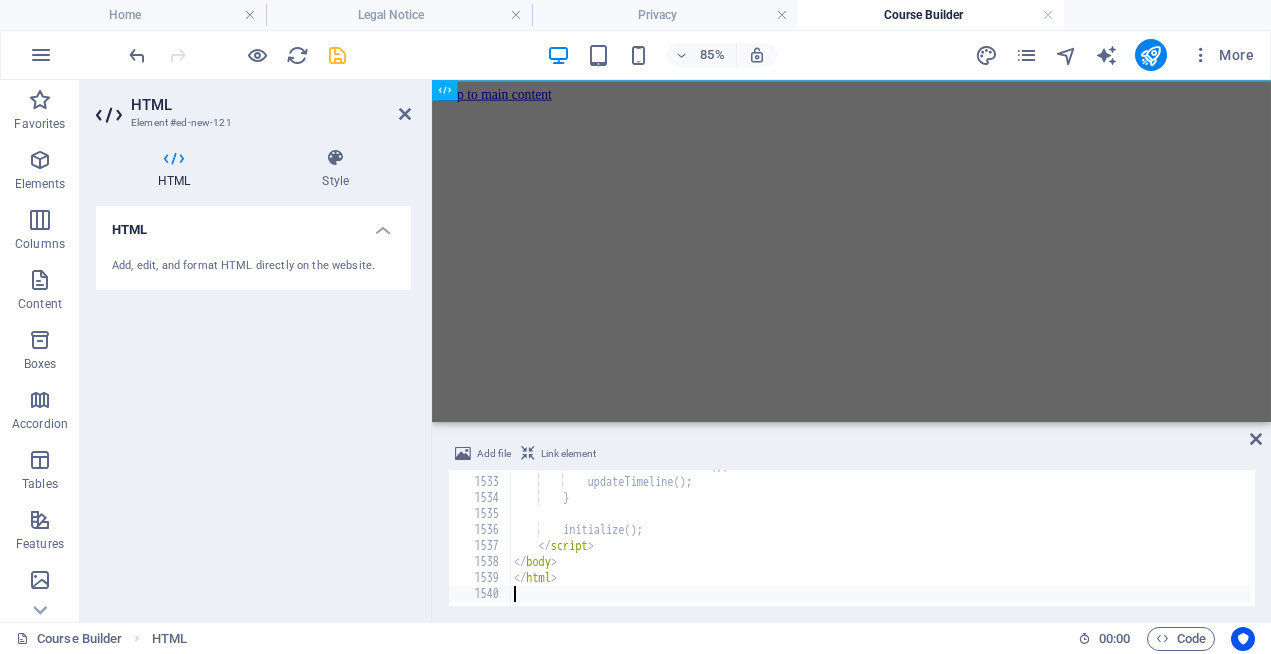 scroll, scrollTop: 24508, scrollLeft: 0, axis: vertical 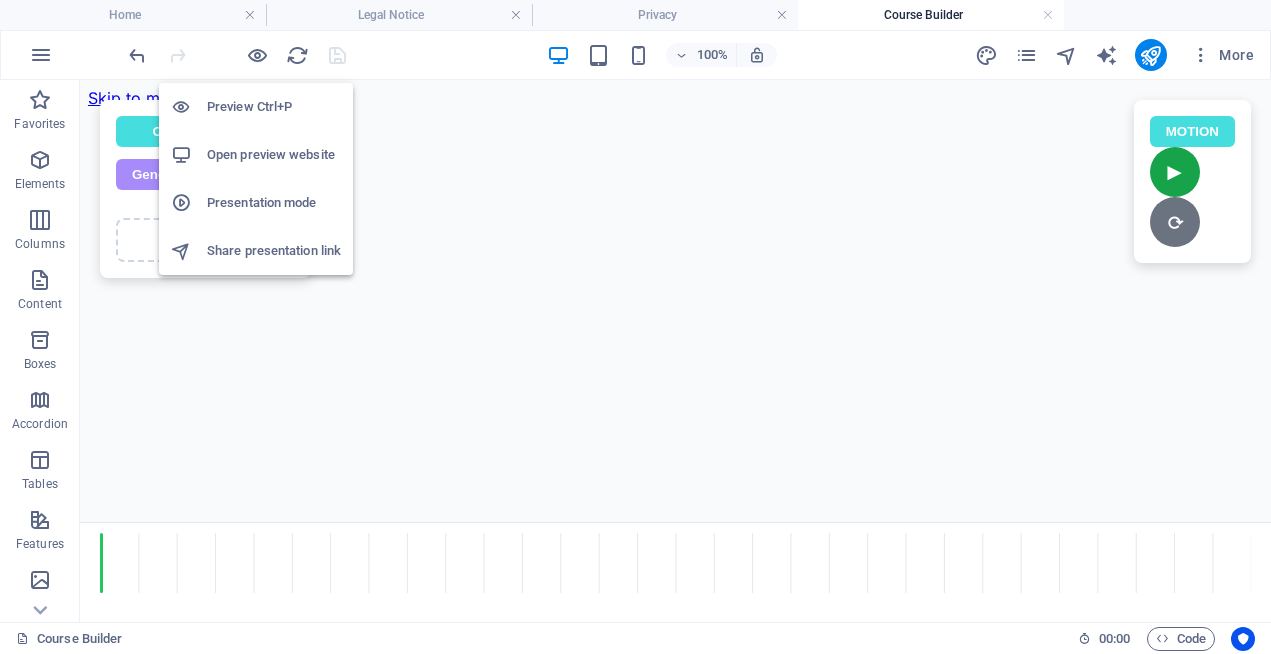 click on "Open preview website" at bounding box center (274, 155) 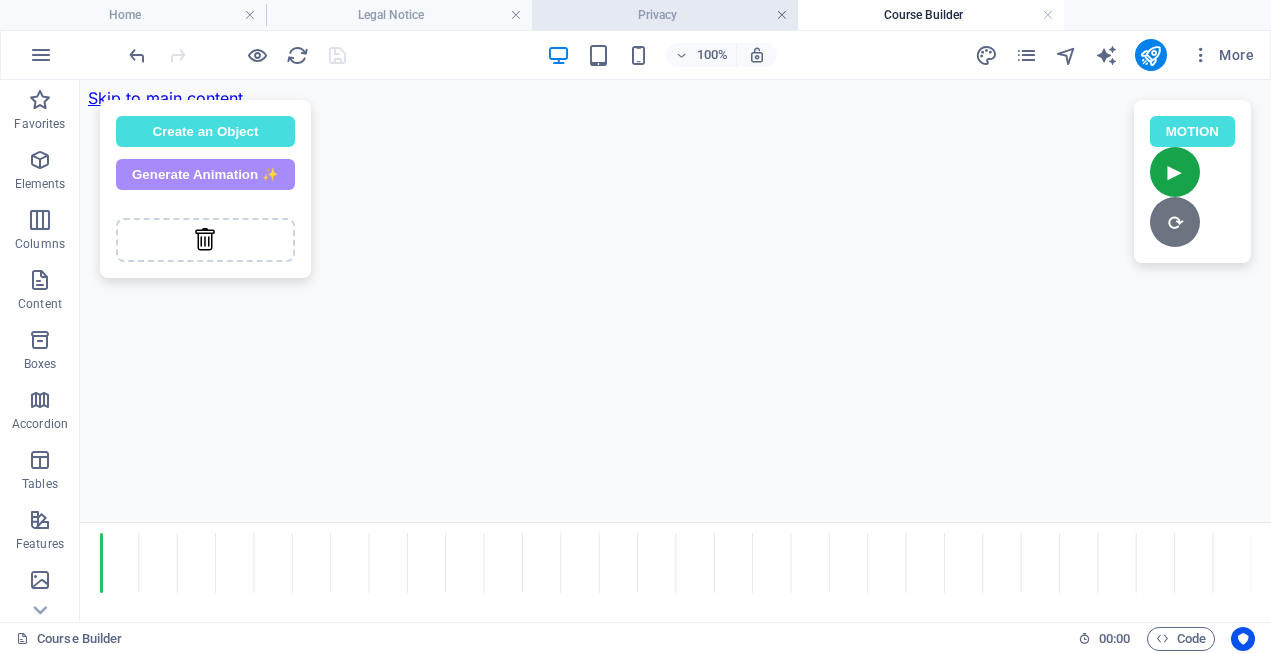 click at bounding box center (782, 15) 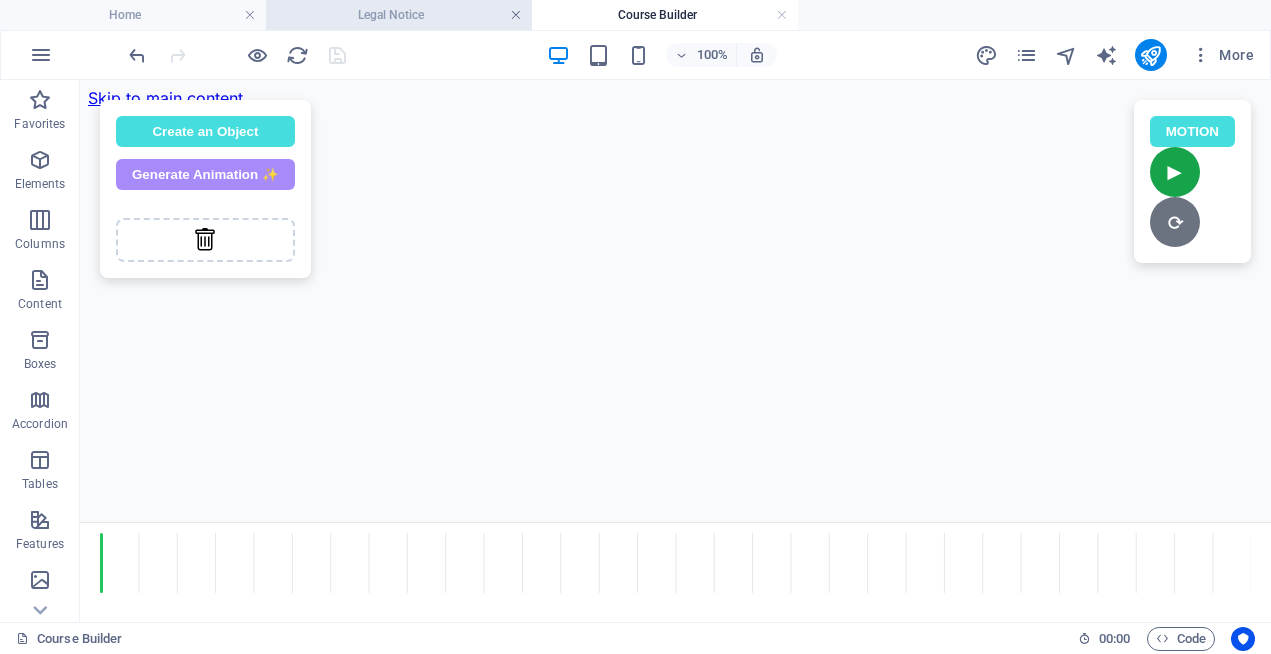 click at bounding box center (516, 15) 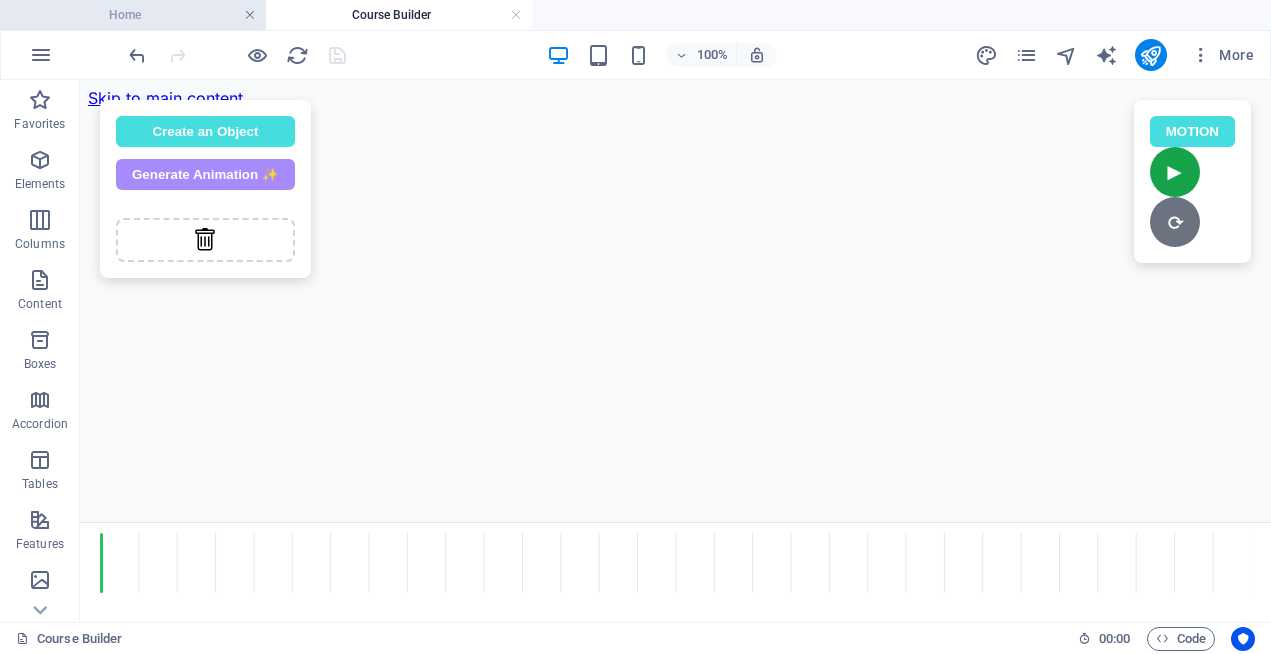 click at bounding box center (250, 15) 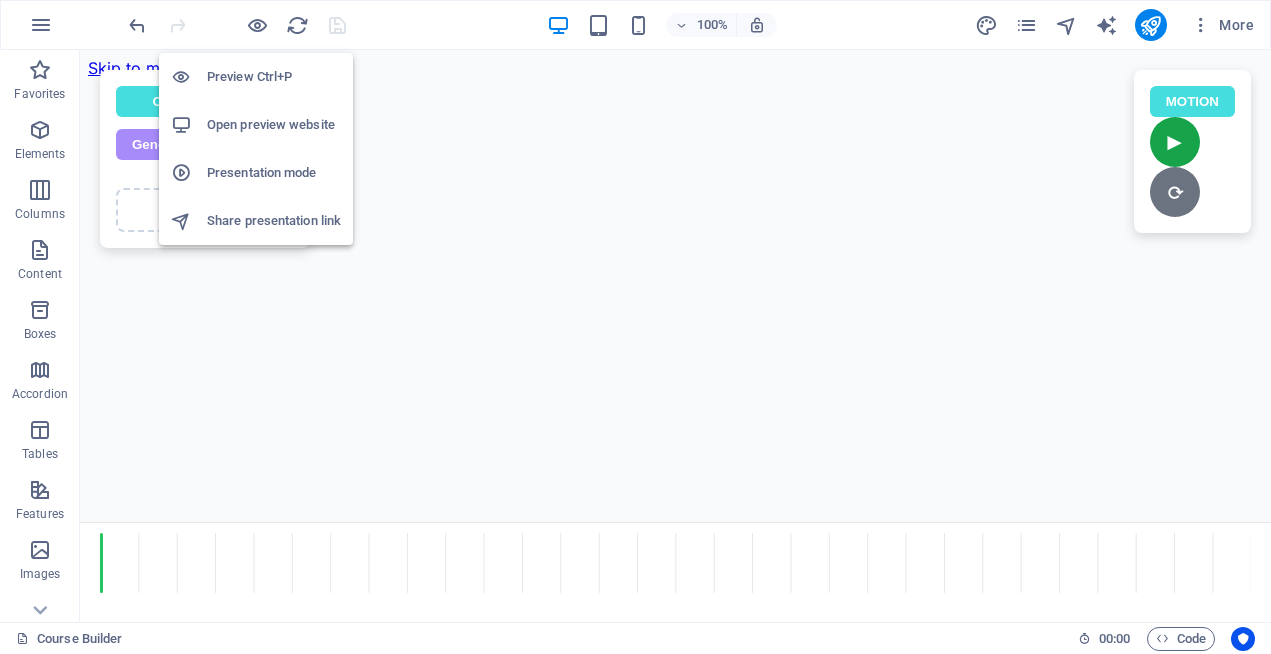 click on "Preview Ctrl+P" at bounding box center (274, 77) 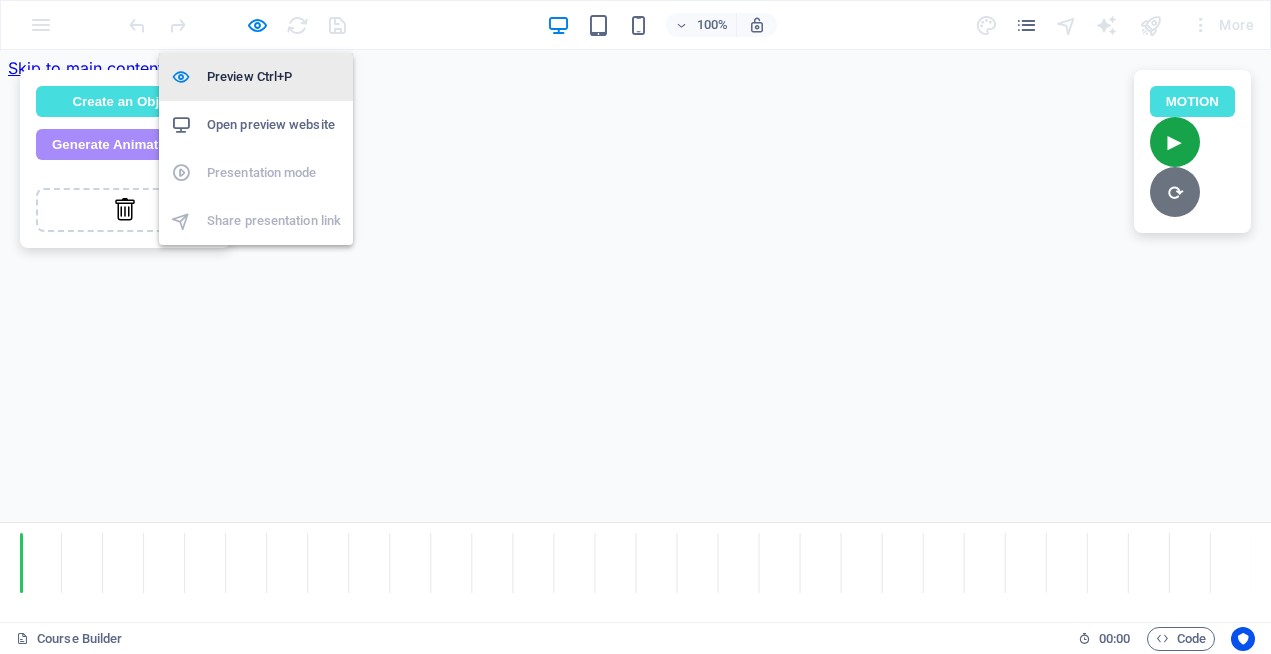 click on "Preview Ctrl+P" at bounding box center [274, 77] 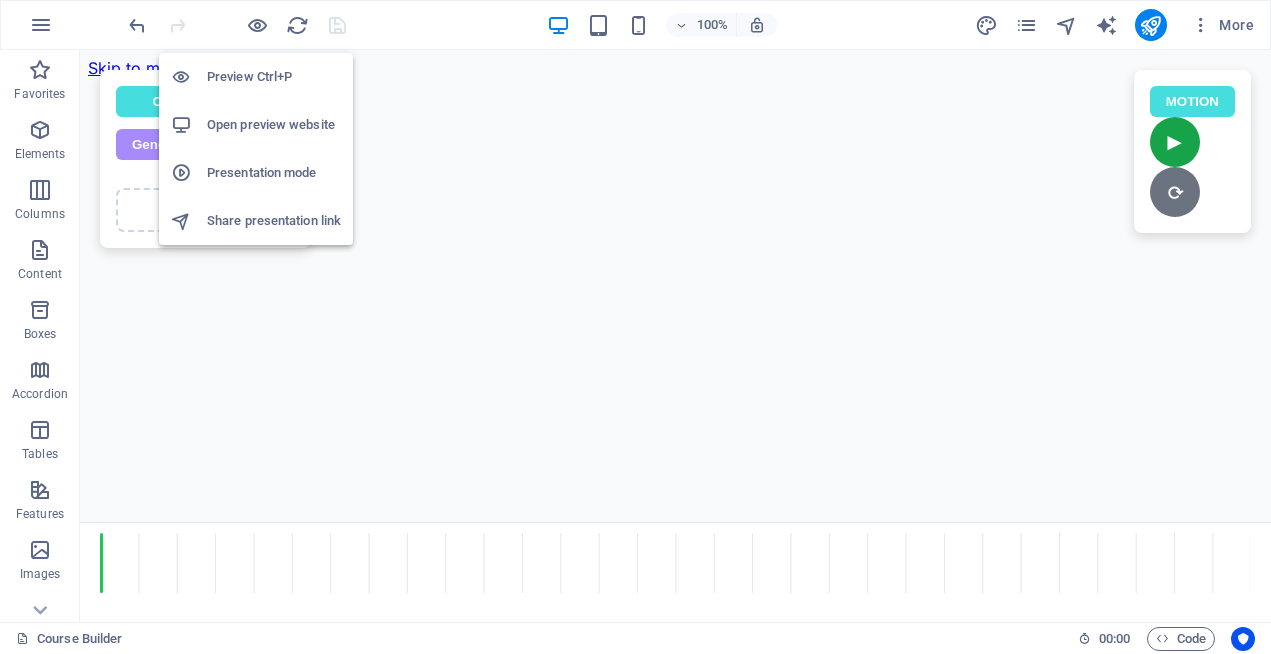 click on "Preview Ctrl+P" at bounding box center [274, 77] 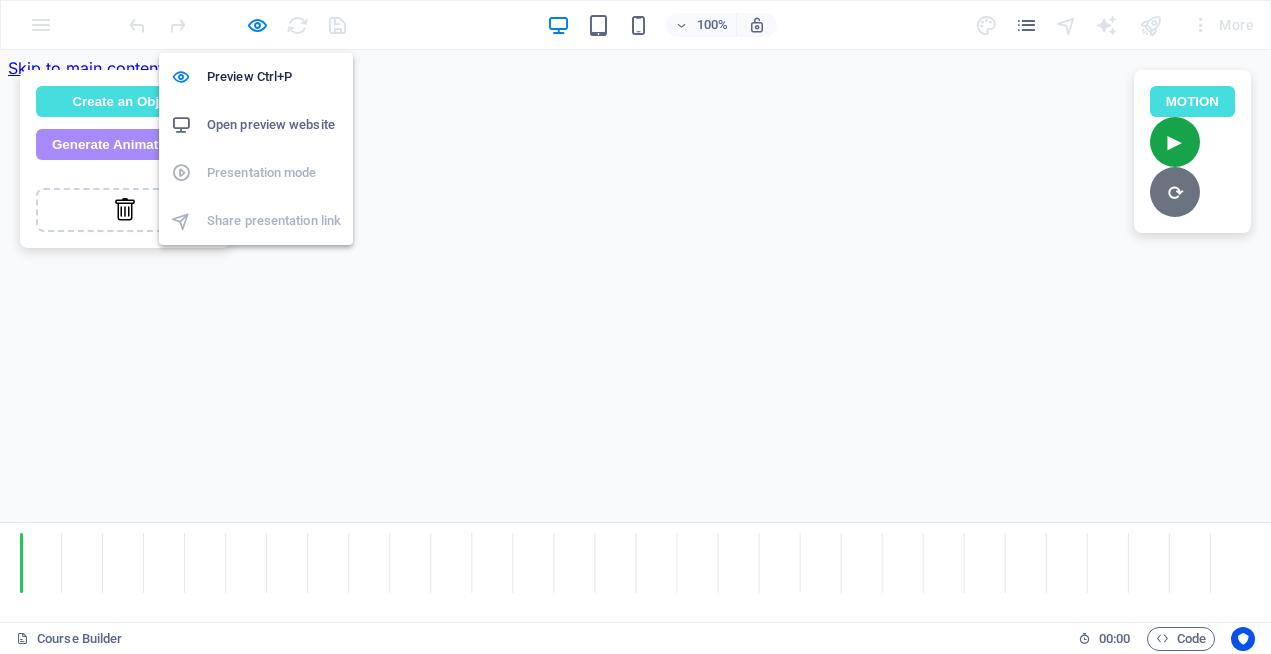 click on "Open preview website" at bounding box center (256, 125) 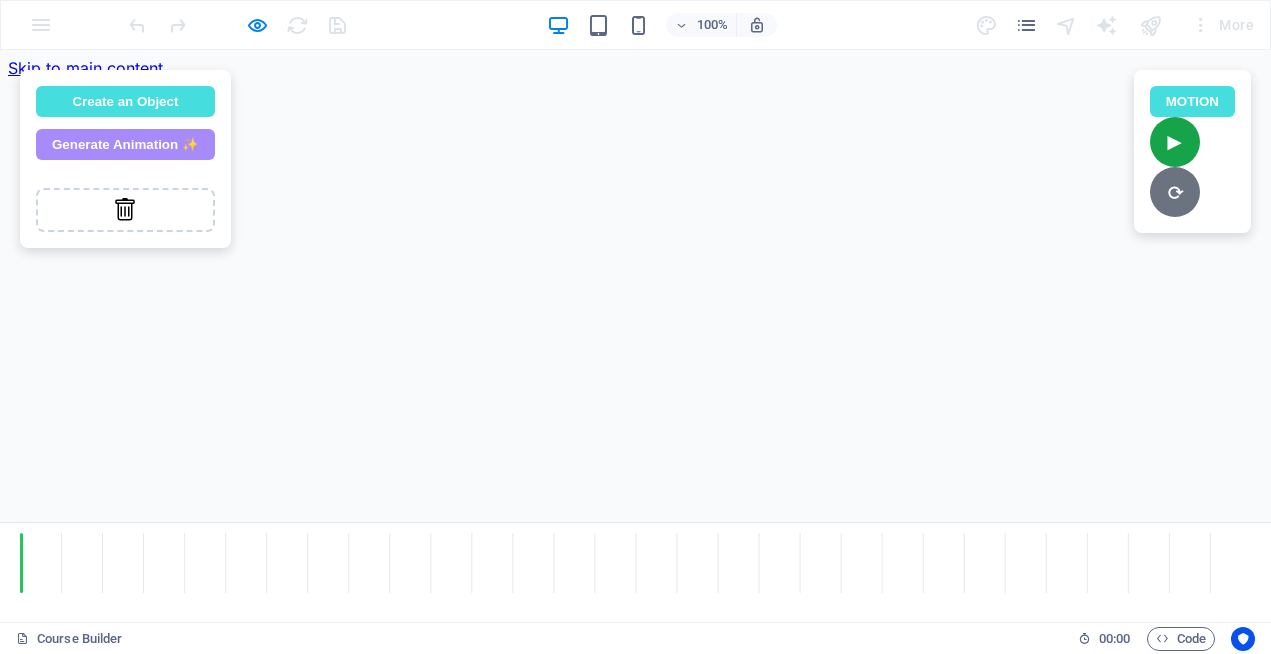 click on "100% More" at bounding box center [635, 25] 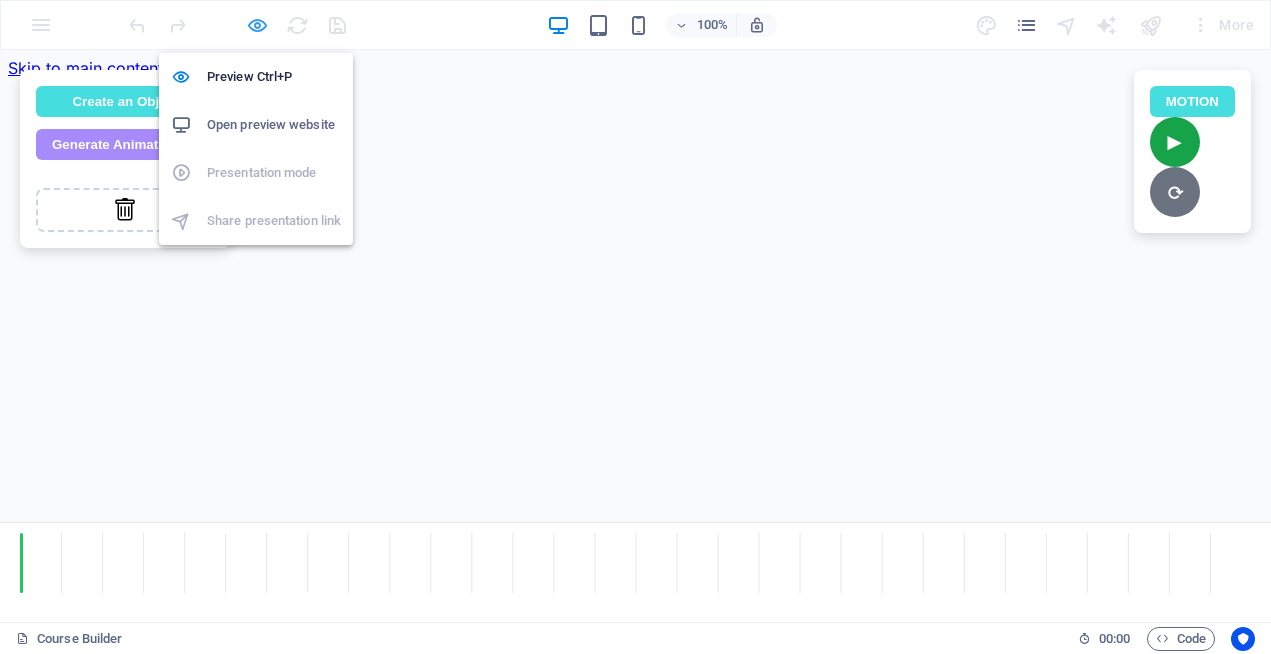 click at bounding box center [257, 25] 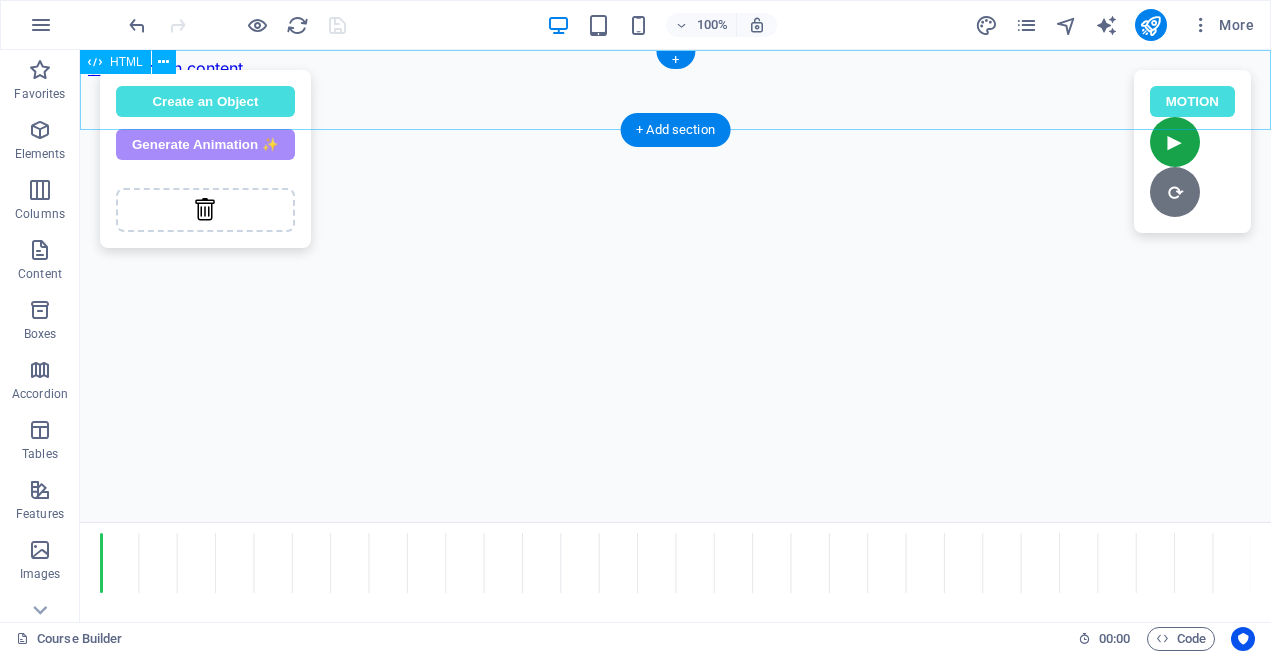 click on "Draggable Boxes with Motion Capture
MOTION
►
⏹
⟳
Select Object...
Record
Motion Recorded!
Confirm
Deny
After motion ends:
Stay
Leave
Create an Object
Generate Animation ✨
Choose a type:
Triangle
Arrow
Square
Circle
CPU Icon
Wind Icon
Activity Icon
Solar Icon
Chart Icon
Import Image
YouTube Video" at bounding box center (675, 78) 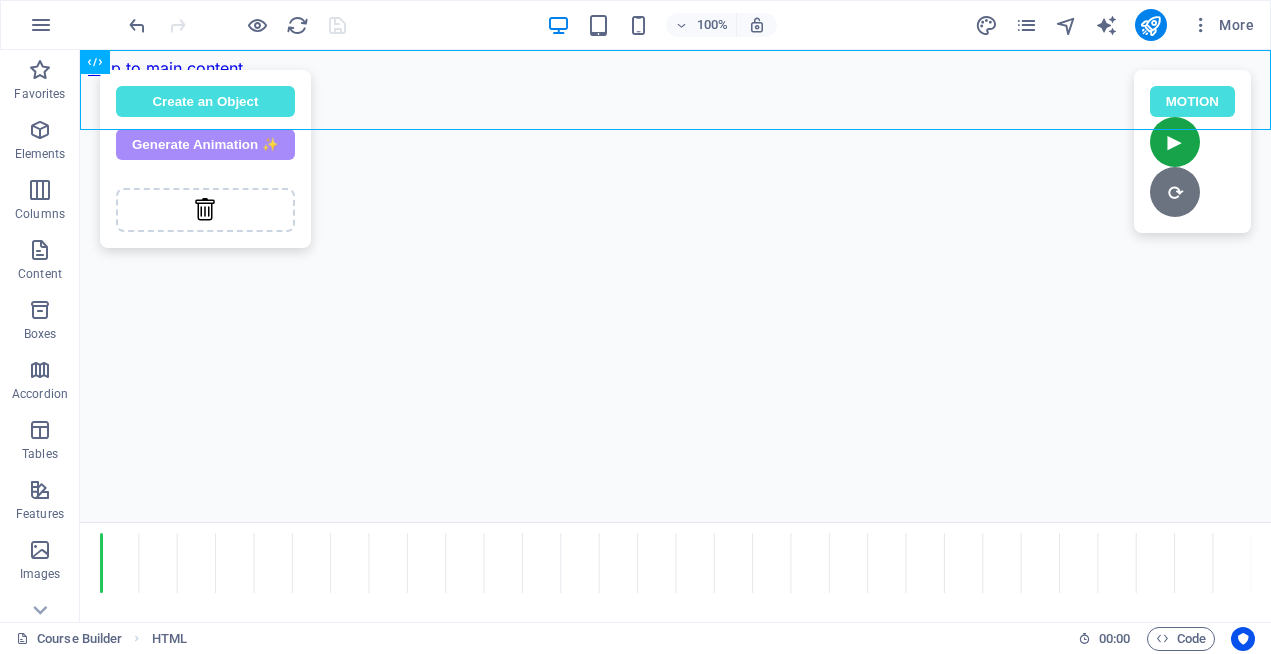 click on "Skip to main content
Draggable Boxes with Motion Capture
MOTION
►
⏹
⟳
Select Object...
Record
Motion Recorded!
Confirm
Deny
After motion ends:
Stay
Leave
Create an Object
Generate Animation ✨
Choose a type:
Triangle
Arrow
Square
Circle
CPU Icon
Wind Icon
Activity Icon
Solar Icon
Chart Icon
Import Image
YouTube Video" at bounding box center (675, 68) 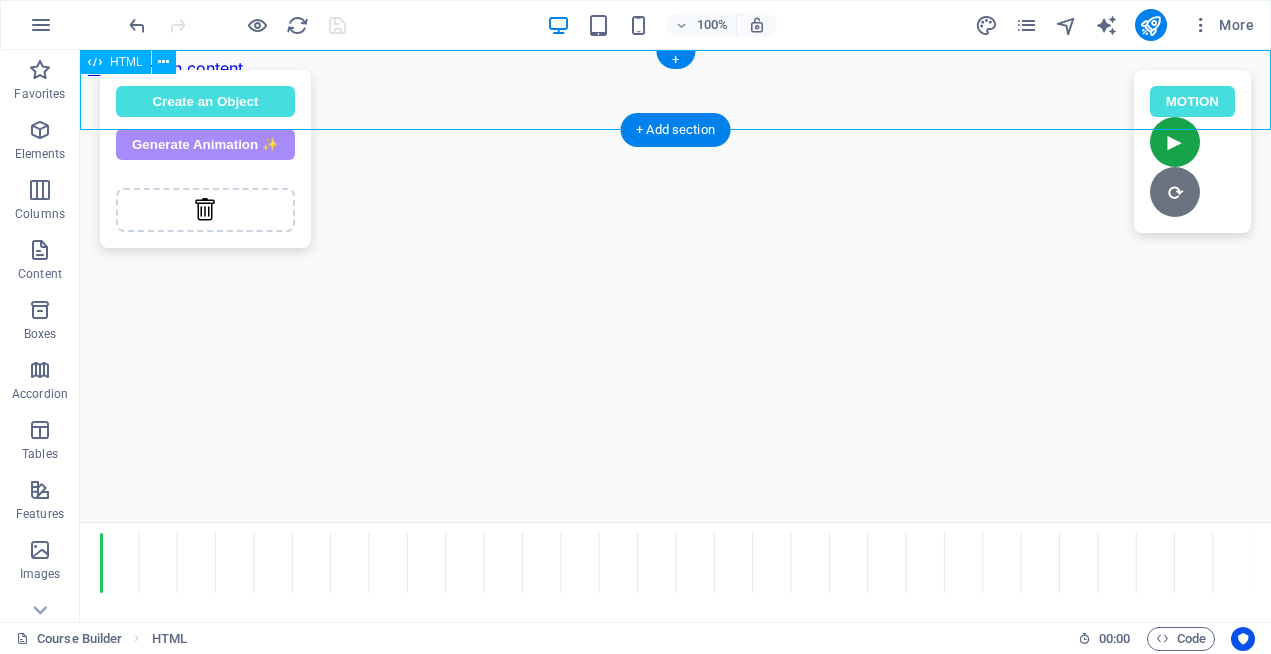 click on "Draggable Boxes with Motion Capture
MOTION
►
⏹
⟳
Select Object...
Record
Motion Recorded!
Confirm
Deny
After motion ends:
Stay
Leave
Create an Object
Generate Animation ✨
Choose a type:
Triangle
Arrow
Square
Circle
CPU Icon
Wind Icon
Activity Icon
Solar Icon
Chart Icon
Import Image
YouTube Video" at bounding box center (675, 78) 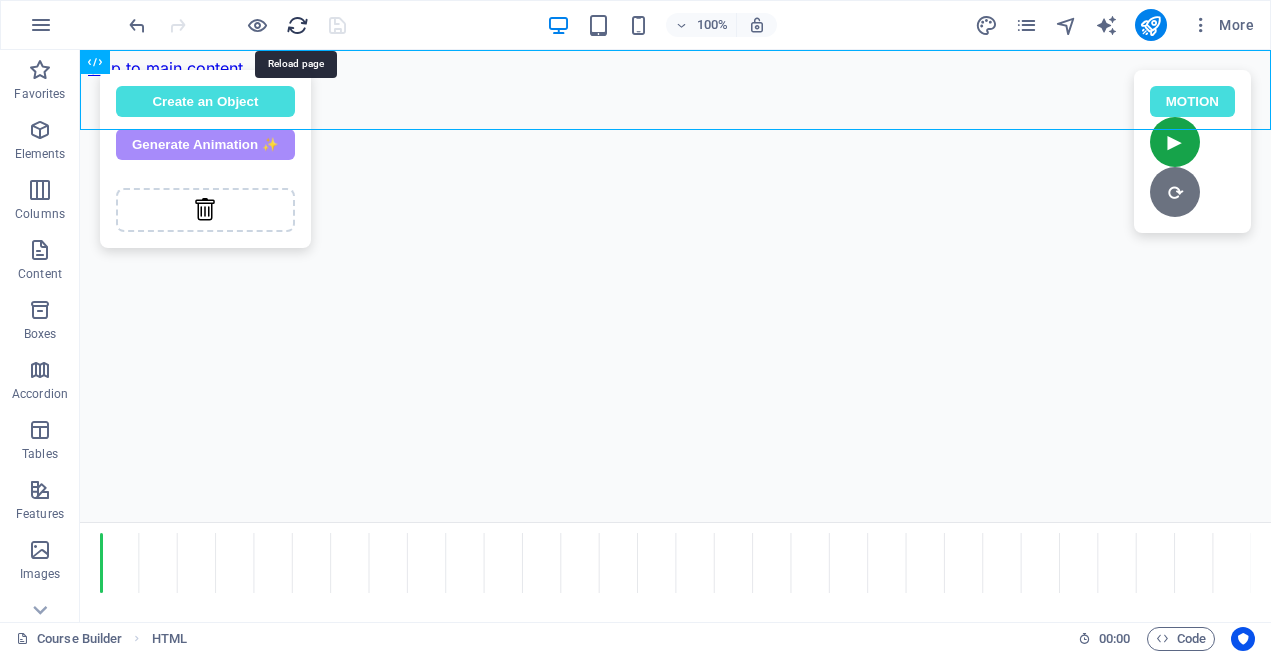 click at bounding box center [297, 25] 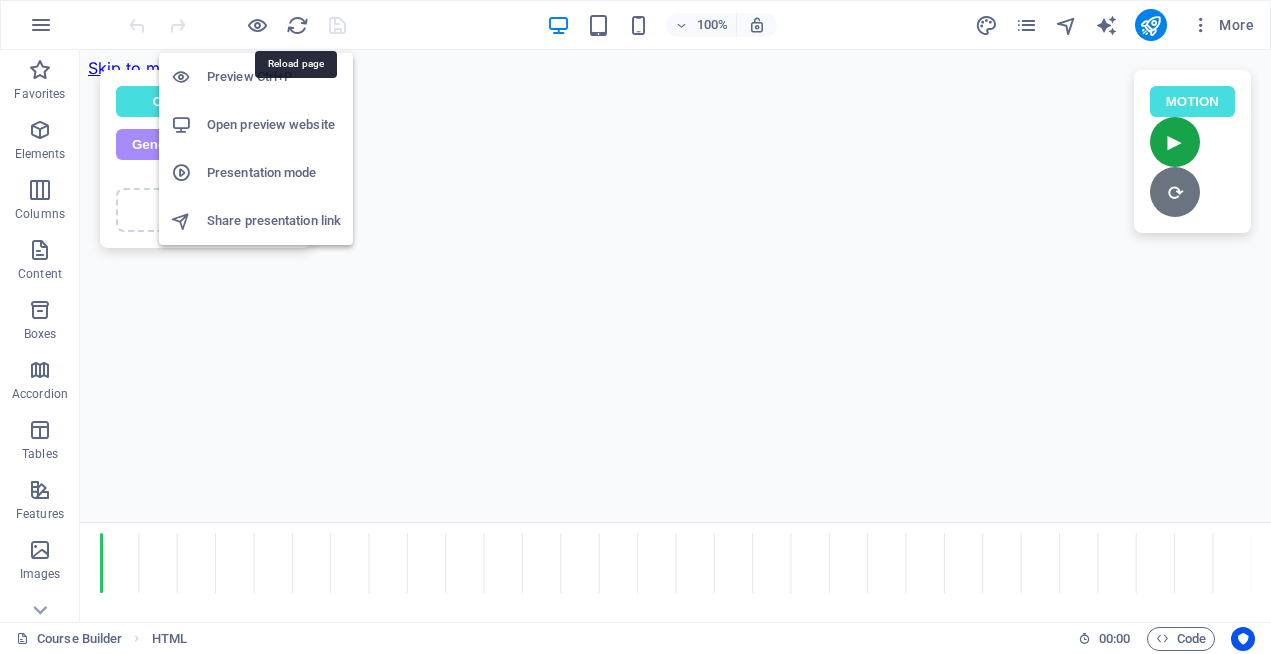 scroll, scrollTop: 0, scrollLeft: 0, axis: both 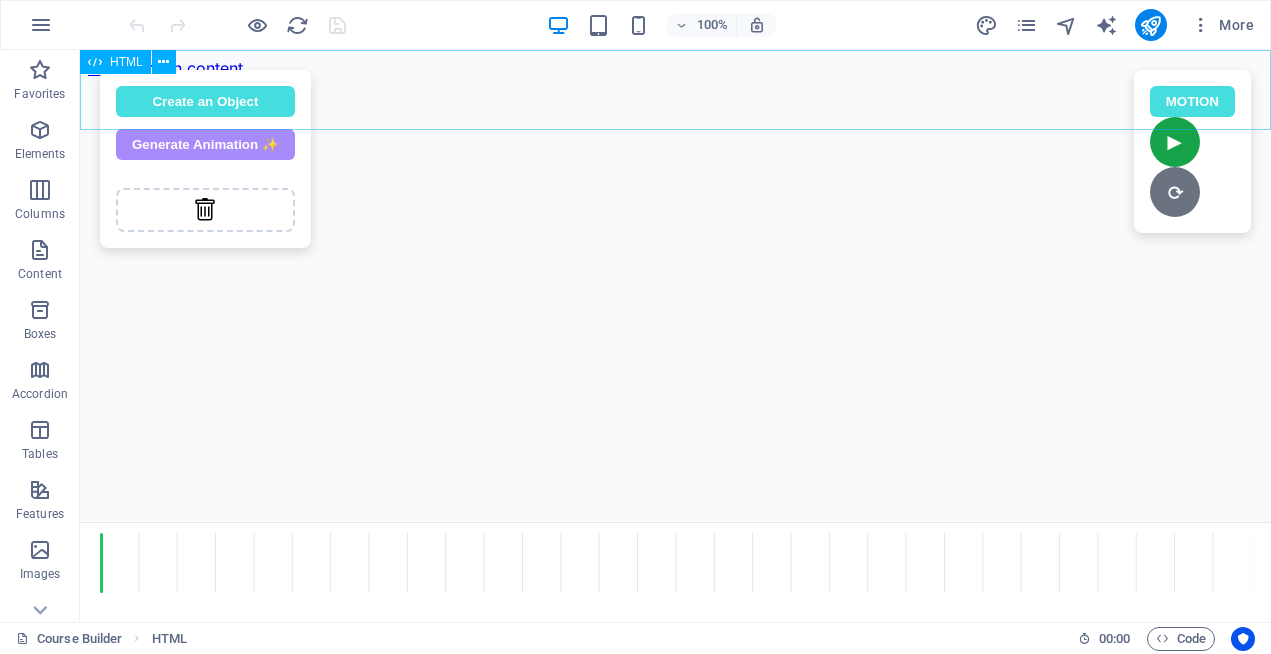 click at bounding box center (95, 62) 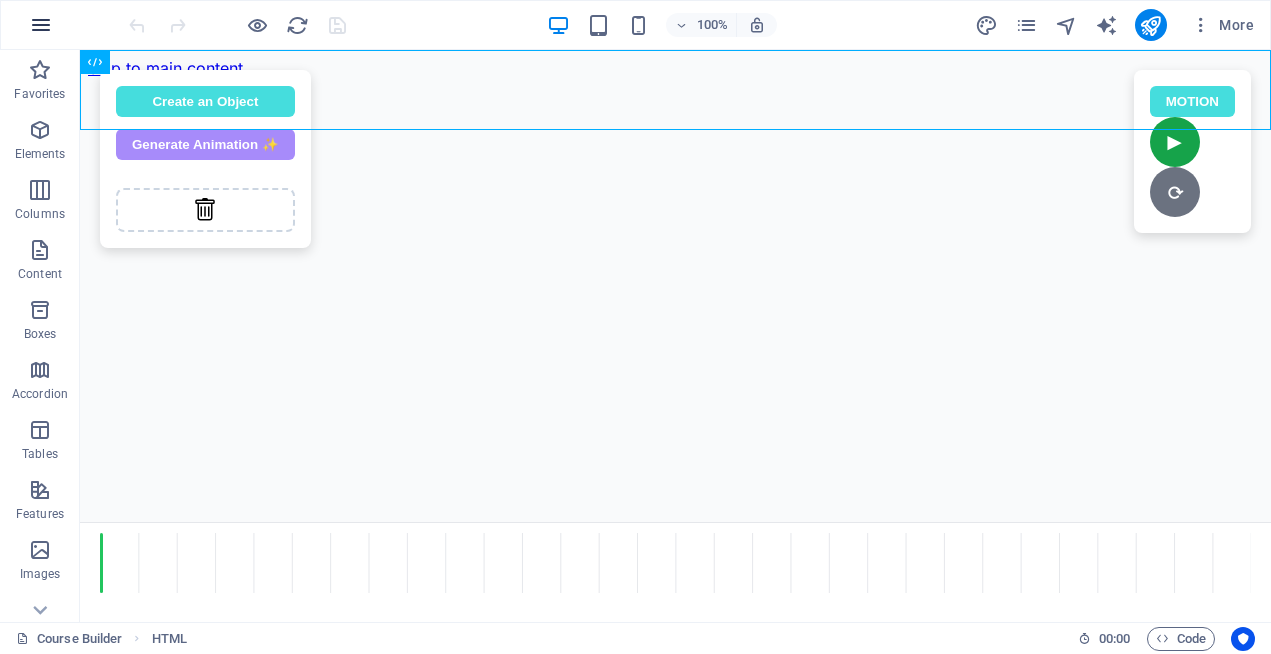 click at bounding box center (41, 25) 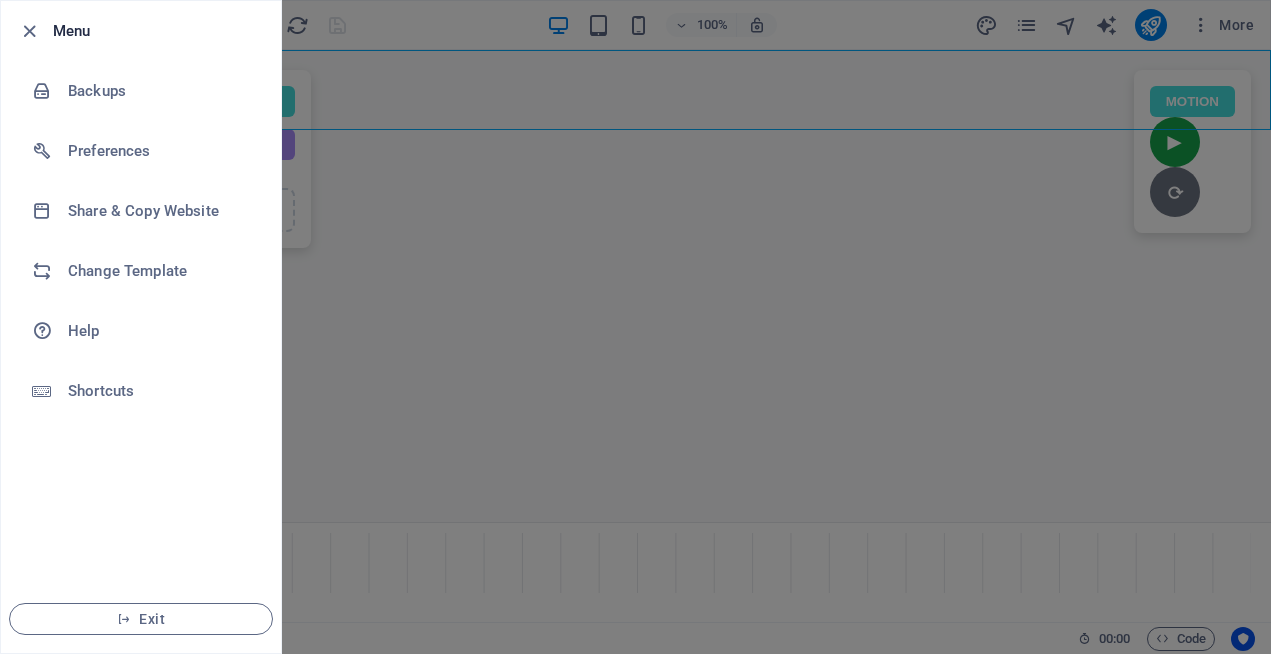 click at bounding box center [635, 327] 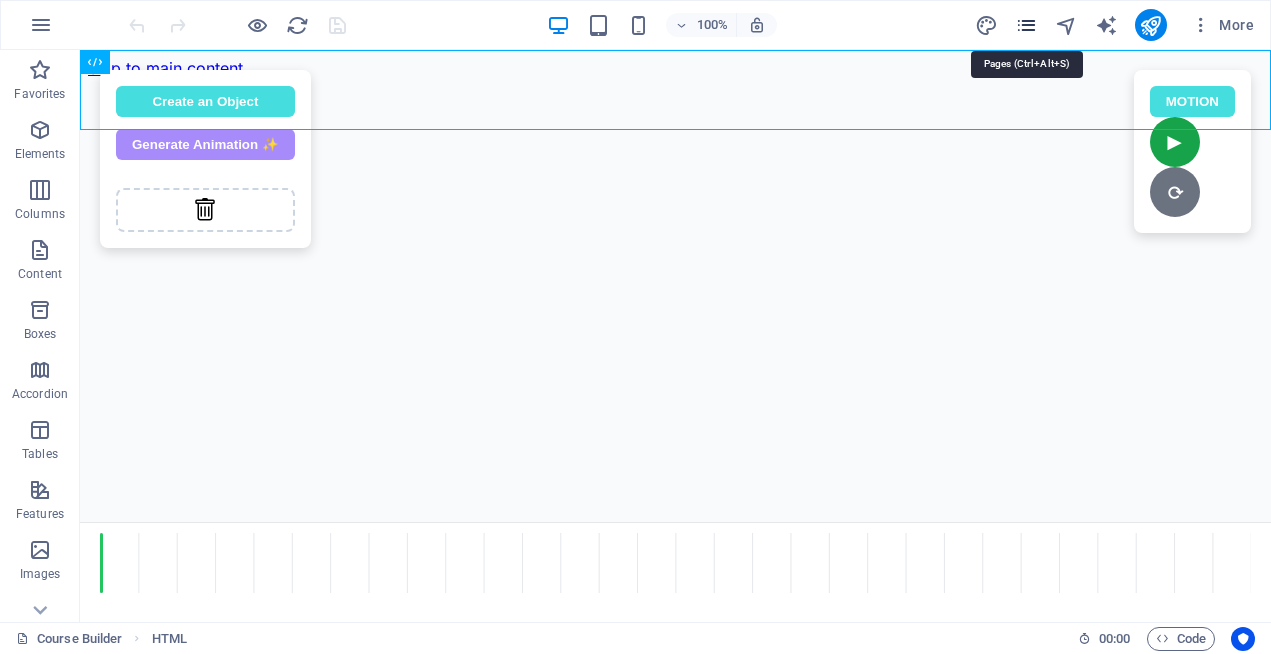 click at bounding box center [1026, 25] 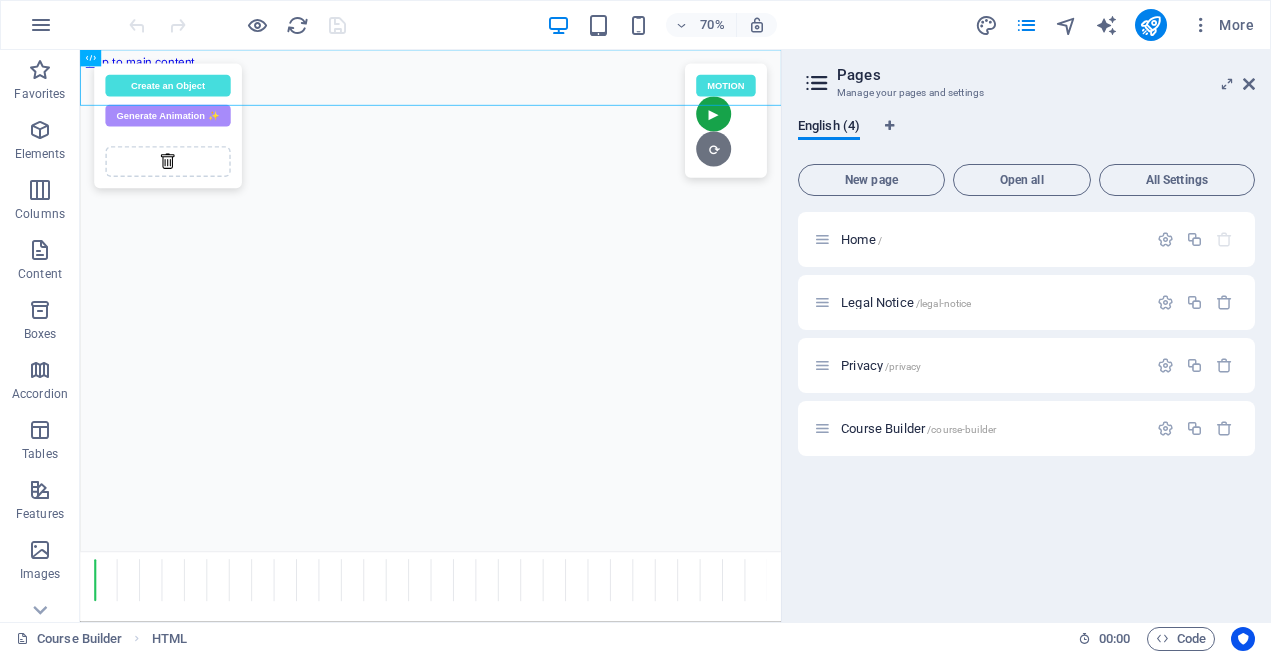 drag, startPoint x: 992, startPoint y: 482, endPoint x: 546, endPoint y: 346, distance: 466.2746 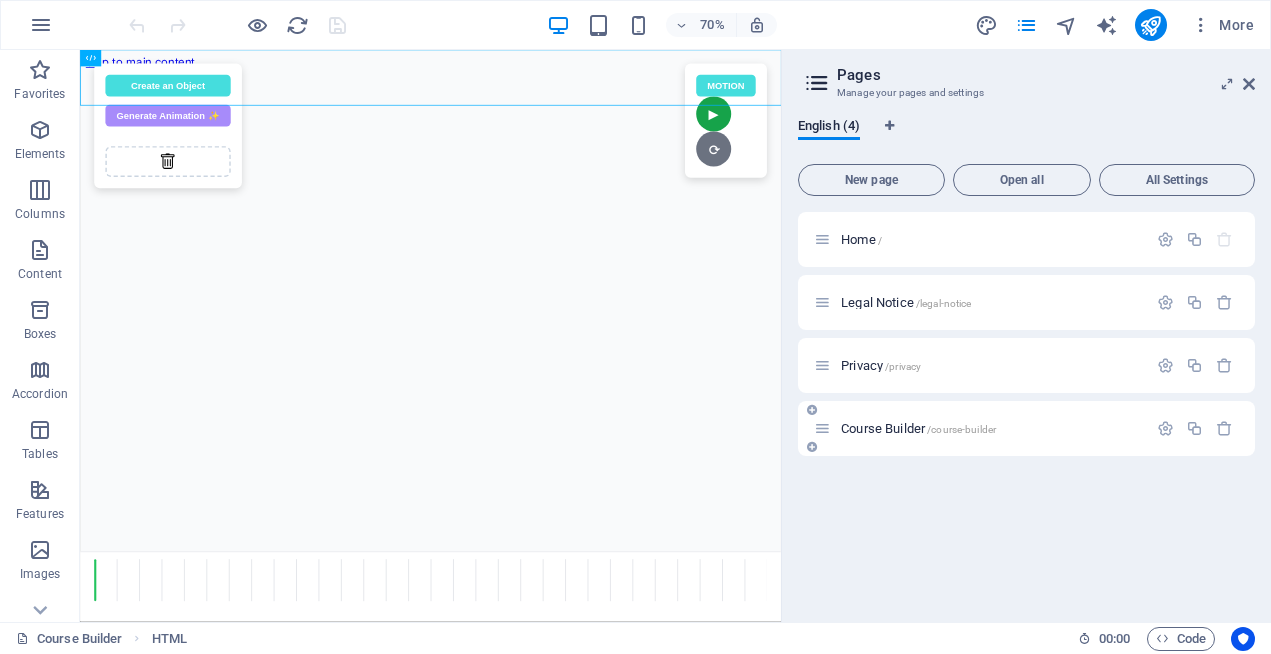 click on "Course Builder /course-builder" at bounding box center (918, 428) 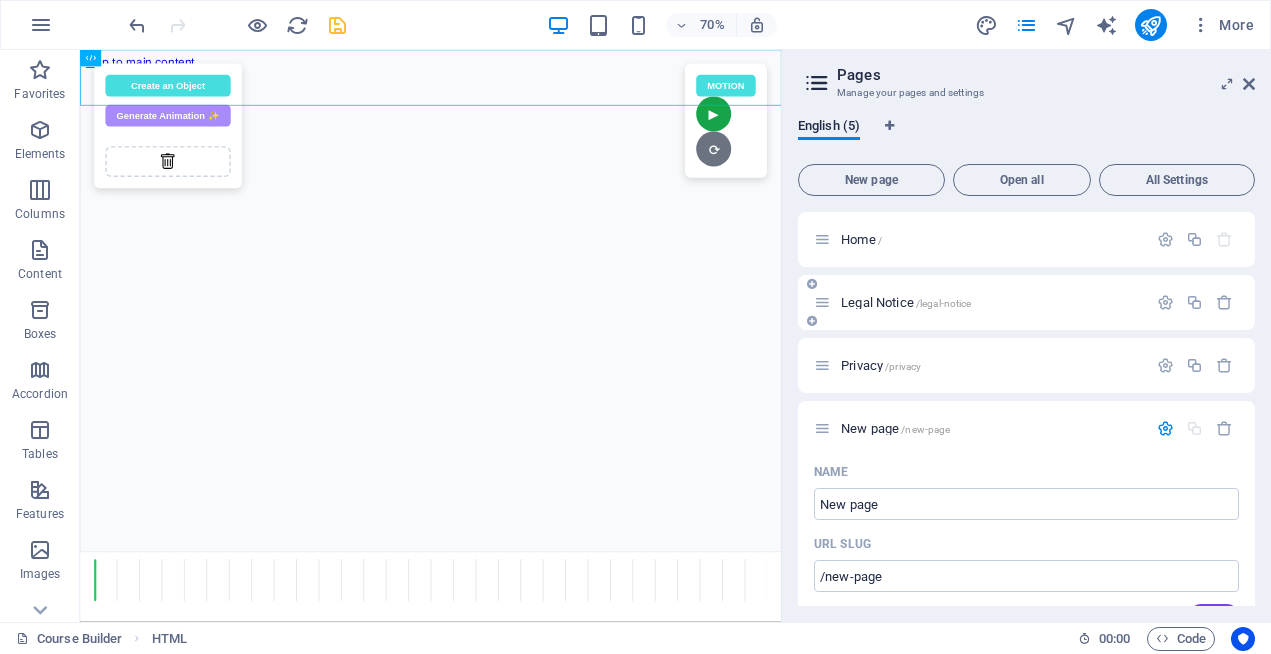 drag, startPoint x: 978, startPoint y: 439, endPoint x: 978, endPoint y: 294, distance: 145 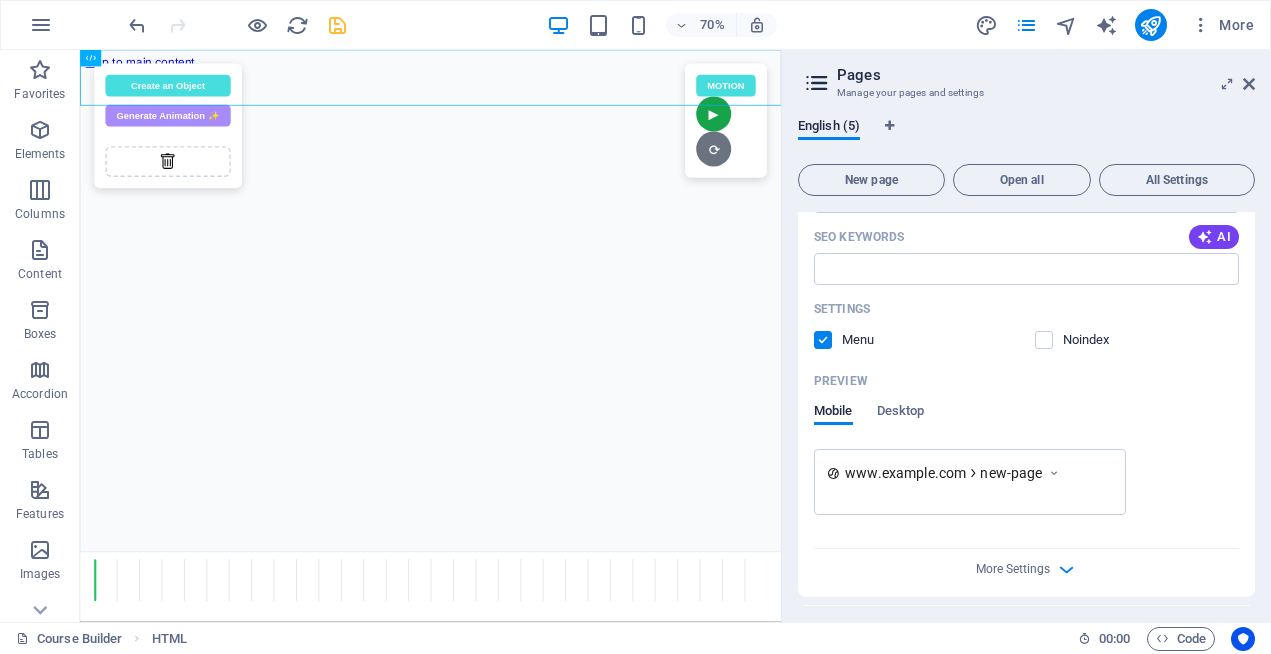 scroll, scrollTop: 575, scrollLeft: 0, axis: vertical 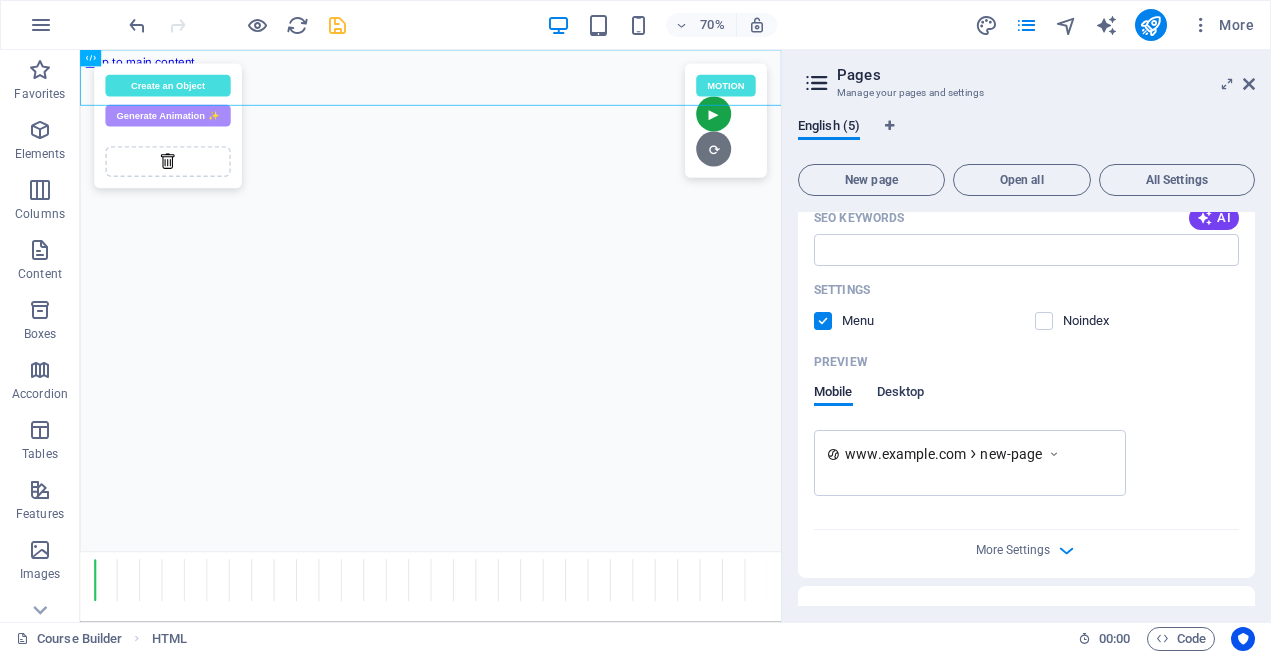 click on "Desktop" at bounding box center (901, 394) 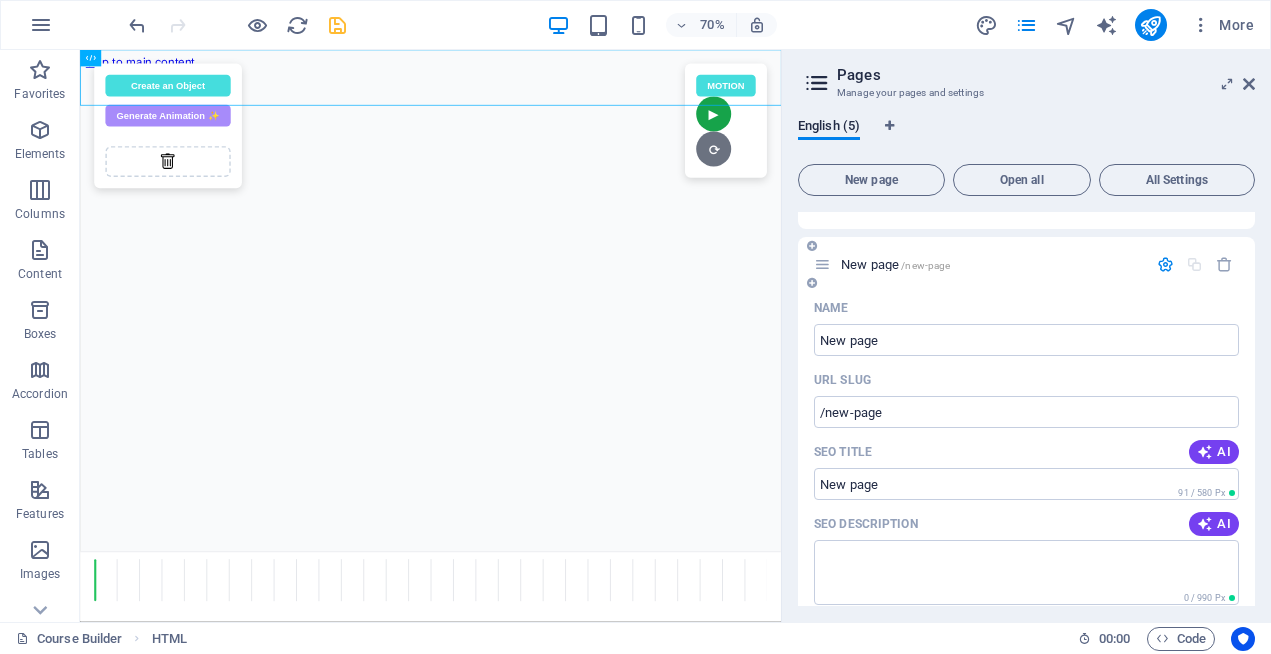 scroll, scrollTop: 0, scrollLeft: 0, axis: both 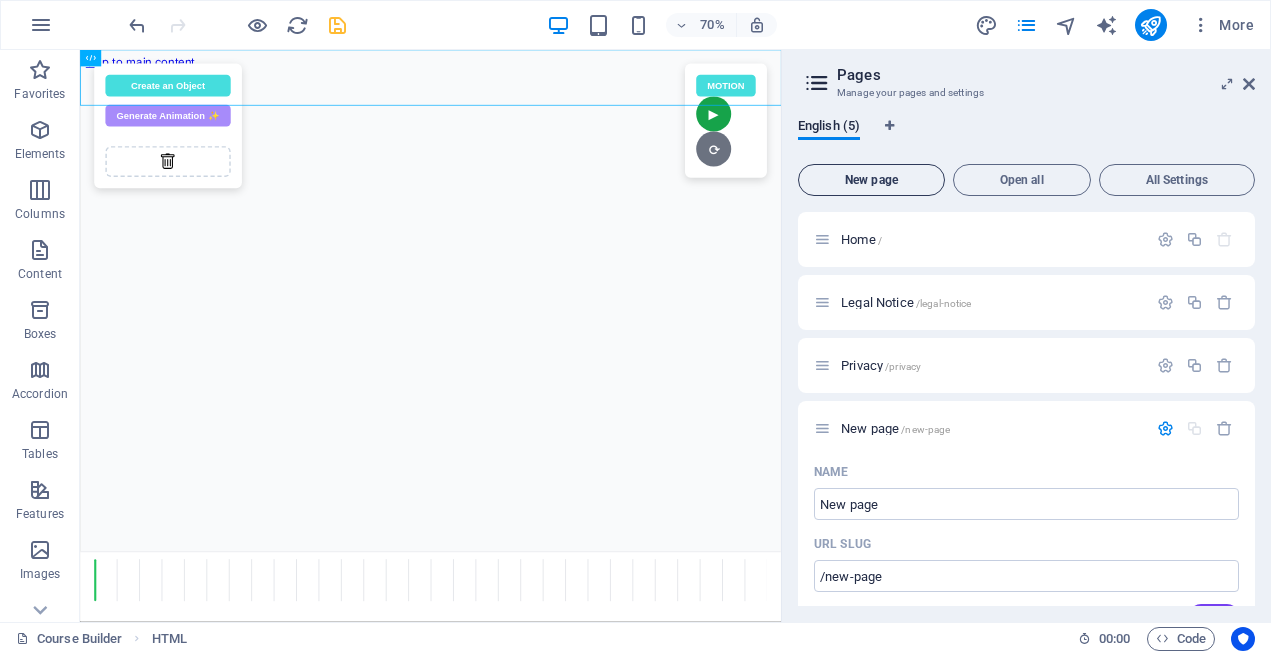 click on "New page" at bounding box center (871, 180) 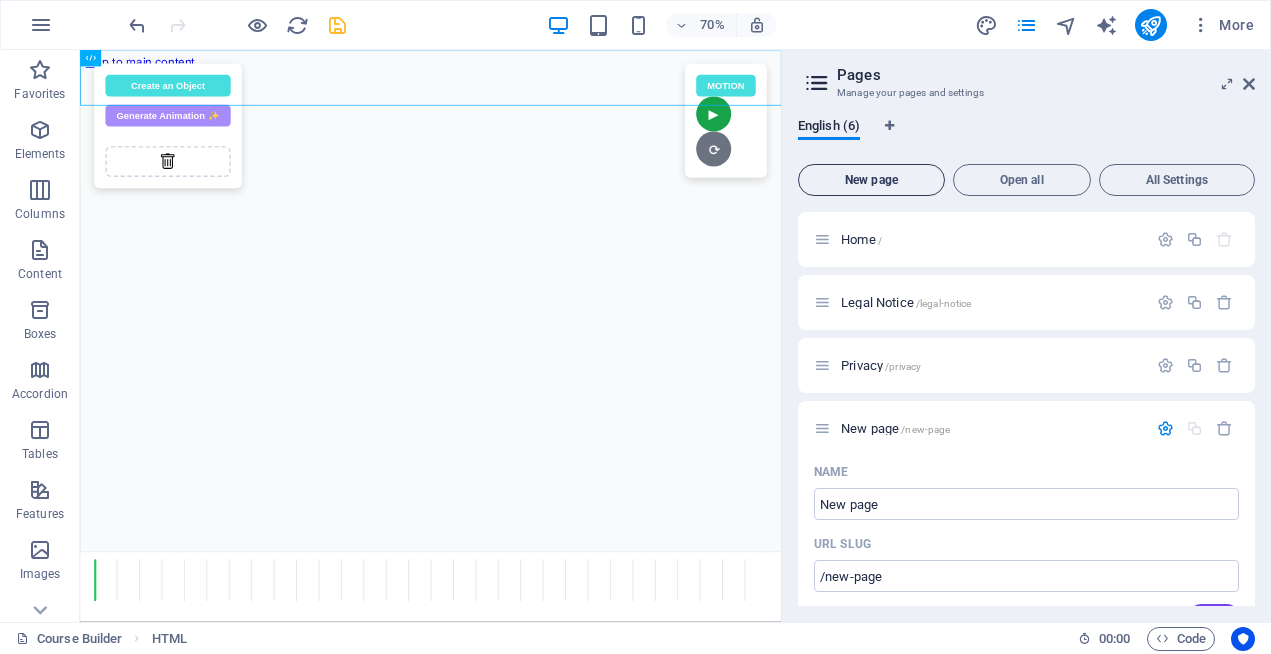 scroll, scrollTop: 898, scrollLeft: 0, axis: vertical 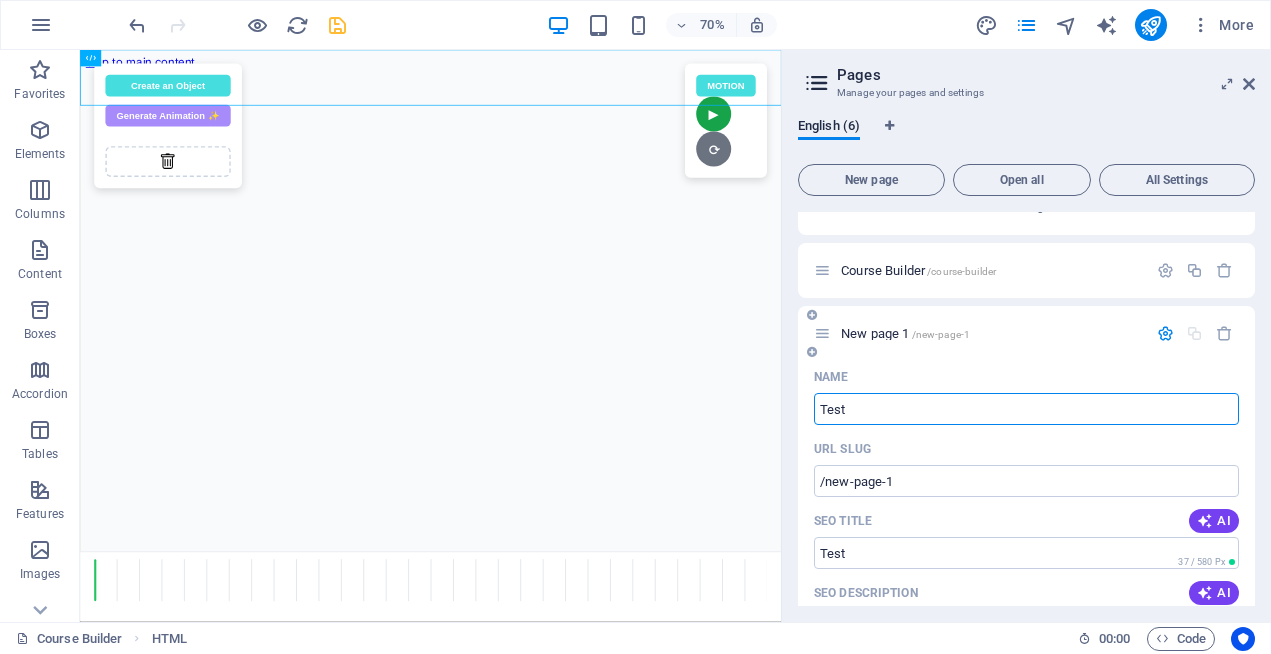 type on "Test" 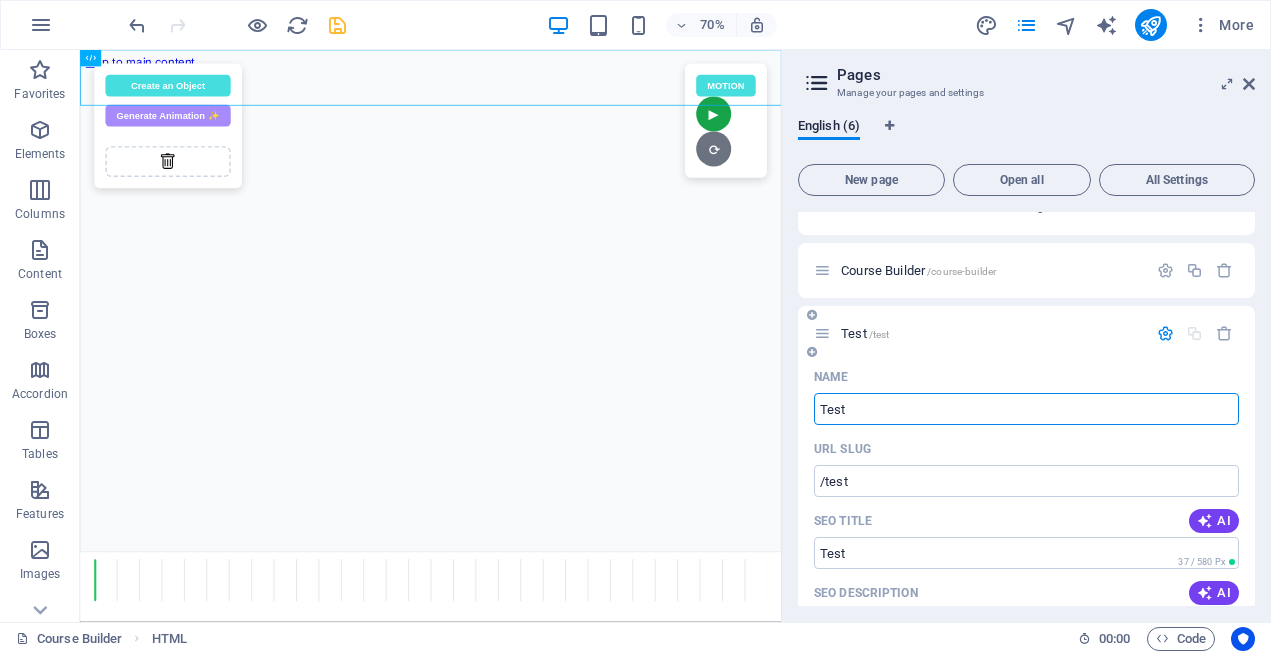 type on "Test" 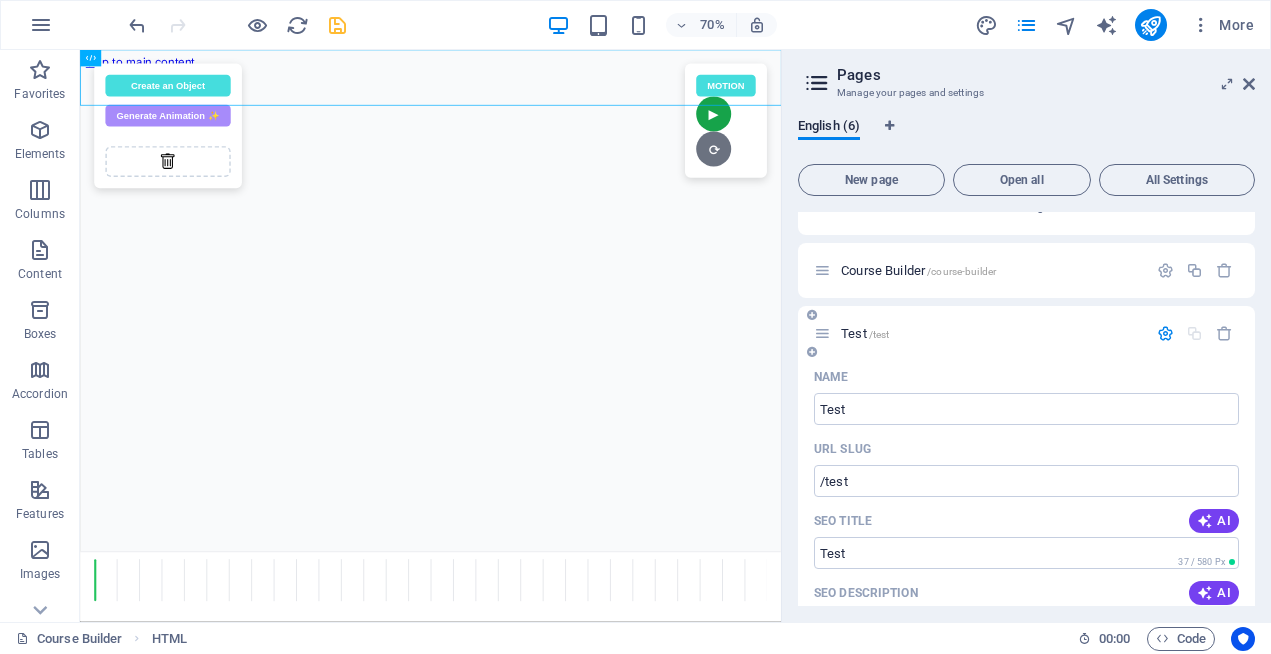 click on "Name" at bounding box center [1026, 377] 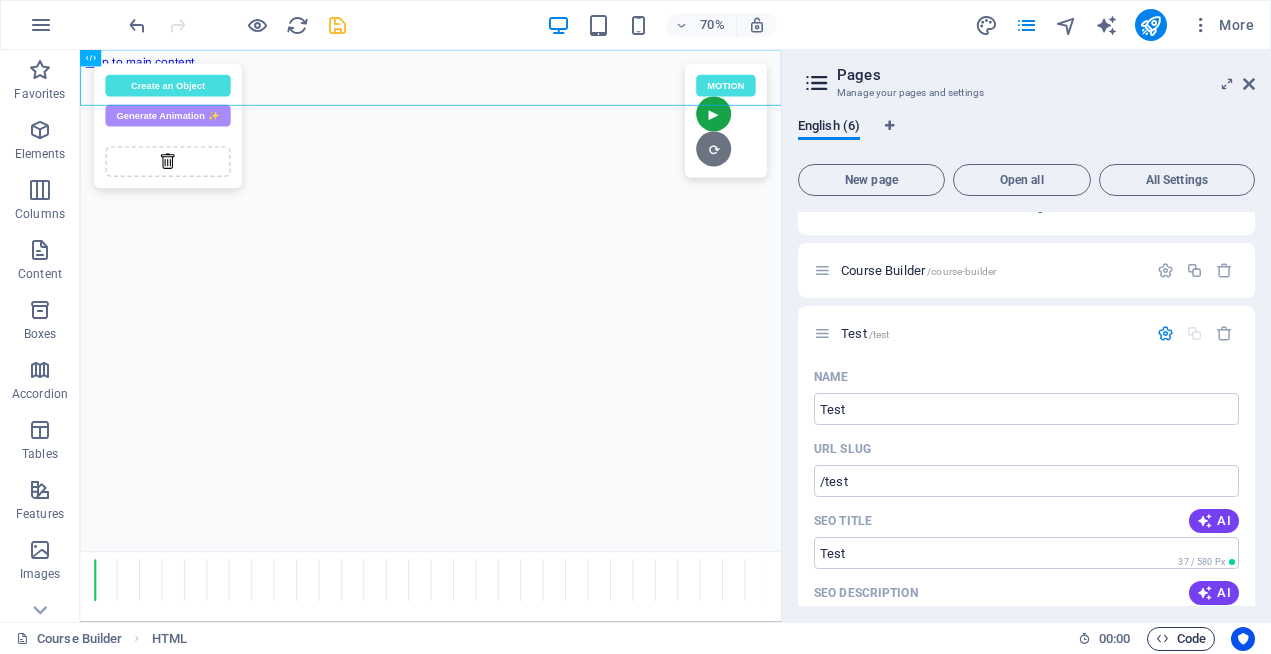 click at bounding box center [1162, 638] 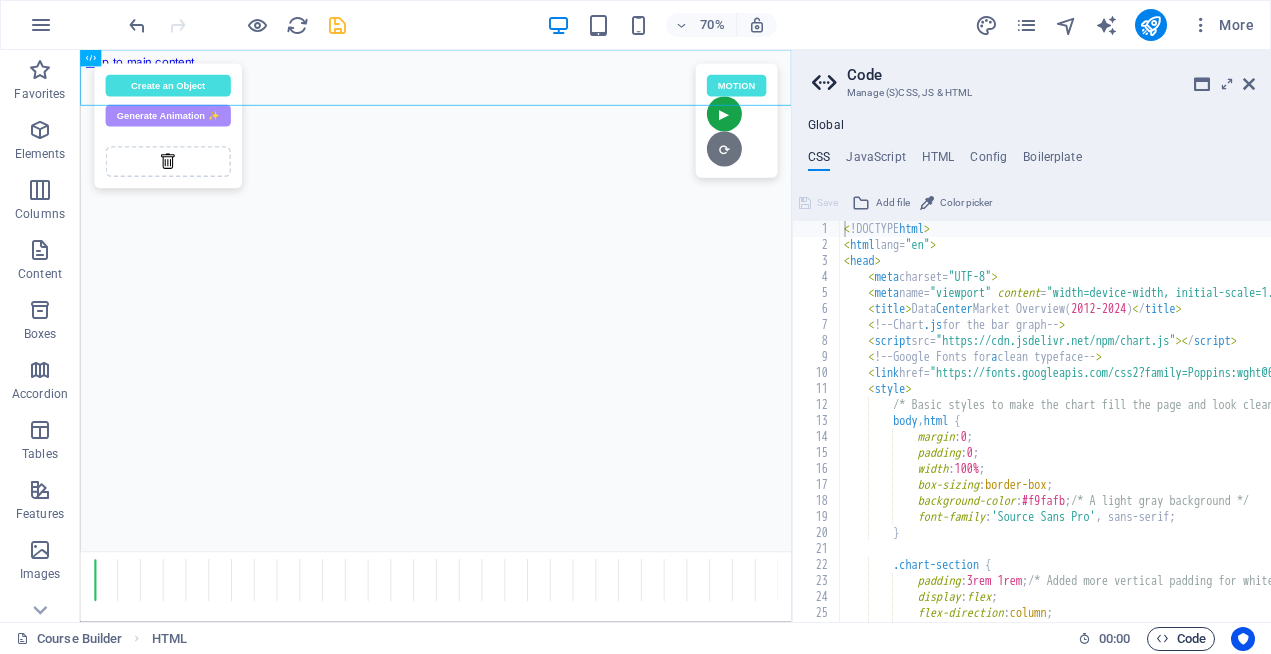 click at bounding box center [1162, 638] 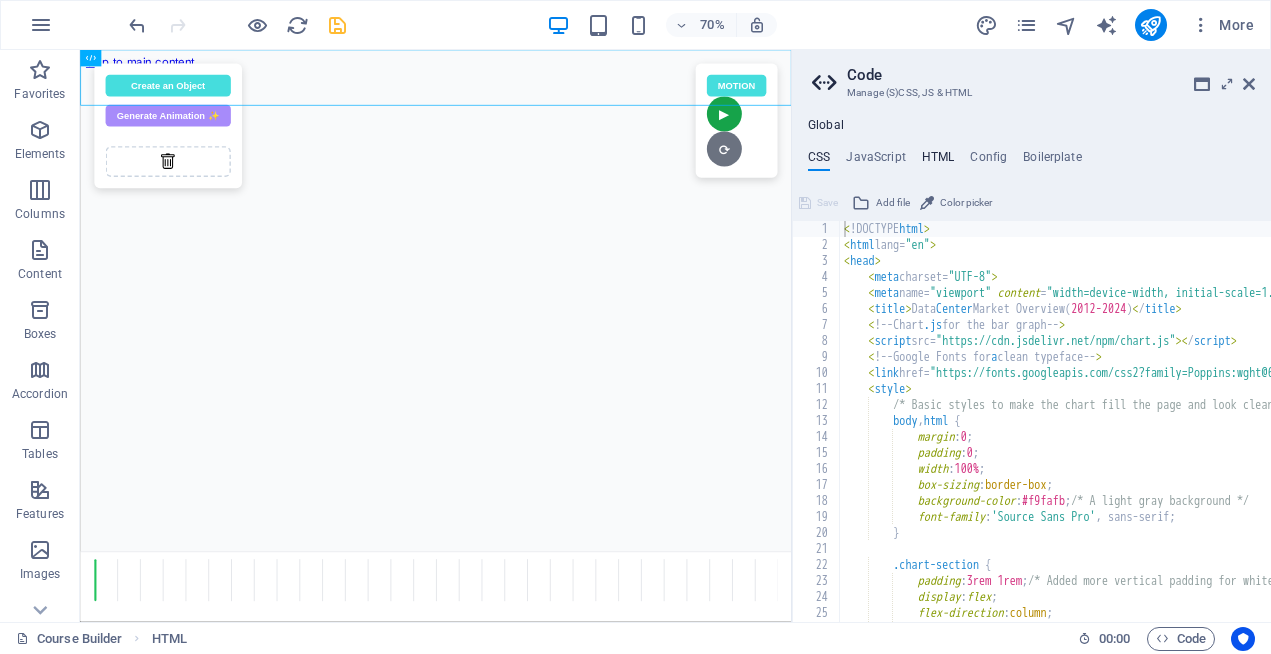 click on "HTML" at bounding box center [938, 161] 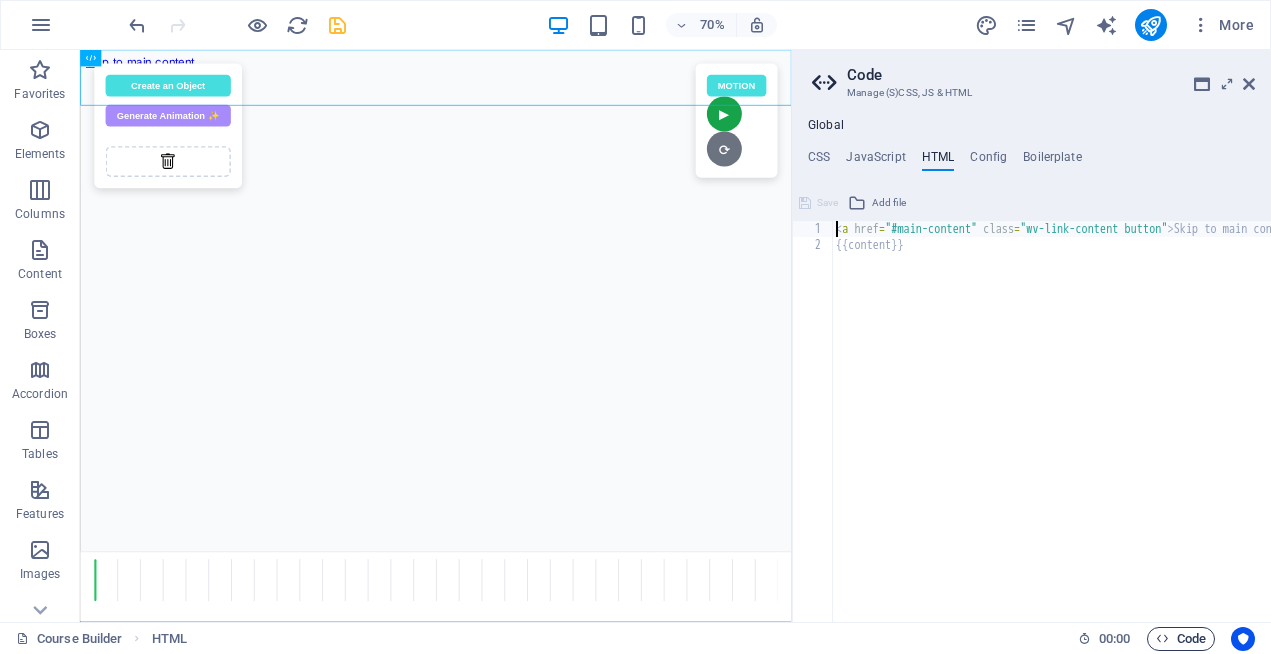 click on "Code" at bounding box center (1181, 639) 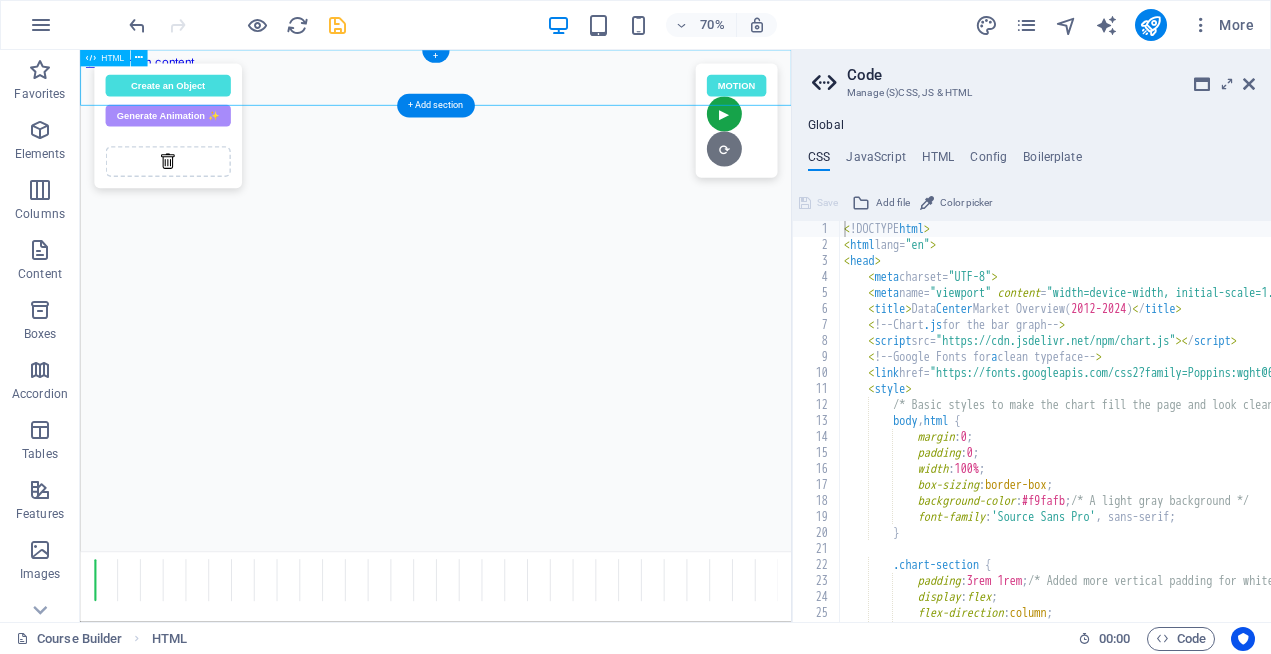 click on "Draggable Boxes with Motion Capture
MOTION
►
⏹
⟳
Select Object...
Record
Motion Recorded!
Confirm
Deny
After motion ends:
Stay
Leave
Create an Object
Generate Animation ✨
Choose a type:
Triangle
Arrow
Square
Circle
CPU Icon
Wind Icon
Activity Icon
Solar Icon
Chart Icon
Import Image
YouTube Video" at bounding box center (588, 78) 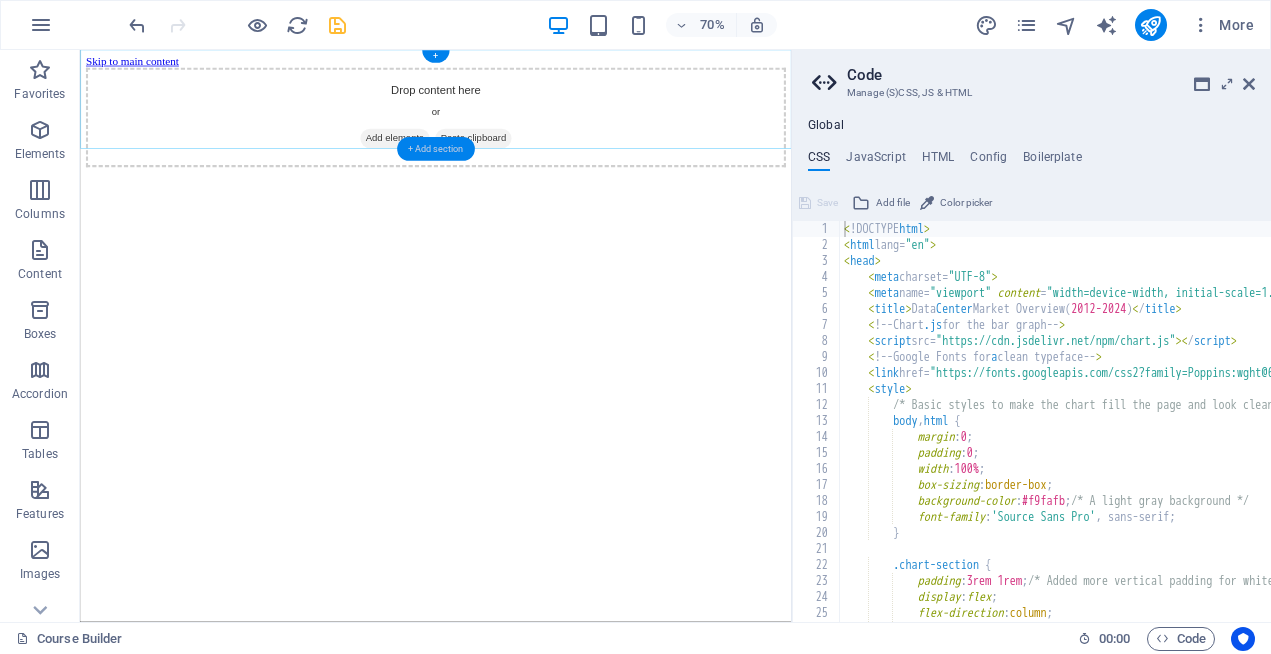 click on "+ Add section" at bounding box center (436, 150) 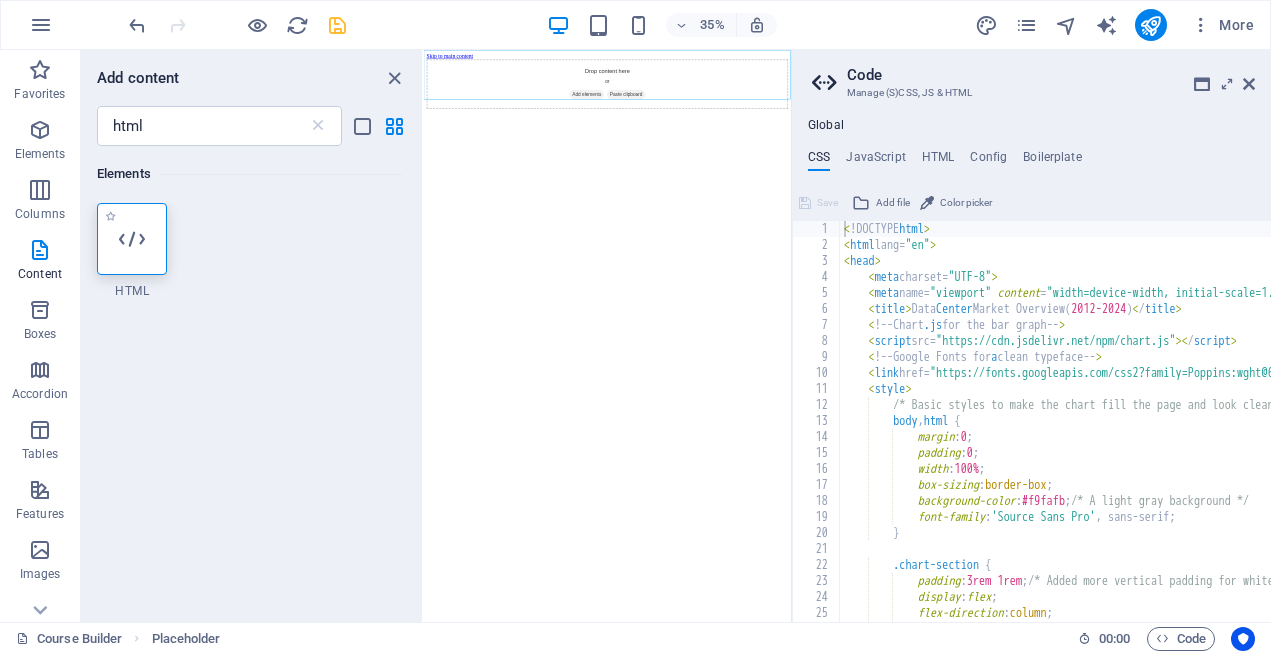 click at bounding box center [132, 239] 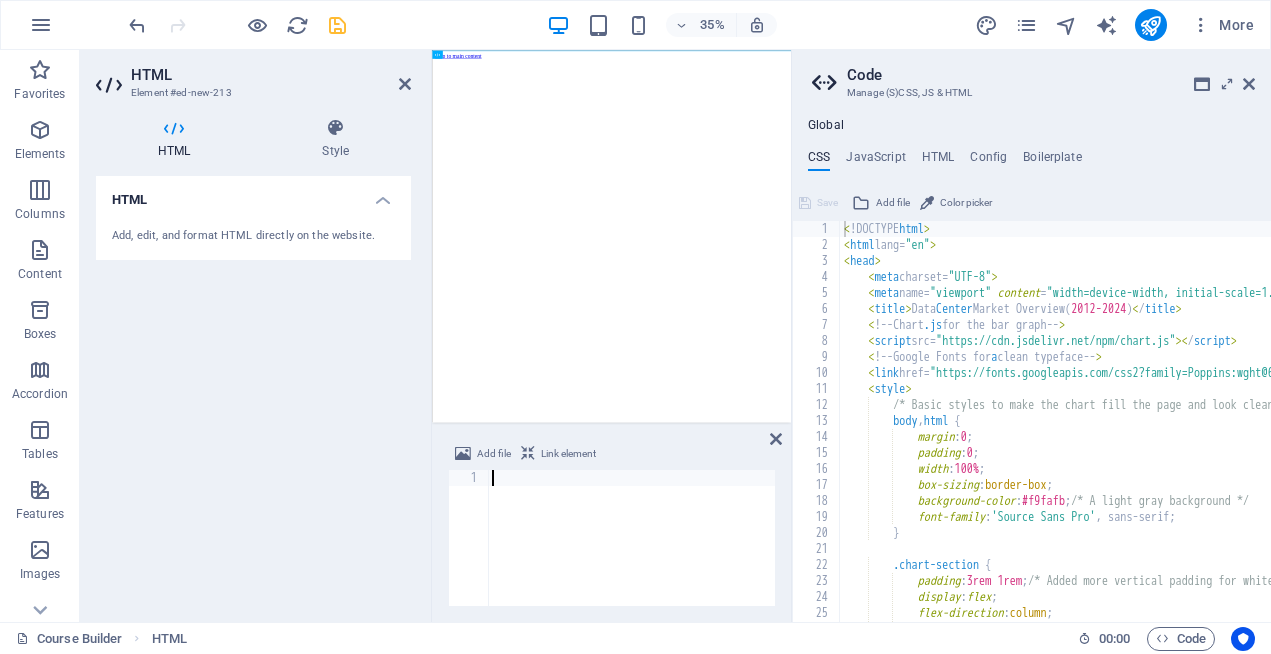 scroll, scrollTop: 24504, scrollLeft: 0, axis: vertical 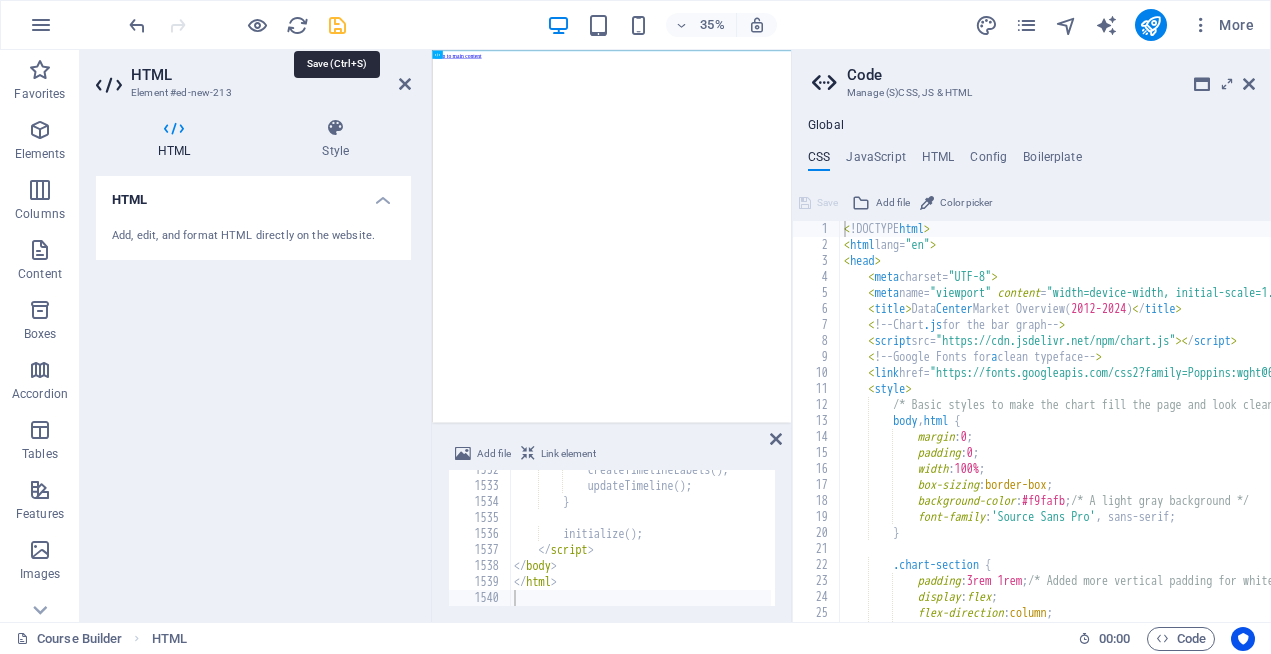 click at bounding box center [337, 25] 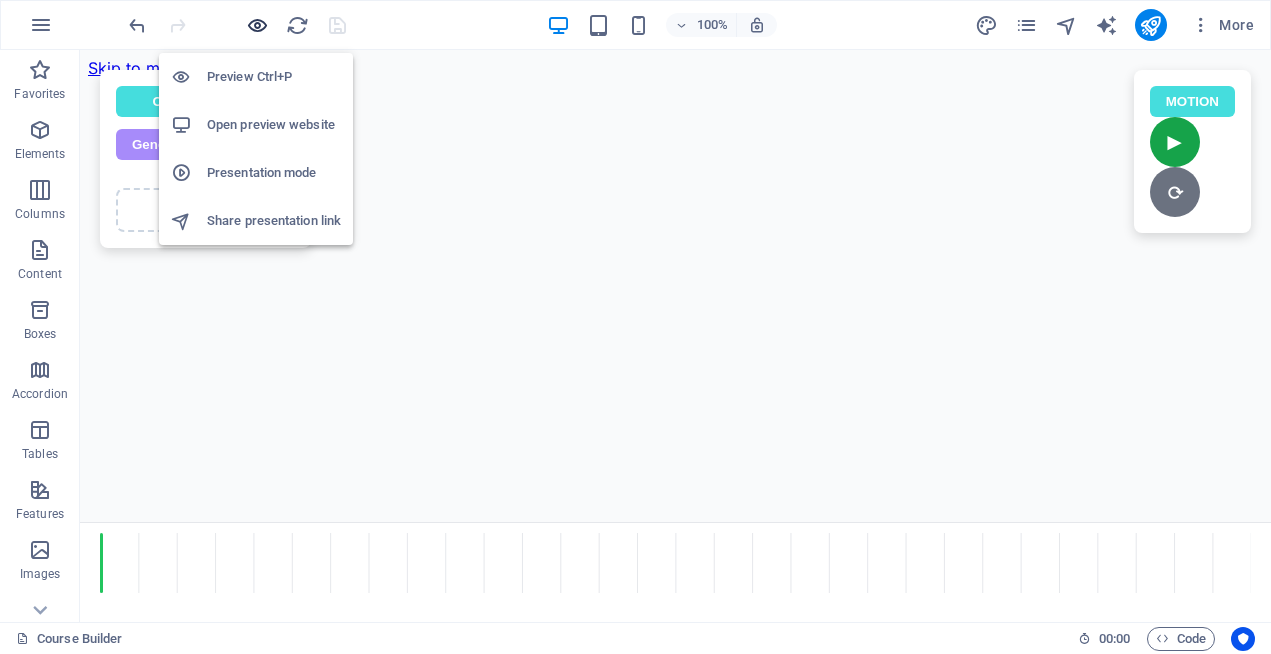 click at bounding box center [257, 25] 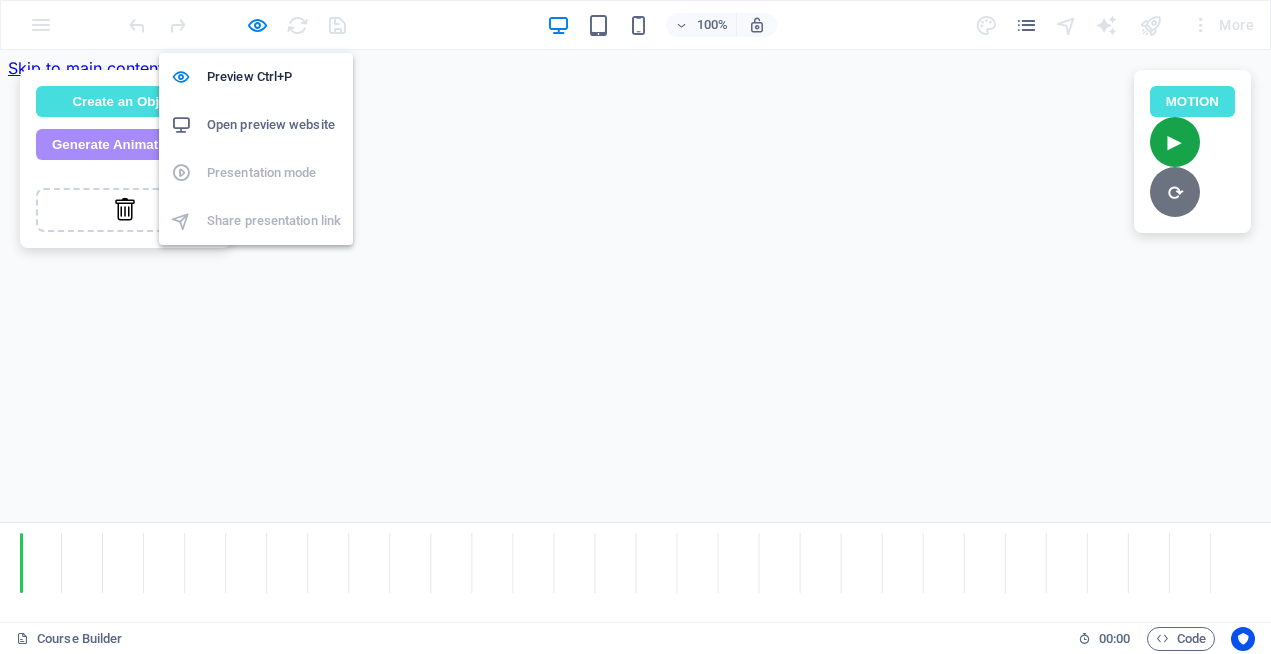 click on "Open preview website" at bounding box center [274, 125] 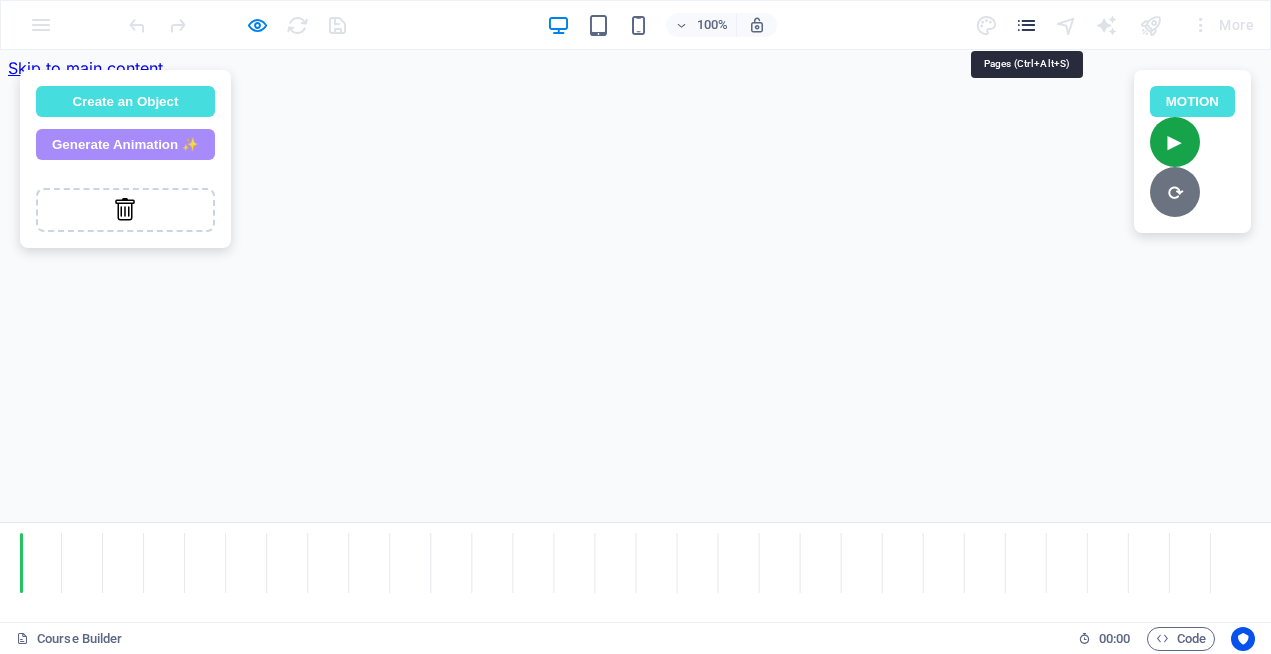 click at bounding box center (1026, 25) 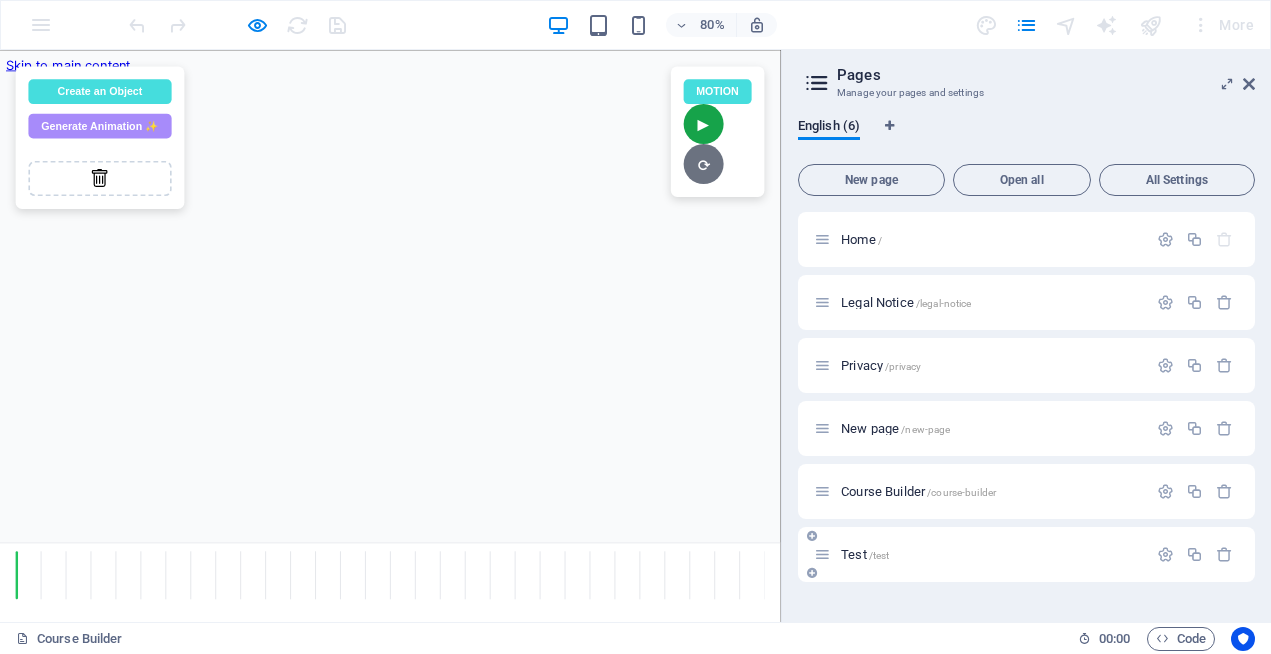 click on "Test /test" at bounding box center [980, 554] 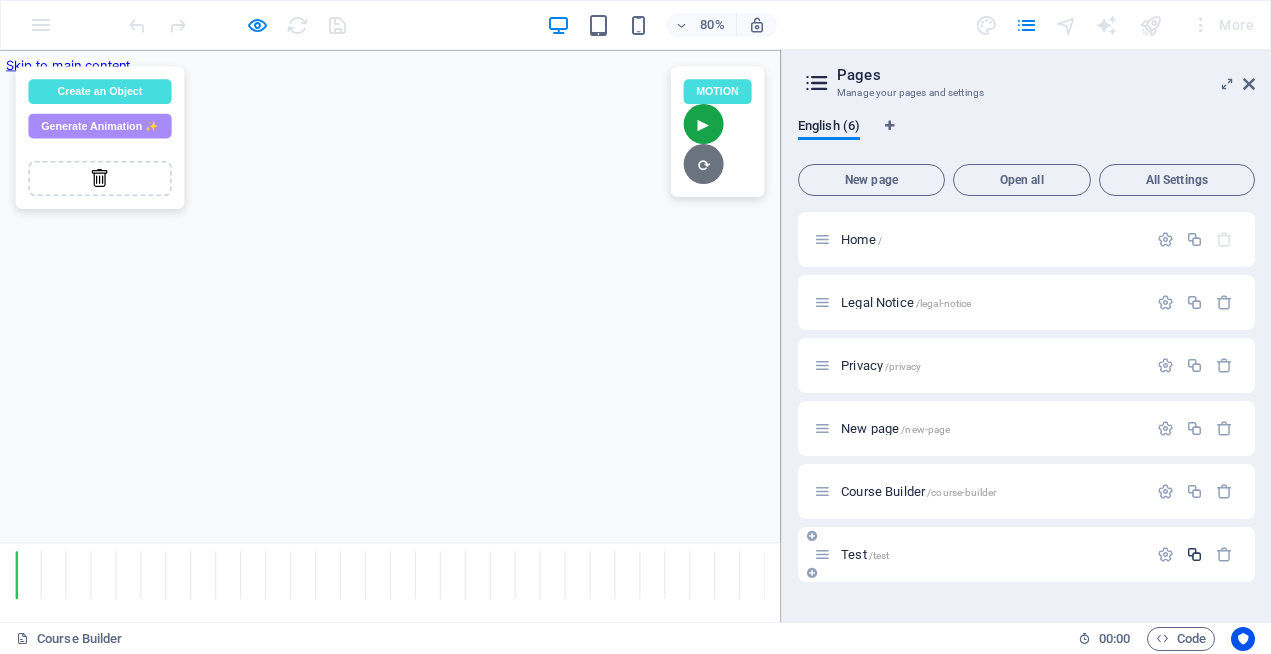 click at bounding box center [1194, 554] 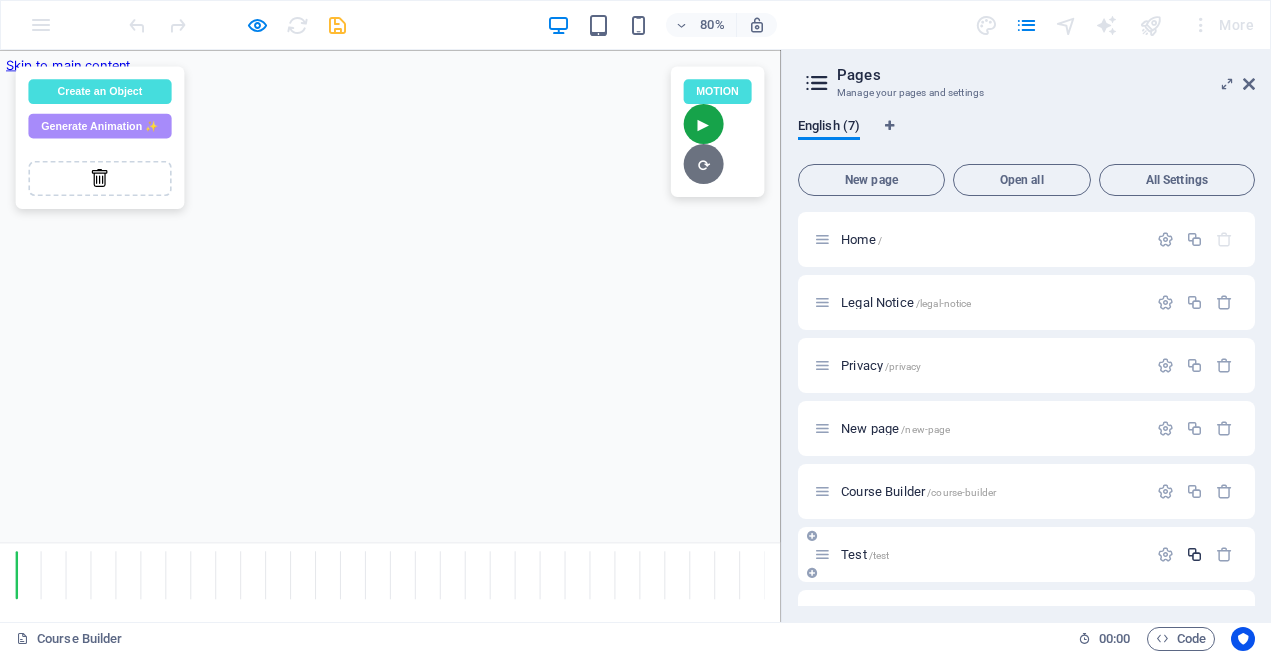 scroll, scrollTop: 284, scrollLeft: 0, axis: vertical 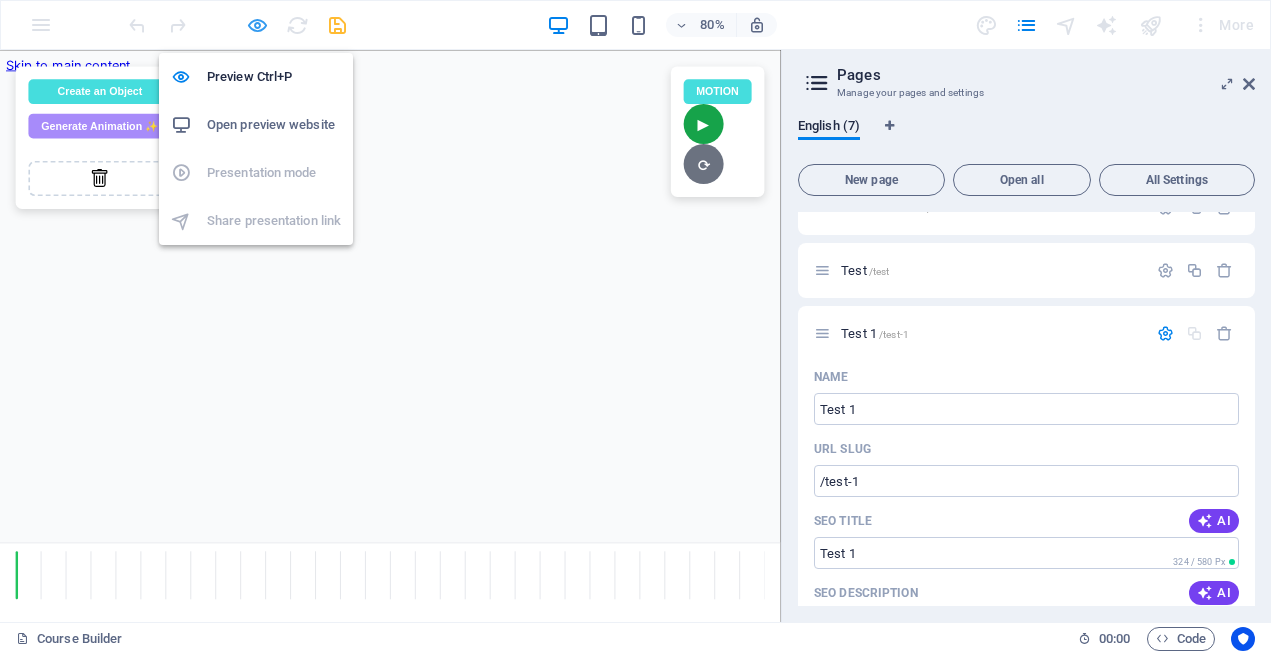 click at bounding box center (257, 25) 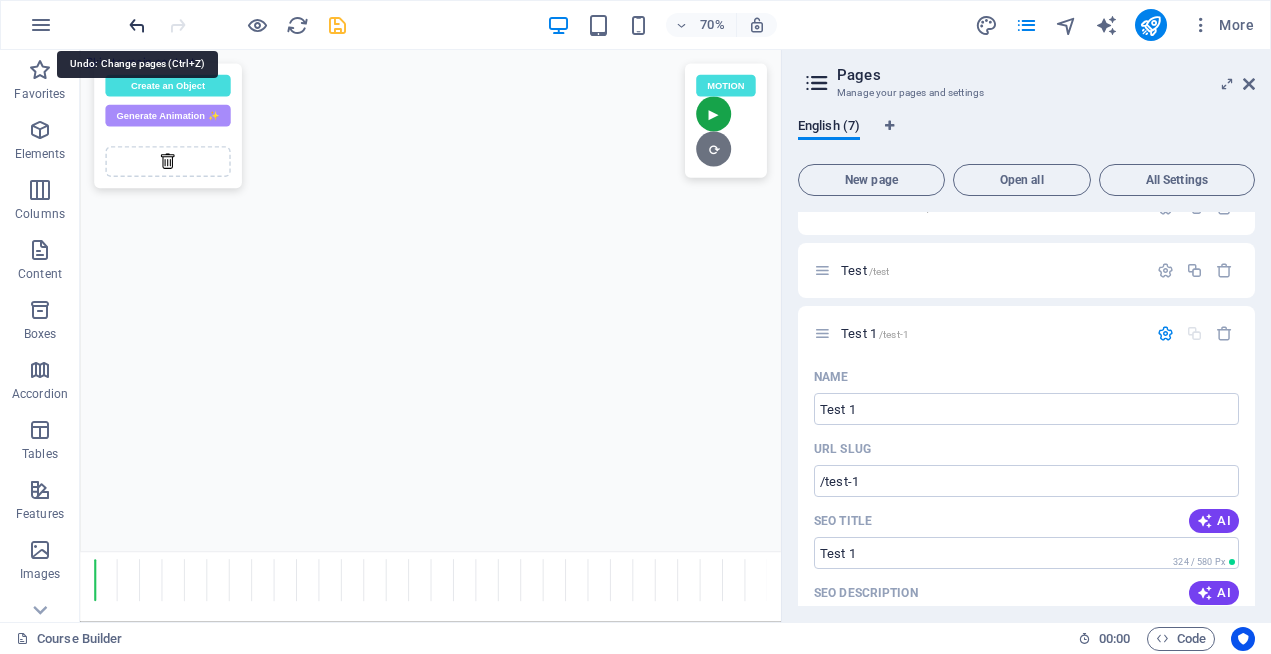 click at bounding box center [137, 25] 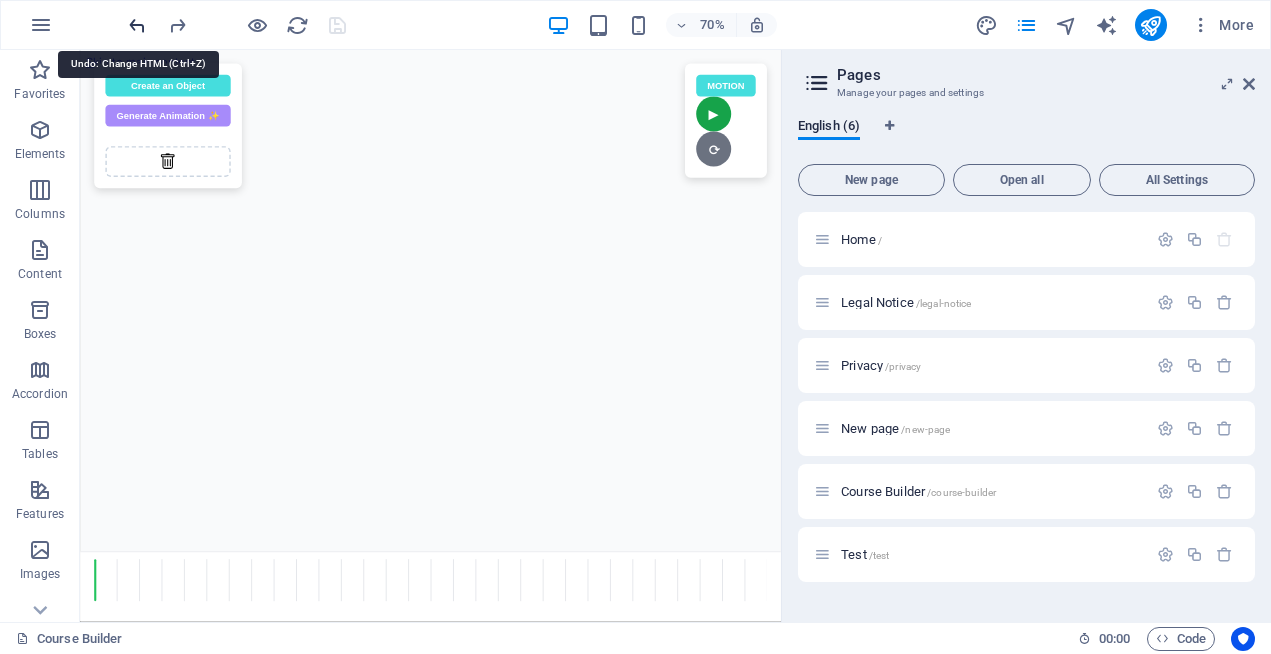 scroll, scrollTop: 0, scrollLeft: 0, axis: both 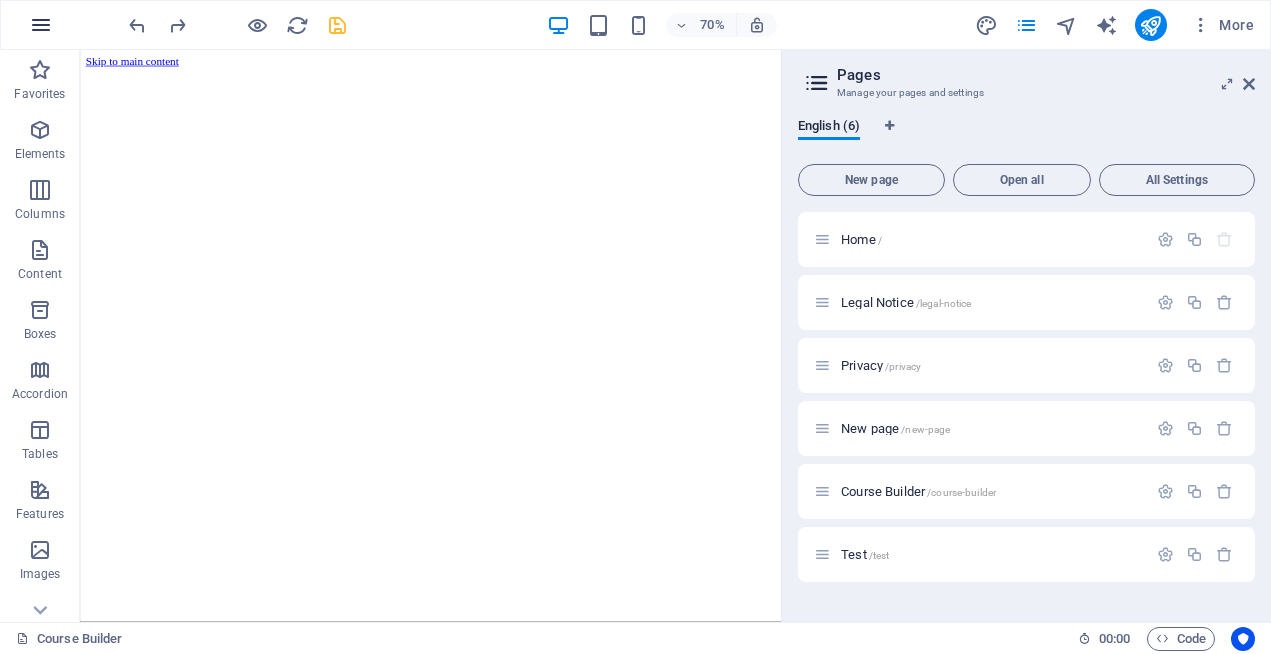 click at bounding box center [41, 25] 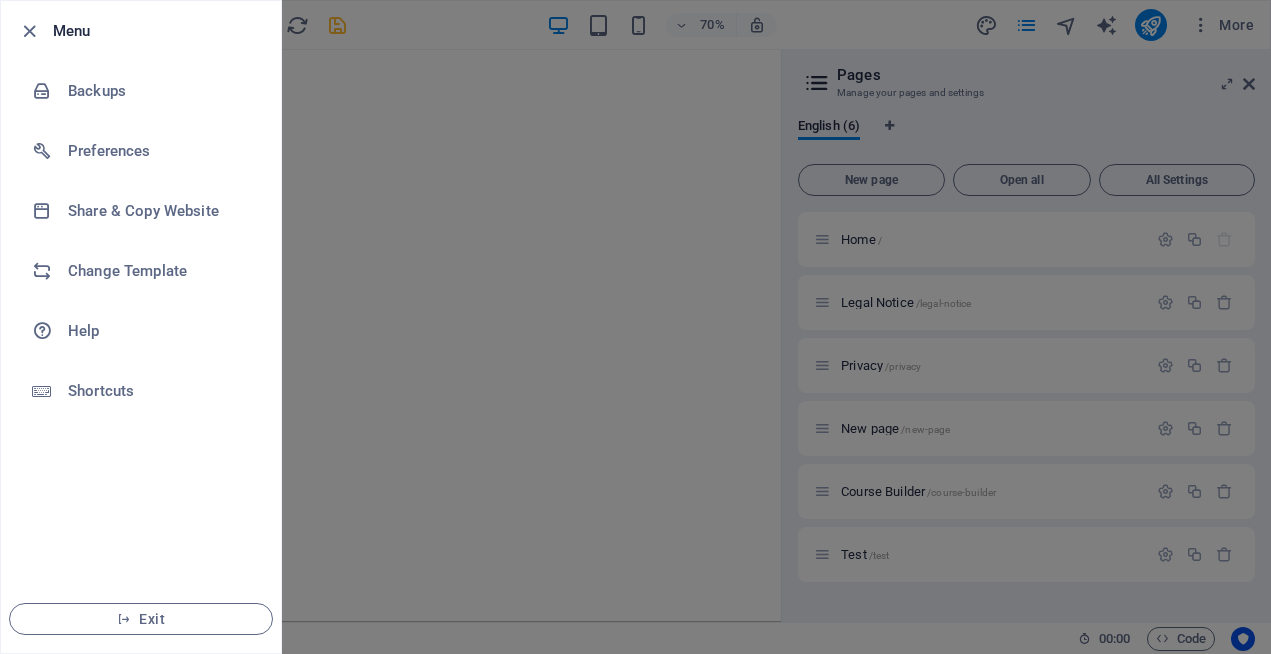 click at bounding box center (635, 327) 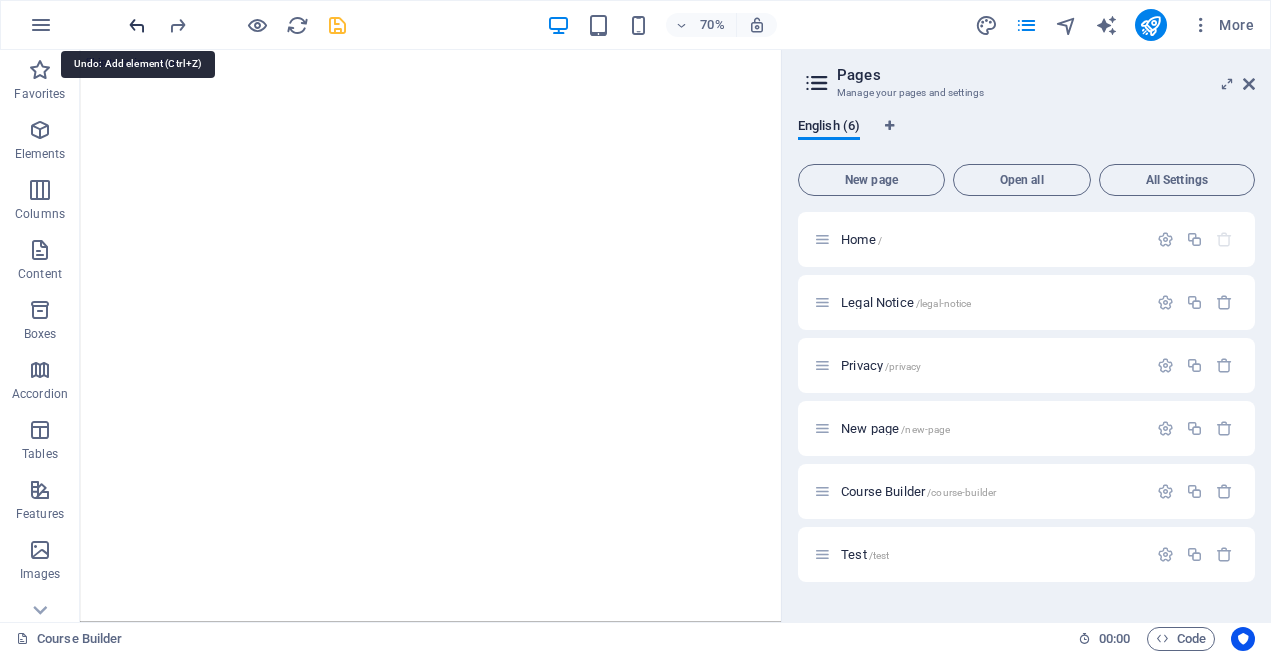 click at bounding box center (137, 25) 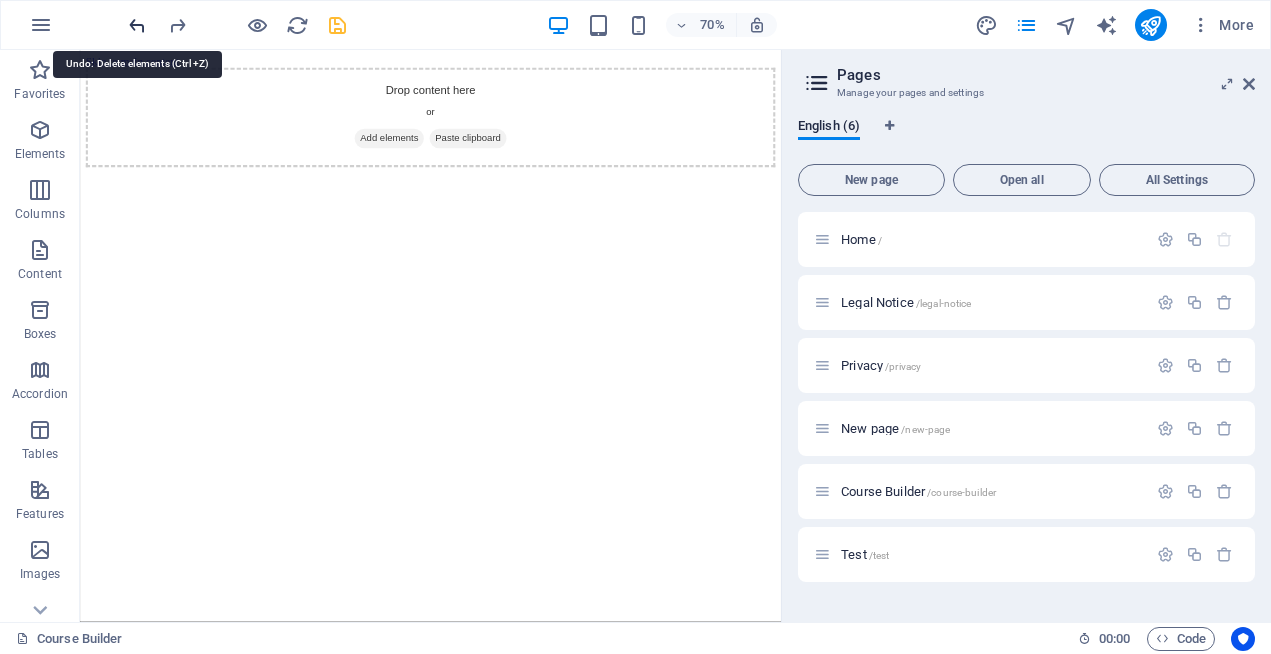 click at bounding box center (137, 25) 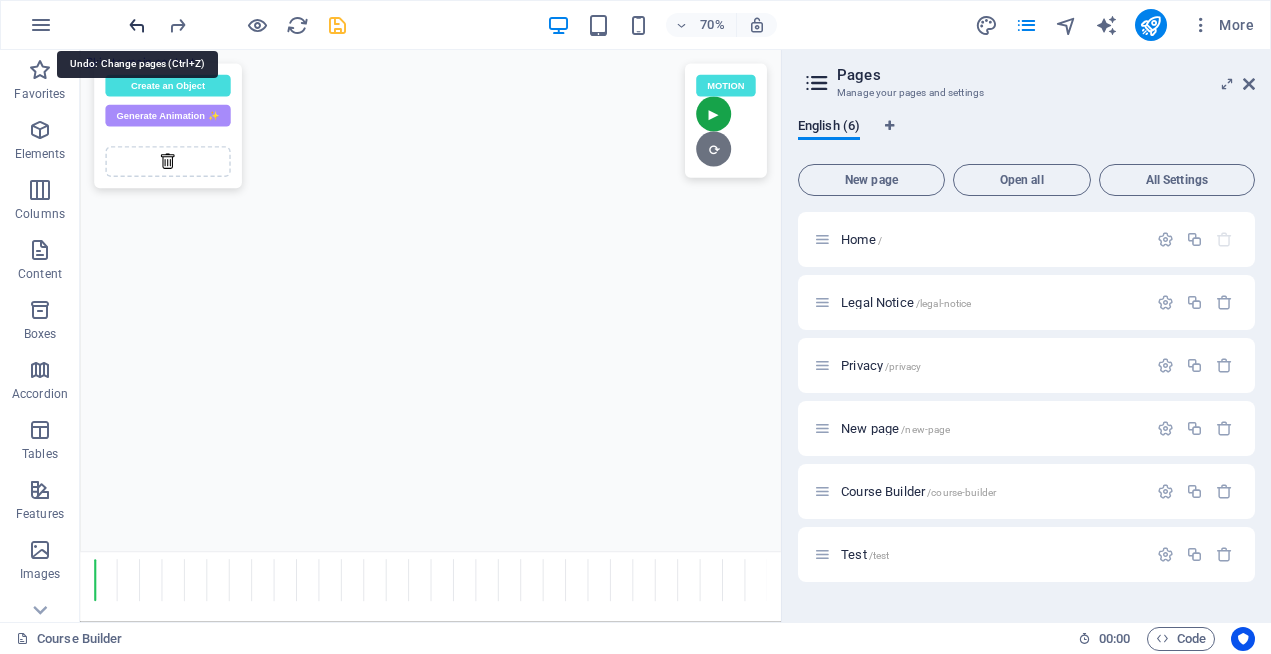 click at bounding box center (137, 25) 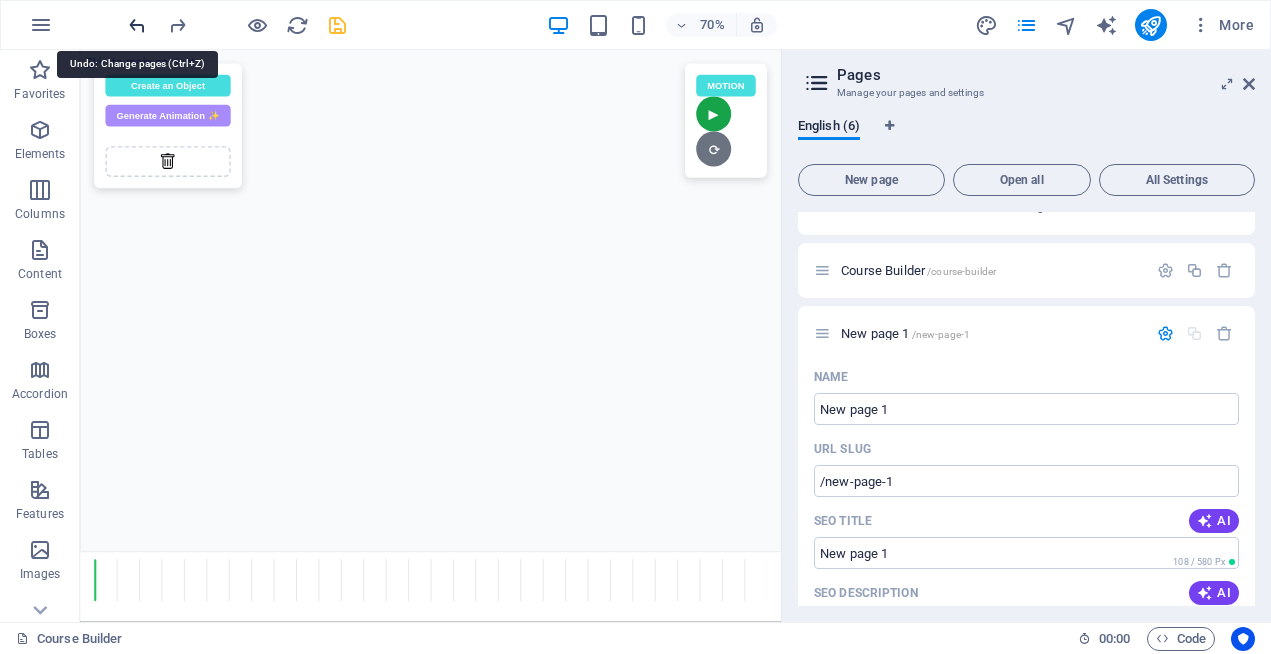 click at bounding box center [137, 25] 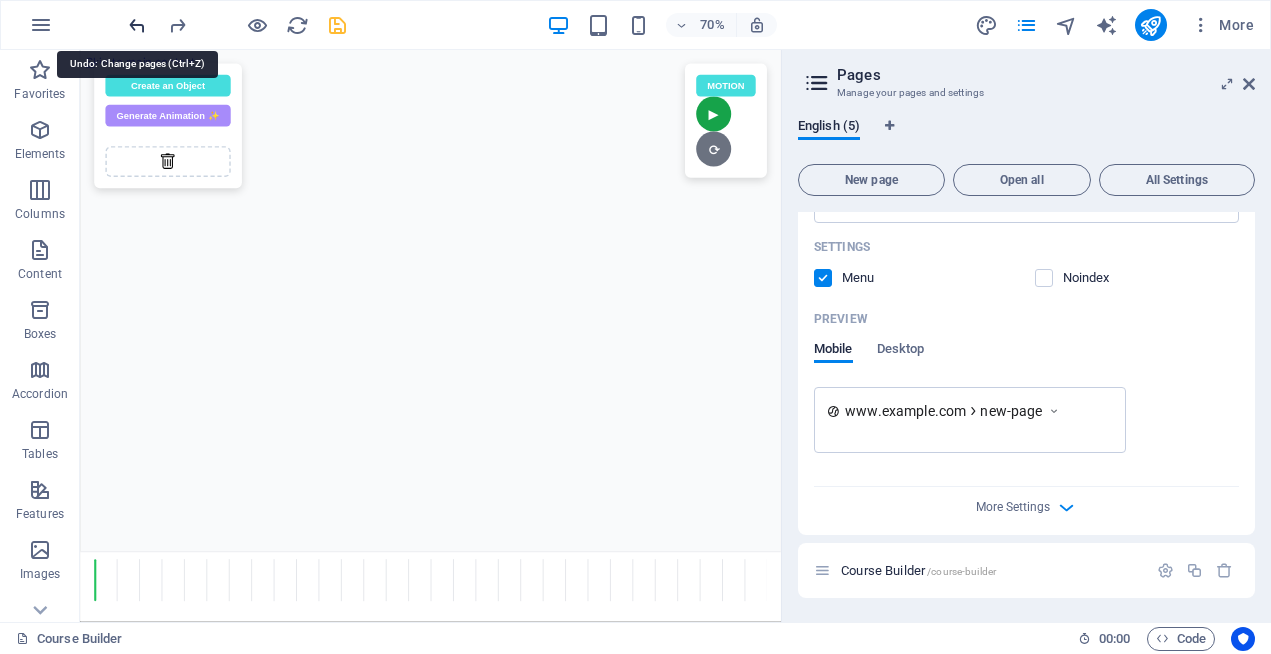 click at bounding box center (137, 25) 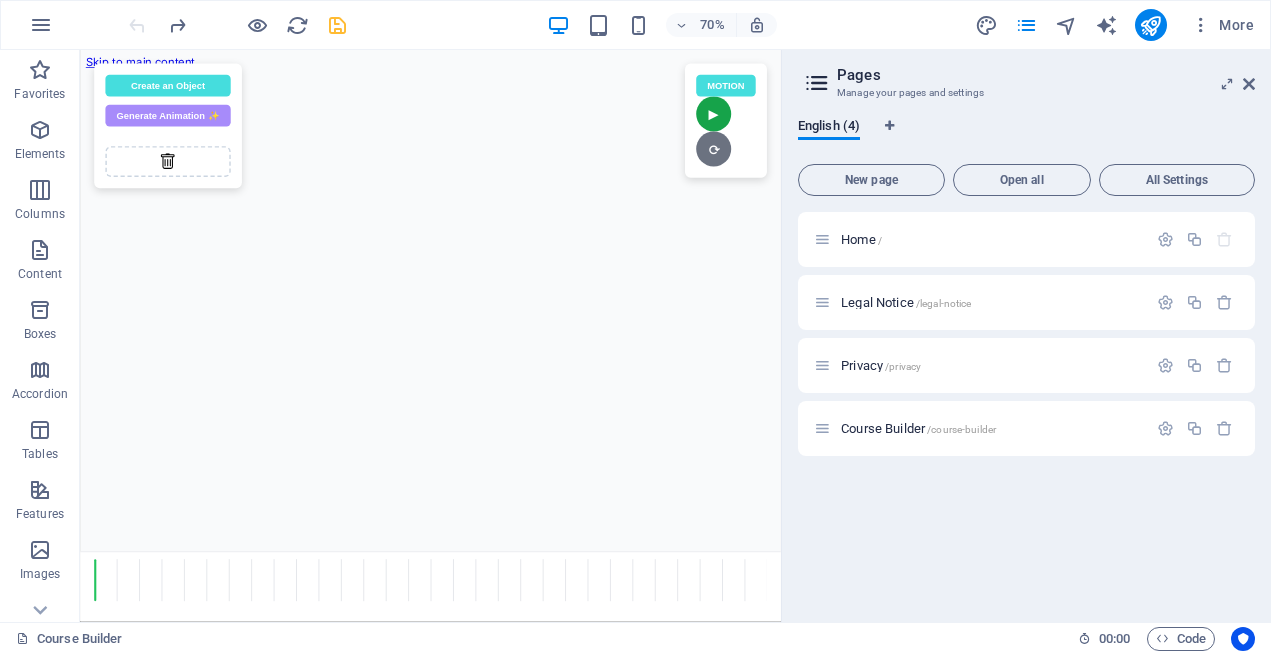 click at bounding box center [237, 25] 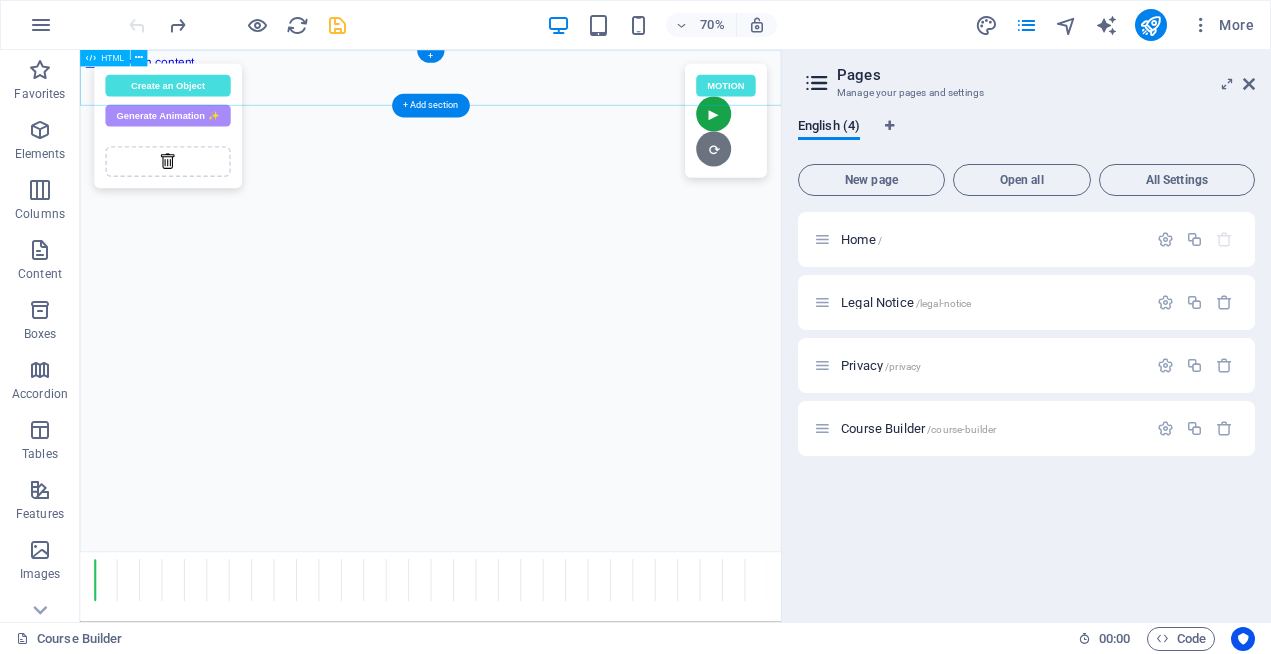 click on "Draggable Boxes with Motion Capture
MOTION
►
⏹
⟳
Select Object...
Record
Motion Recorded!
Confirm
Deny
After motion ends:
Stay
Leave
Create an Object
Generate Animation ✨
Choose a type:
Triangle
Arrow
Square
Circle
CPU Icon
Wind Icon
Activity Icon
Solar Icon
Chart Icon
Import Image
YouTube Video" at bounding box center [580, 78] 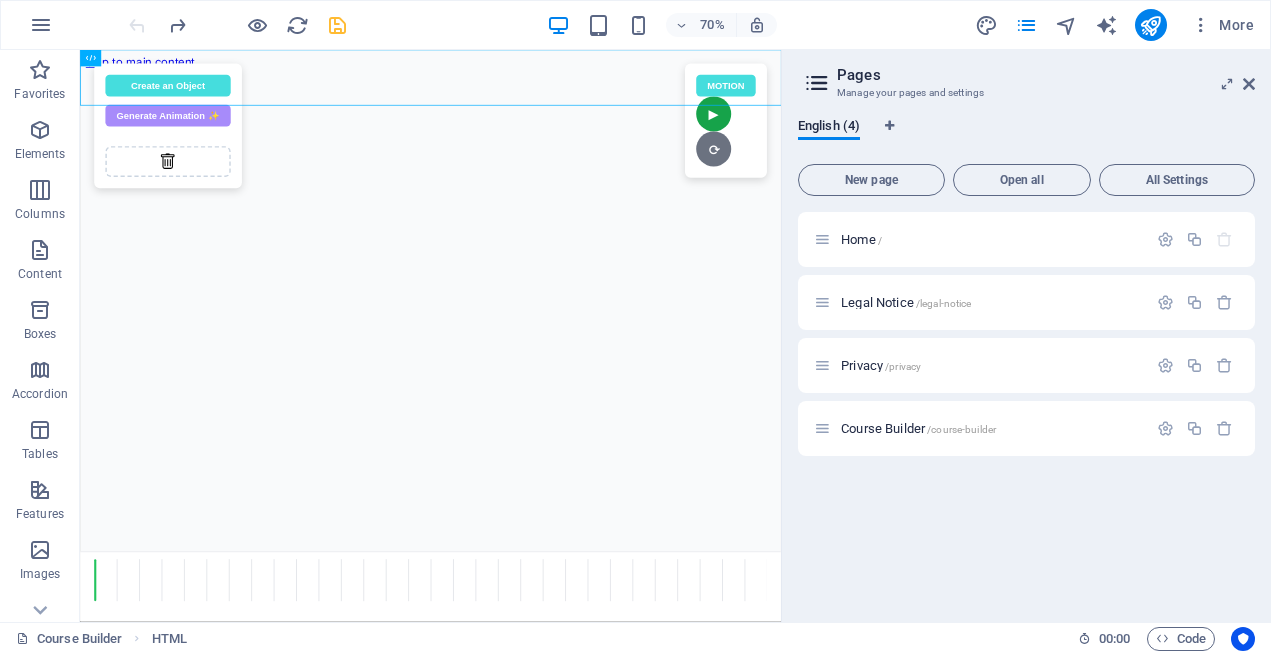 click on "Skip to main content
Draggable Boxes with Motion Capture
MOTION
►
⏹
⟳
Select Object...
Record
Motion Recorded!
Confirm
Deny
After motion ends:
Stay
Leave
Create an Object
Generate Animation ✨
Choose a type:
Triangle
Arrow
Square
Circle
CPU Icon
Wind Icon
Activity Icon
Solar Icon
Chart Icon
Import Image
YouTube Video" at bounding box center [580, 68] 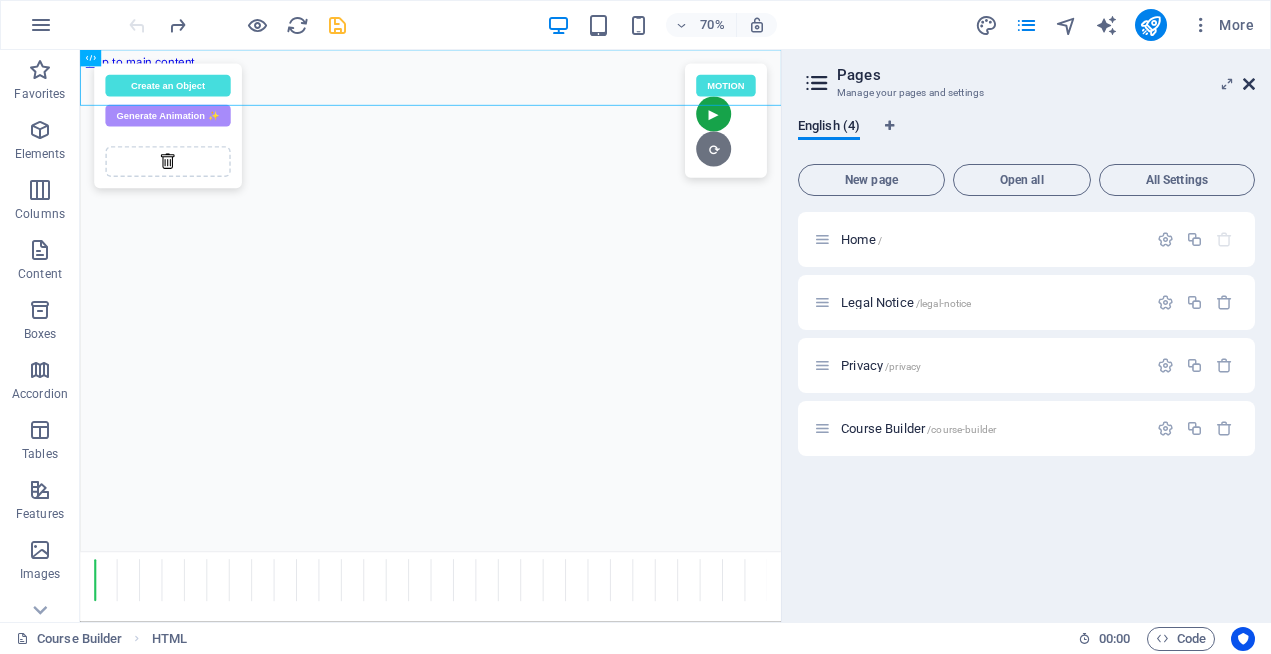 click at bounding box center [1249, 84] 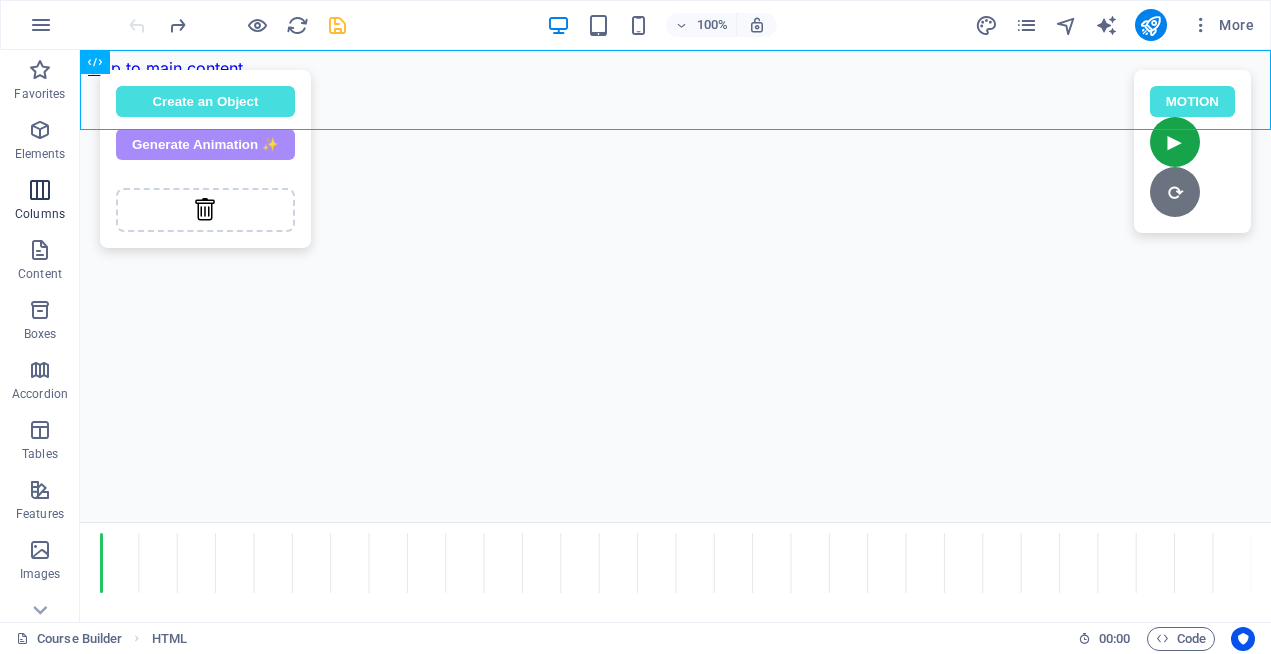 click on "Columns" at bounding box center (40, 214) 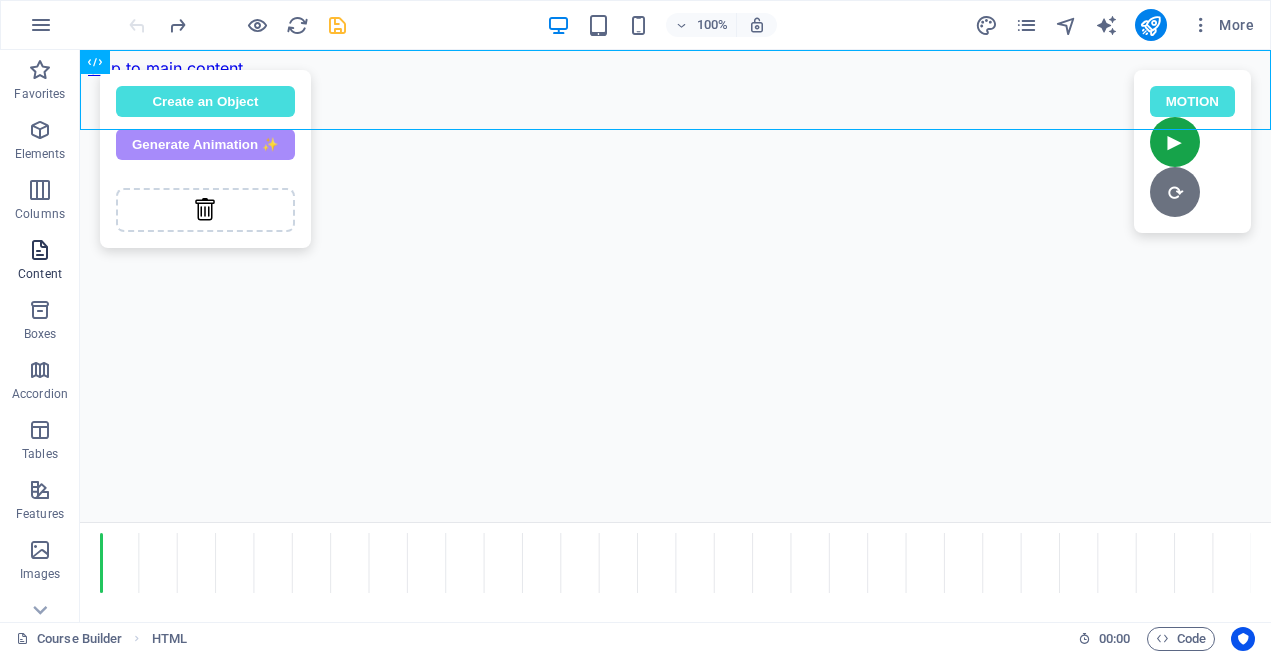 click on "Content" at bounding box center (40, 274) 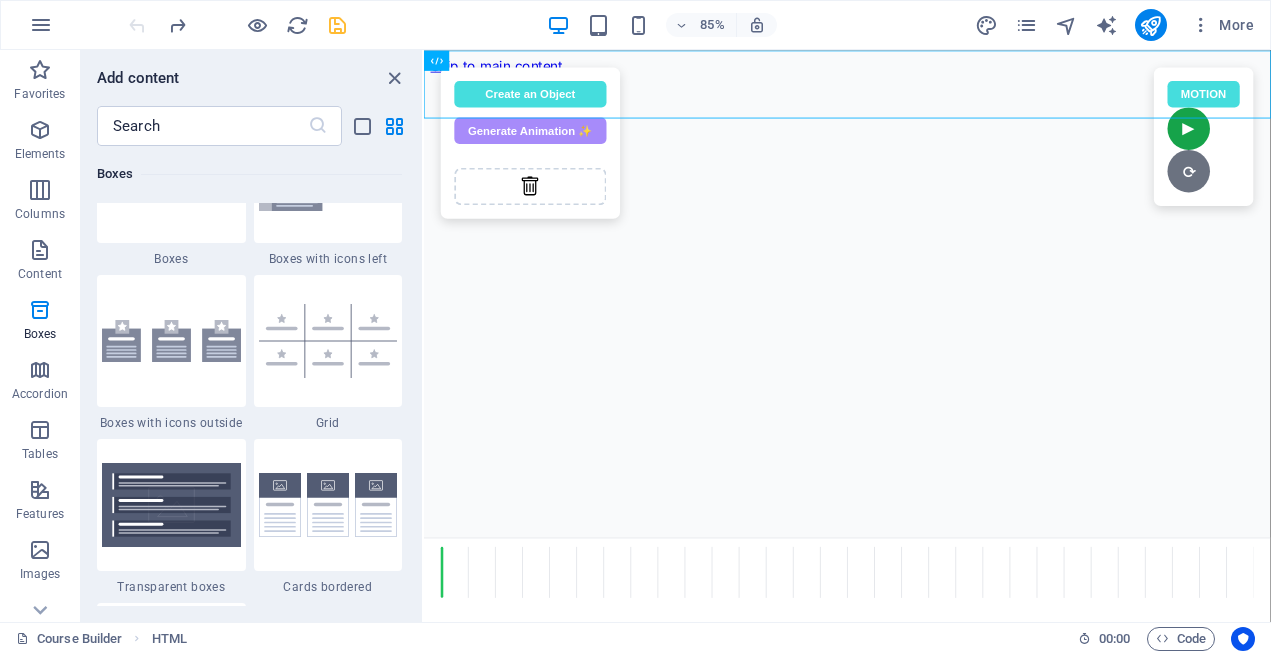 scroll, scrollTop: 5851, scrollLeft: 0, axis: vertical 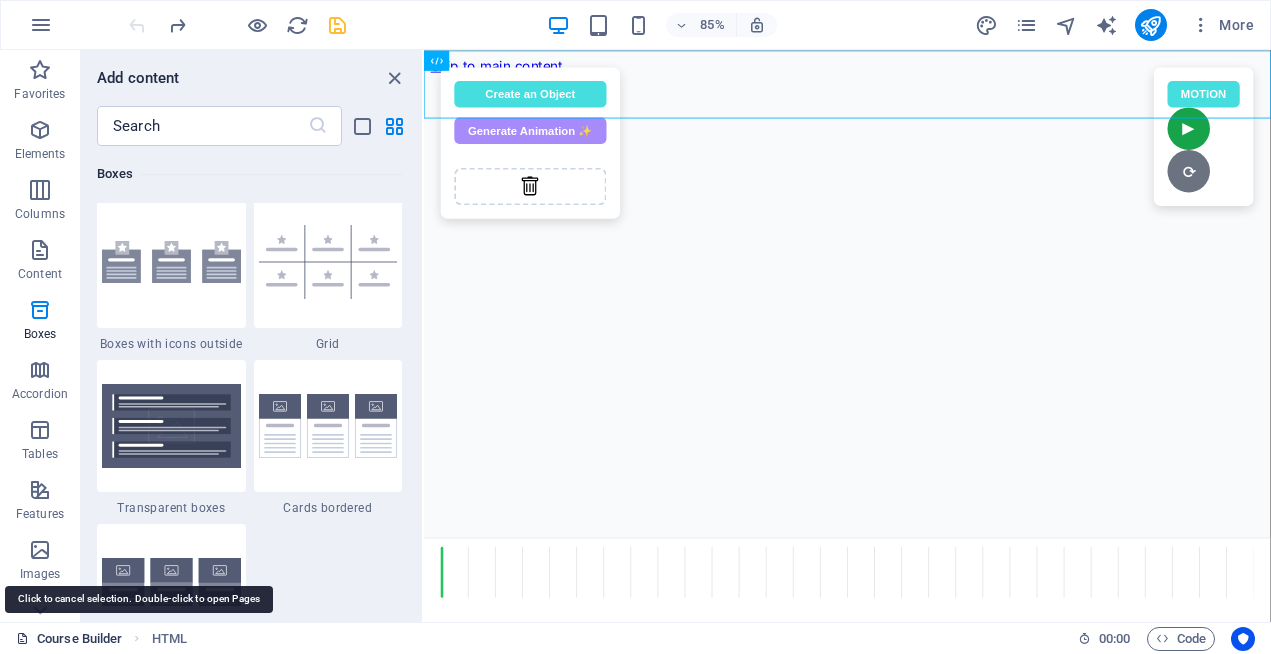 click on "Course Builder" at bounding box center (69, 639) 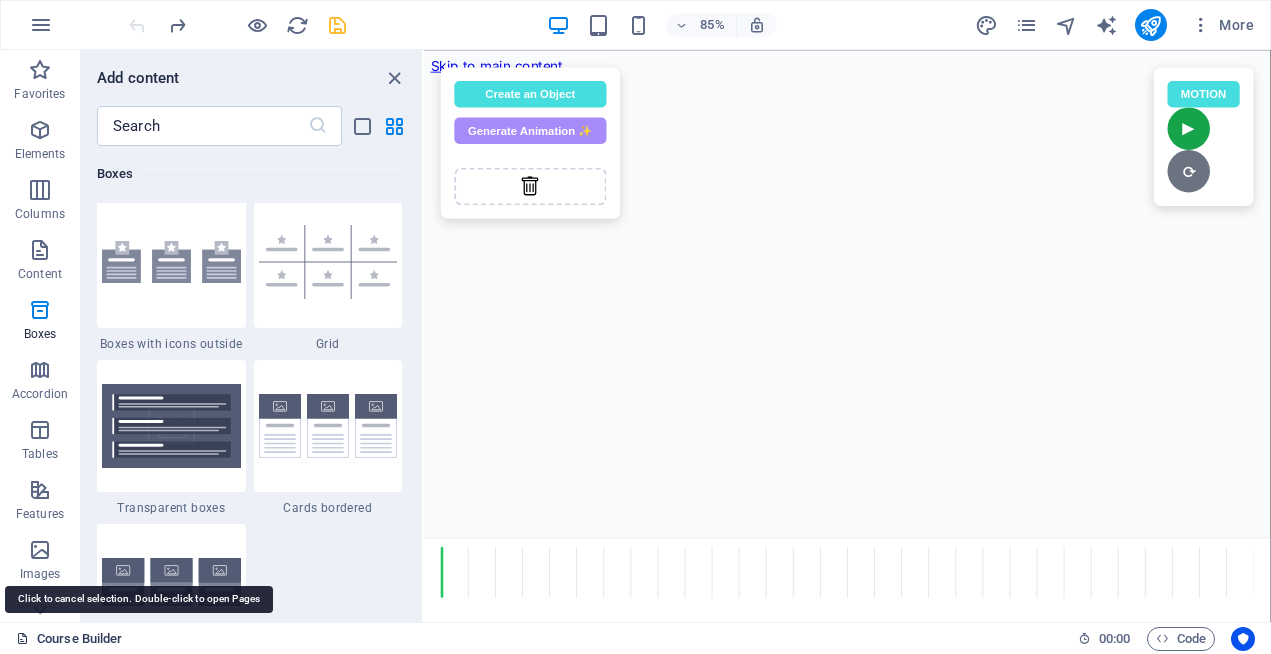 click on "Course Builder" at bounding box center [69, 639] 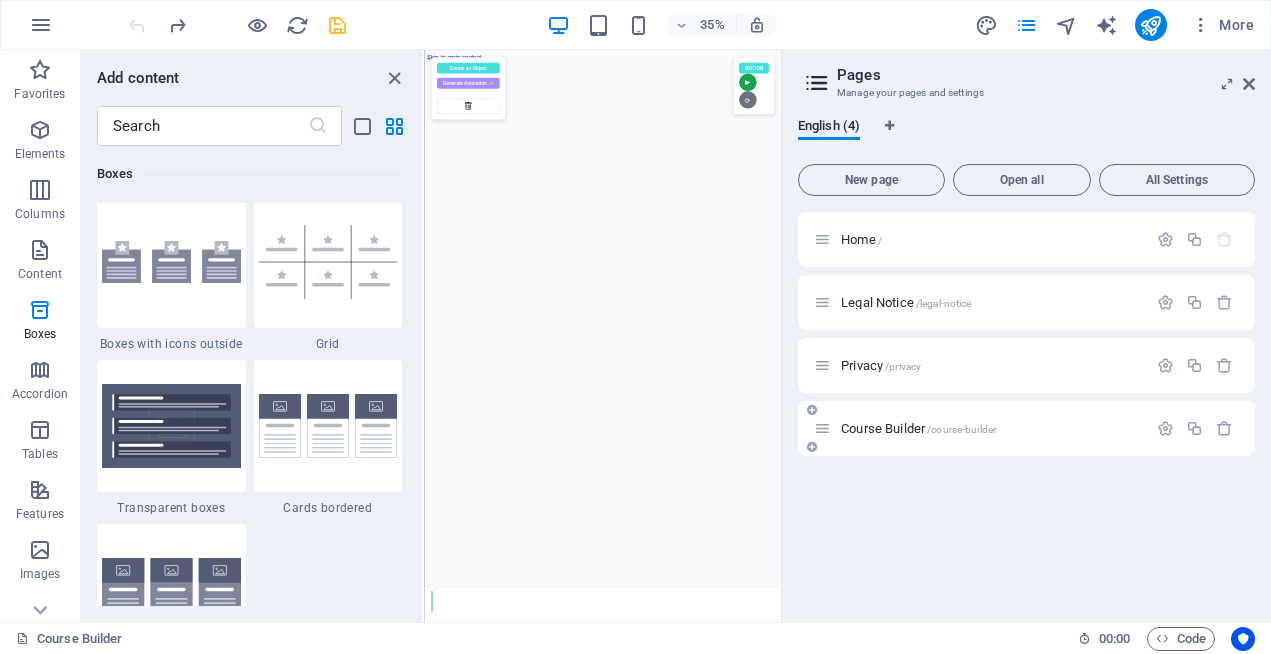 click at bounding box center [812, 410] 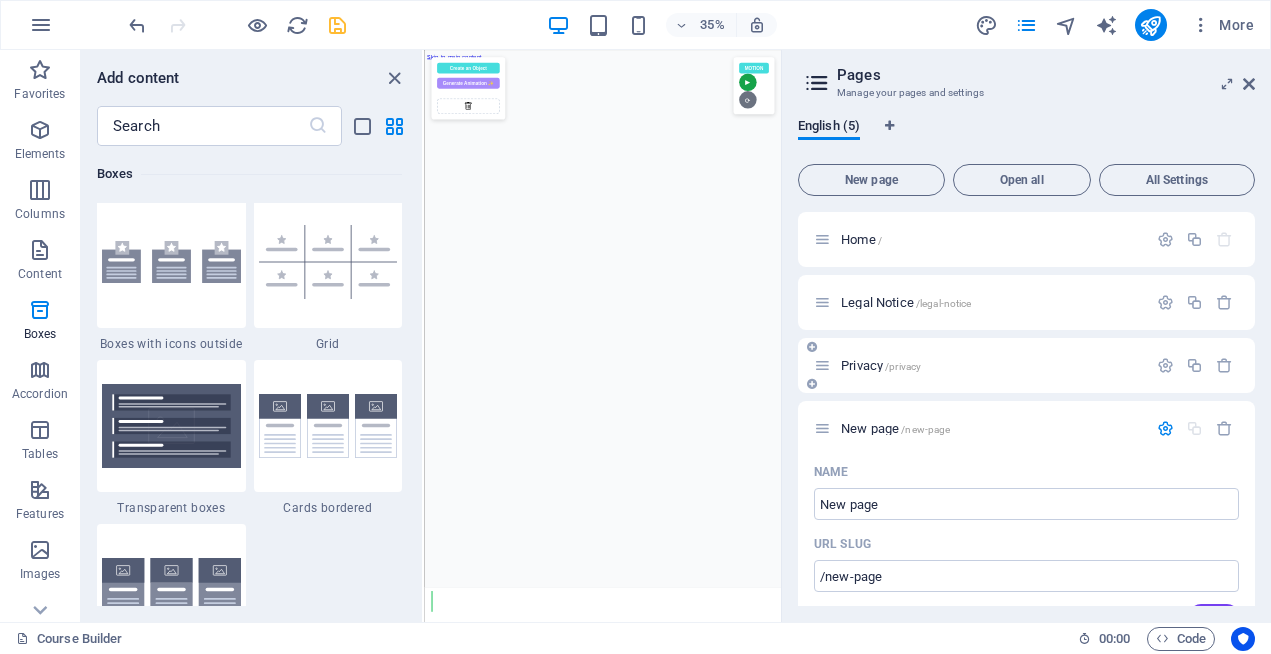 drag, startPoint x: 809, startPoint y: 414, endPoint x: 805, endPoint y: 388, distance: 26.305893 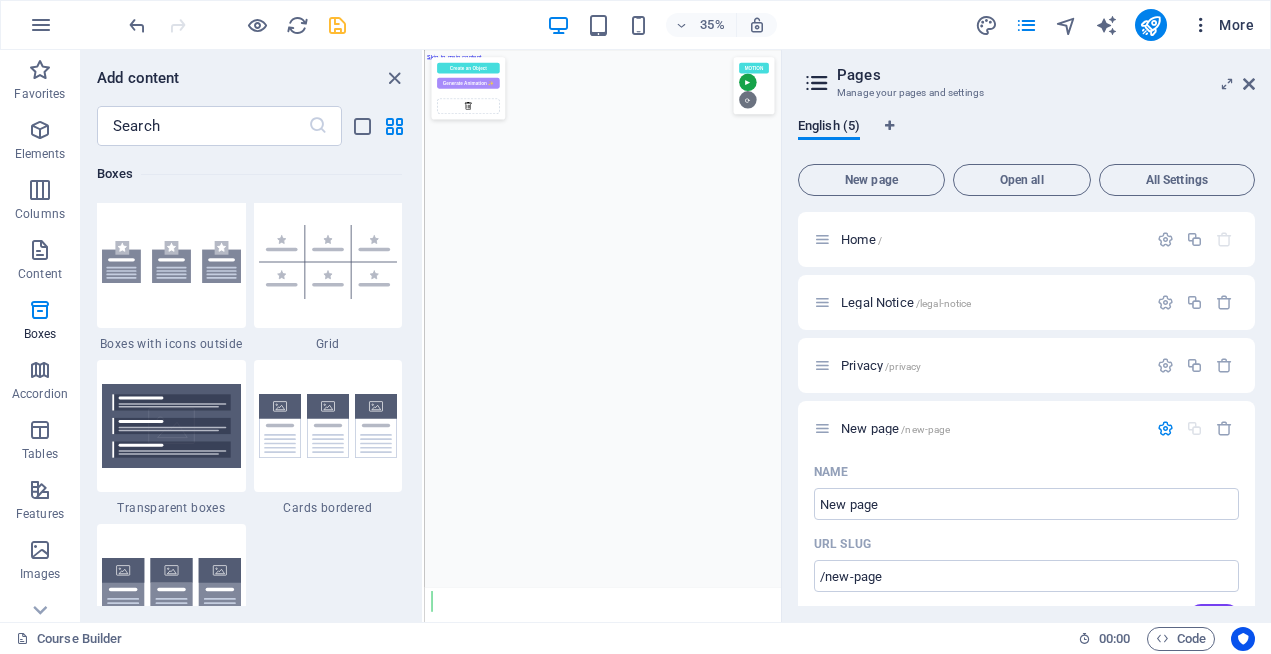 click at bounding box center [1201, 25] 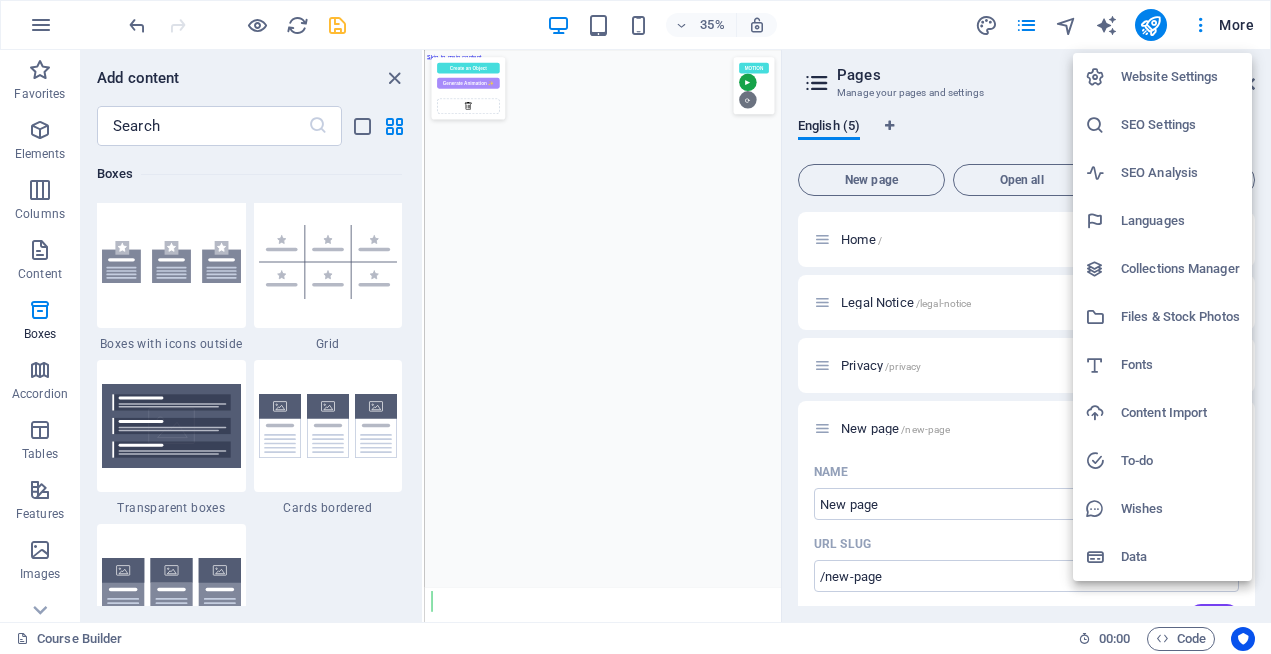 click at bounding box center [635, 327] 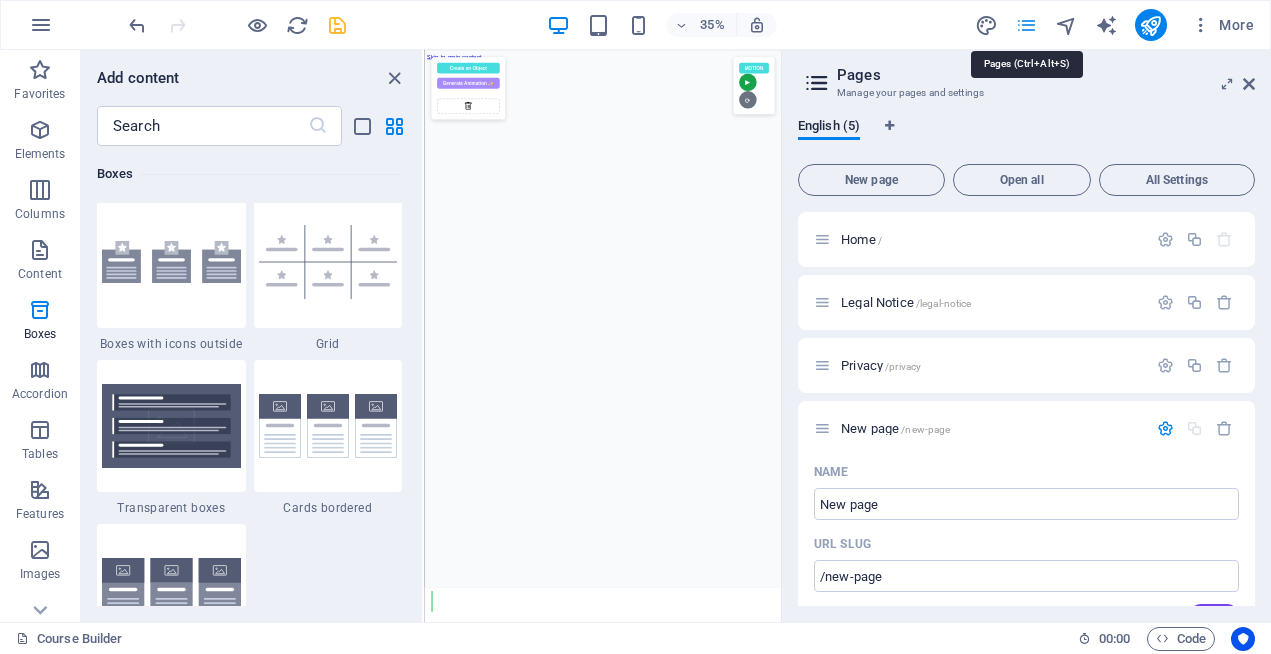 click at bounding box center (1026, 25) 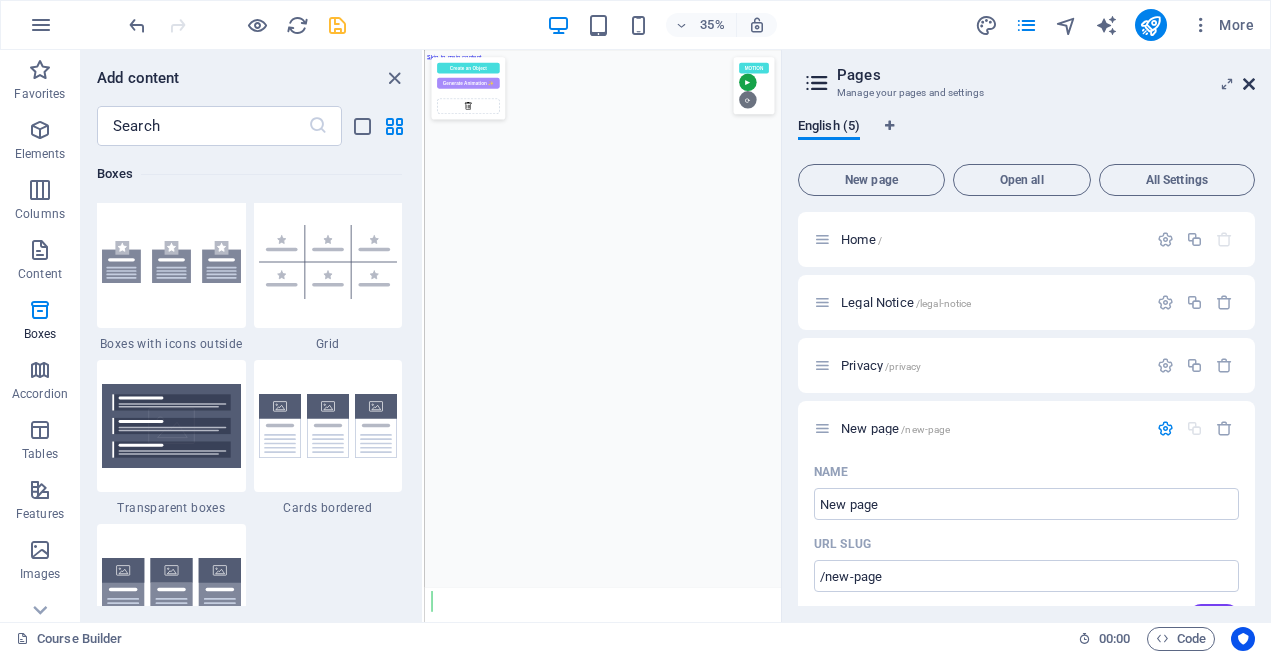 click at bounding box center [1249, 84] 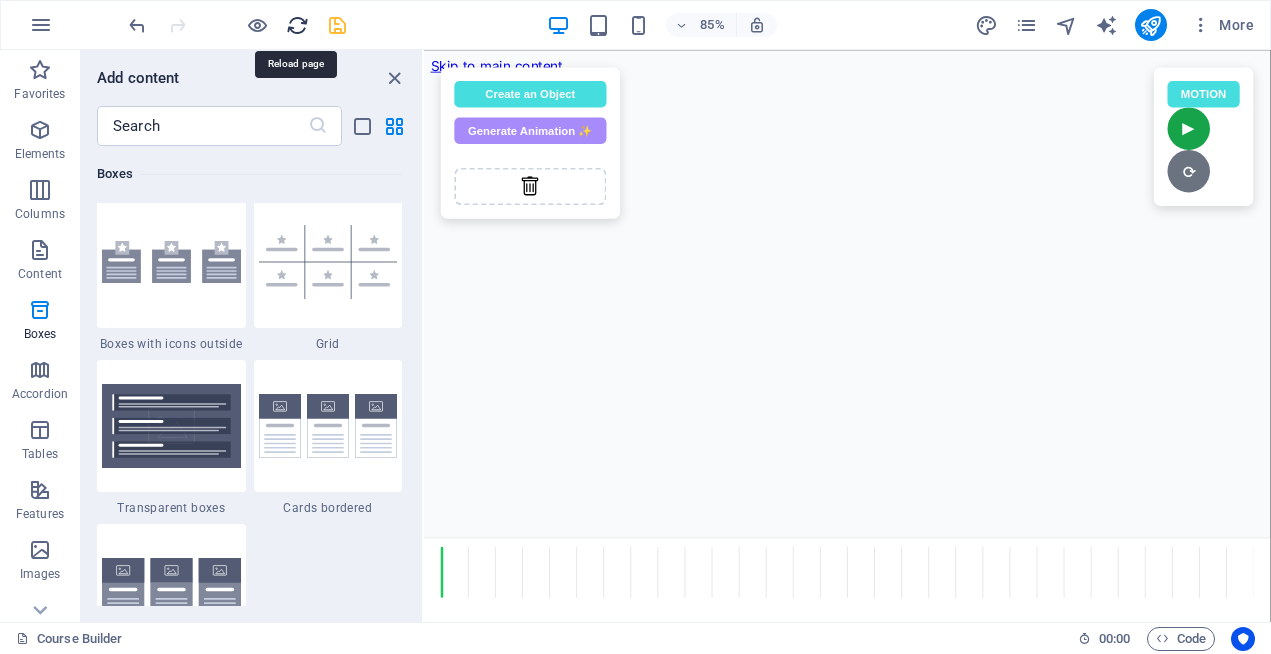 click at bounding box center [297, 25] 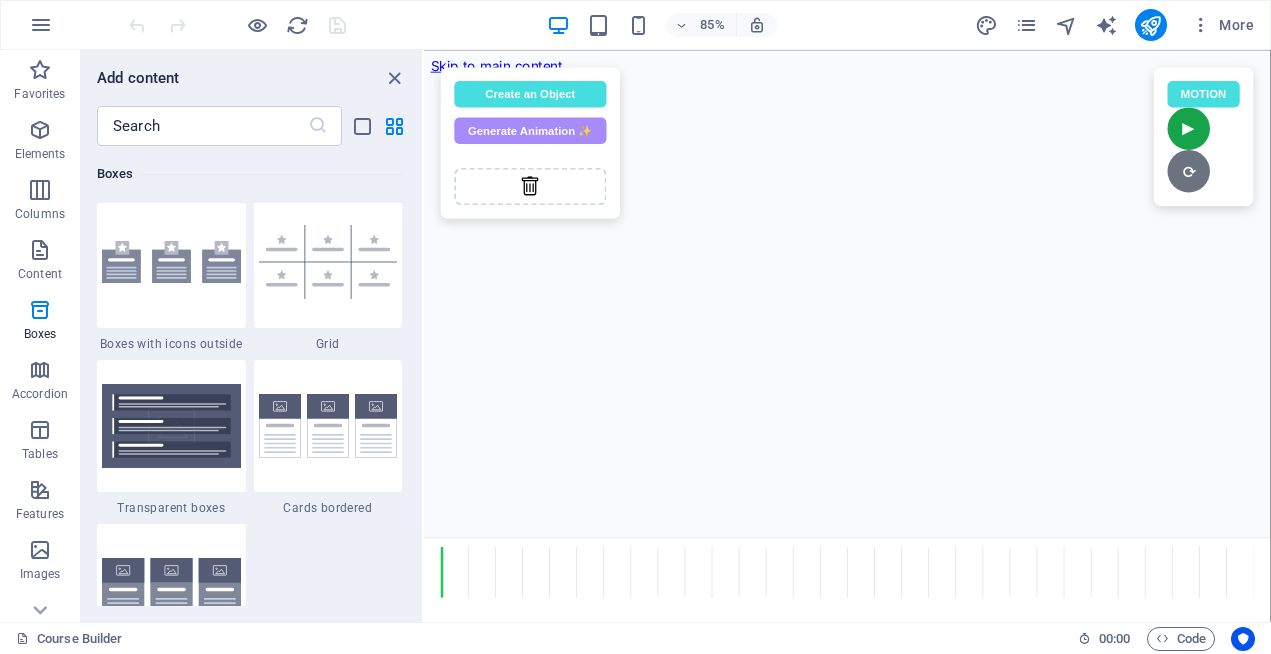 scroll, scrollTop: 0, scrollLeft: 0, axis: both 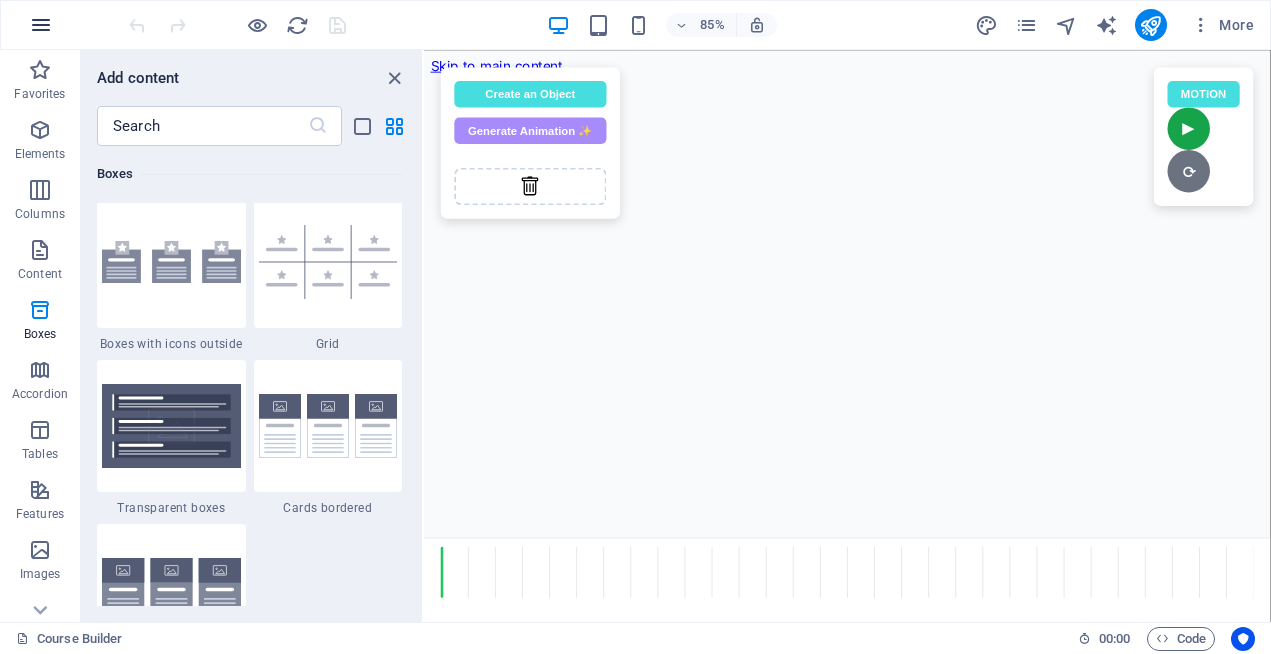 click at bounding box center [41, 25] 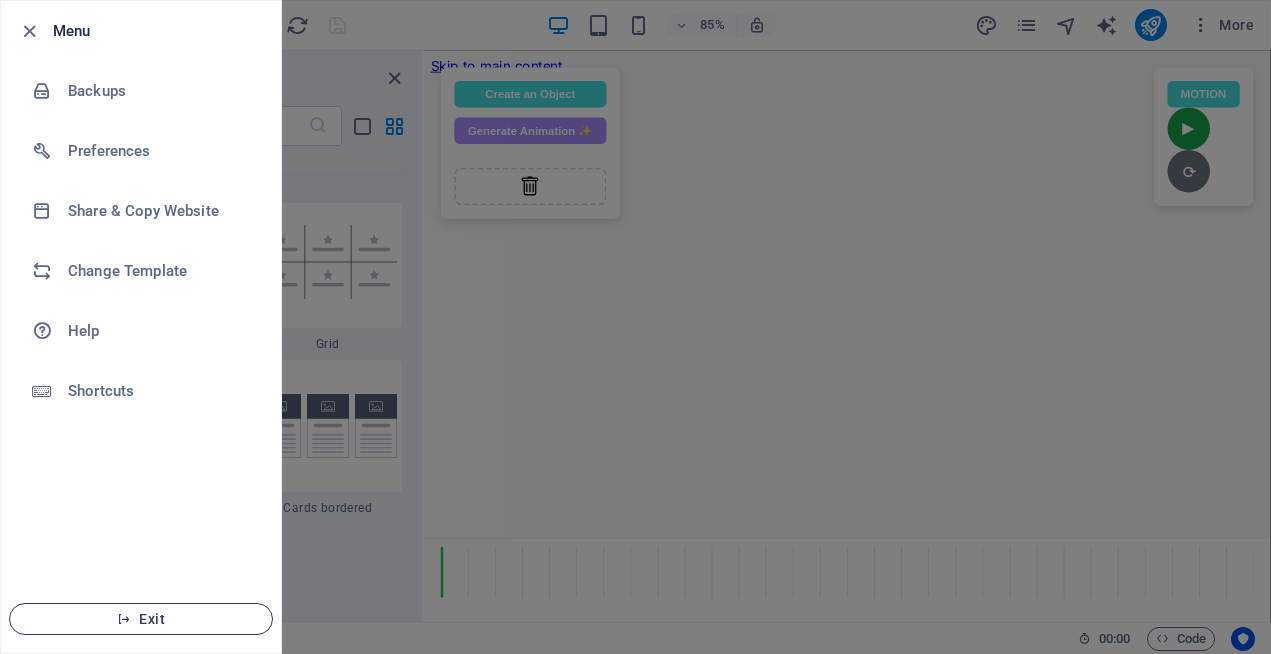 click on "Exit" at bounding box center [141, 619] 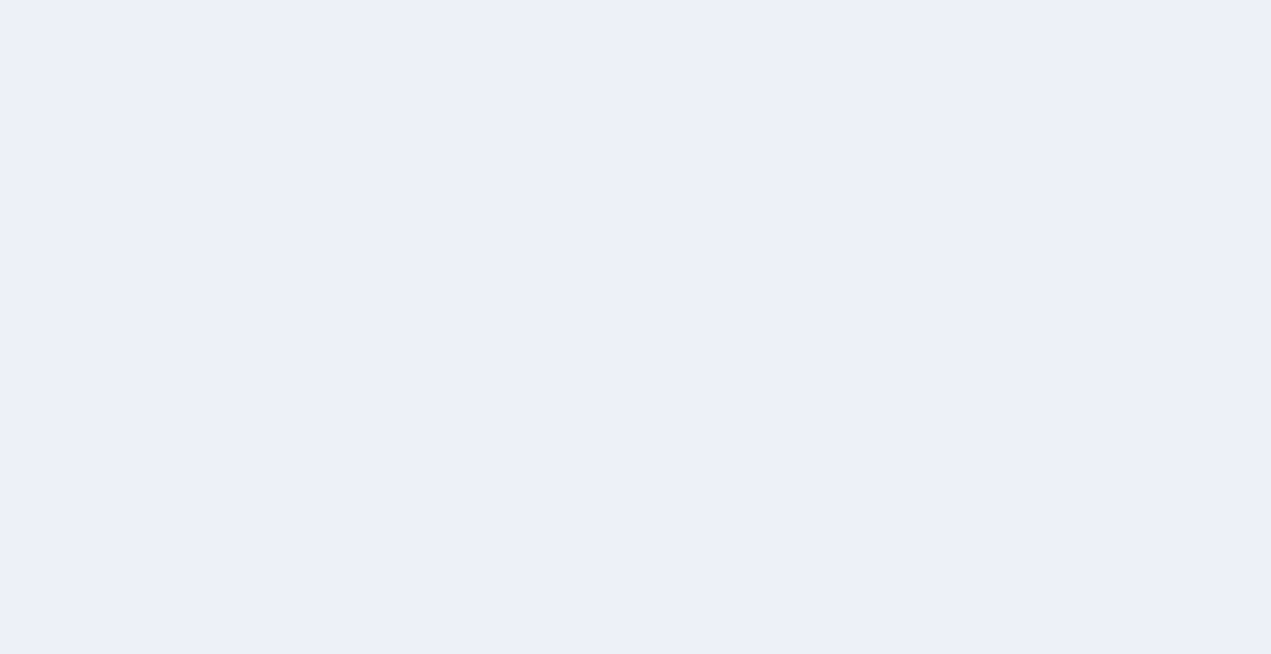 scroll, scrollTop: 0, scrollLeft: 0, axis: both 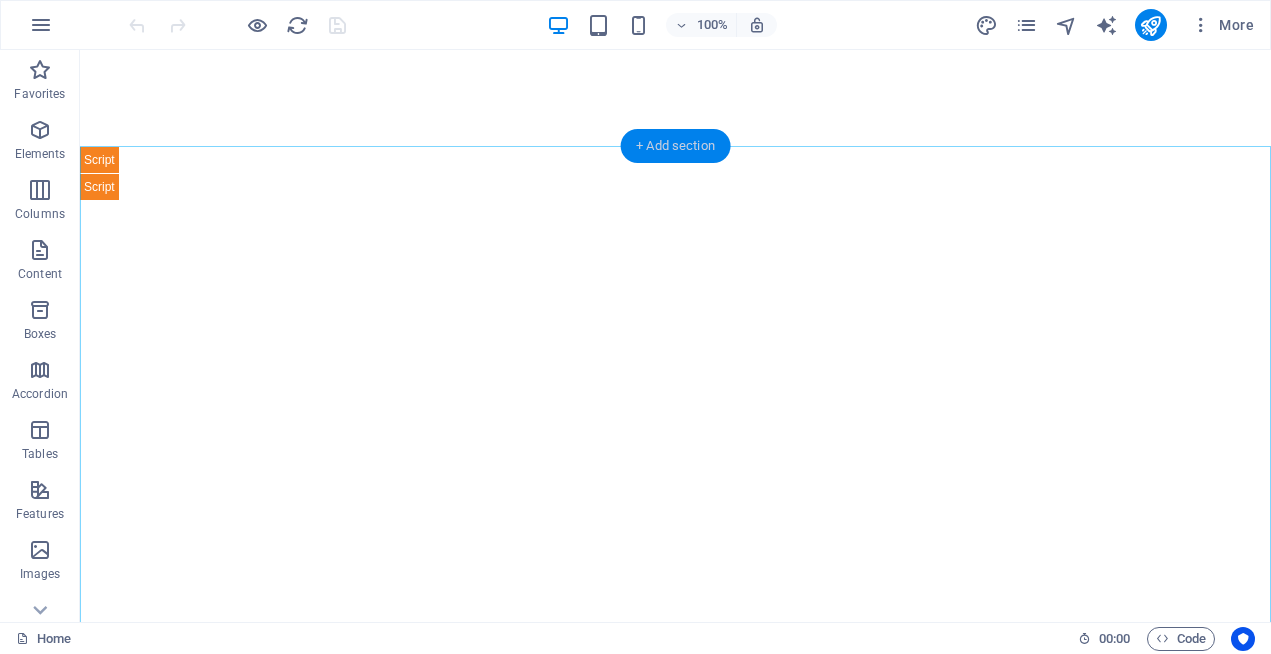click on "+ Add section" at bounding box center (675, 146) 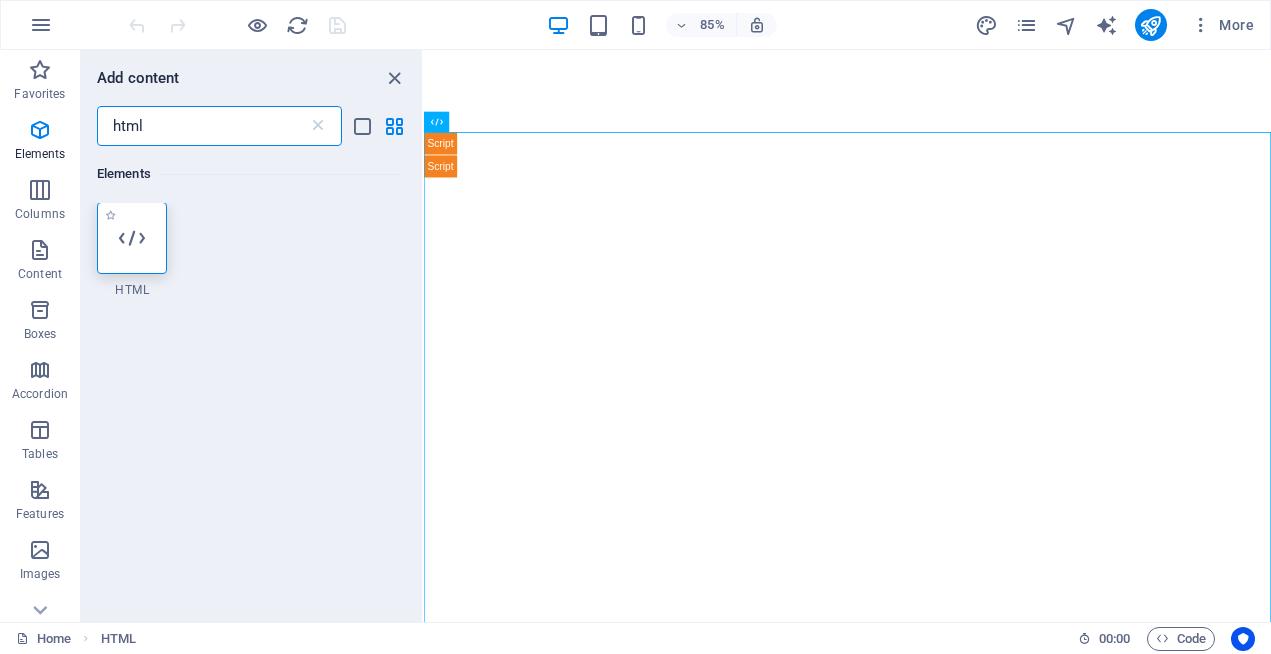 scroll, scrollTop: 0, scrollLeft: 0, axis: both 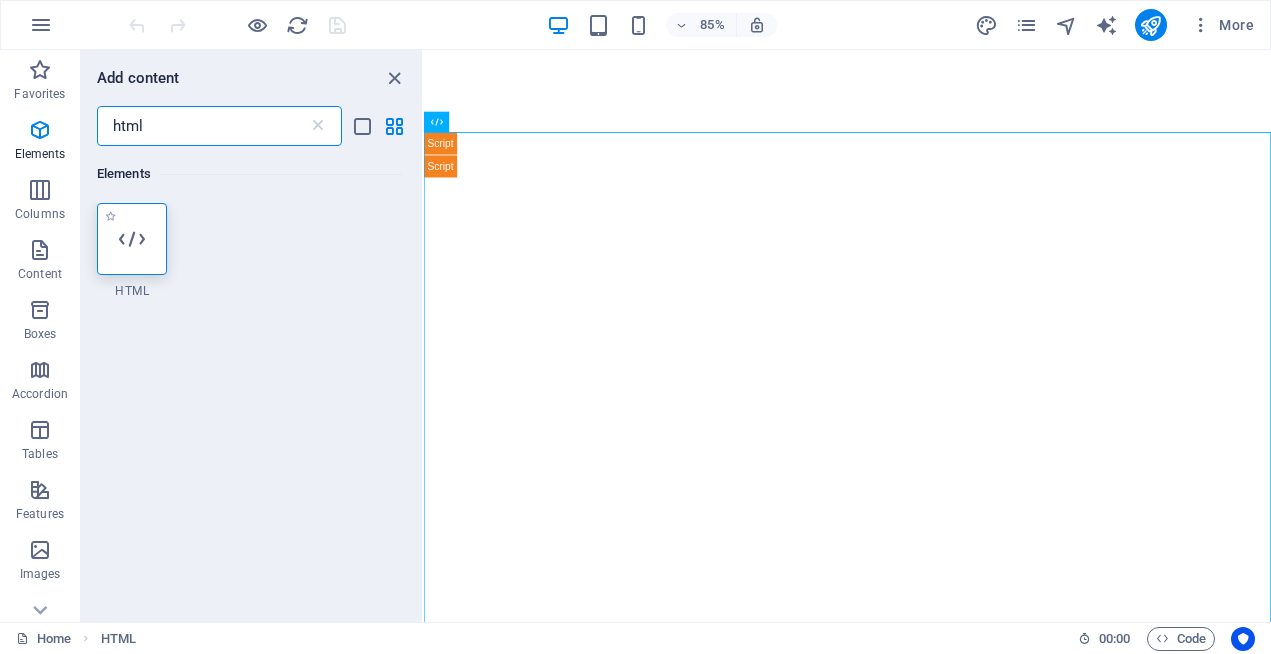 type on "html" 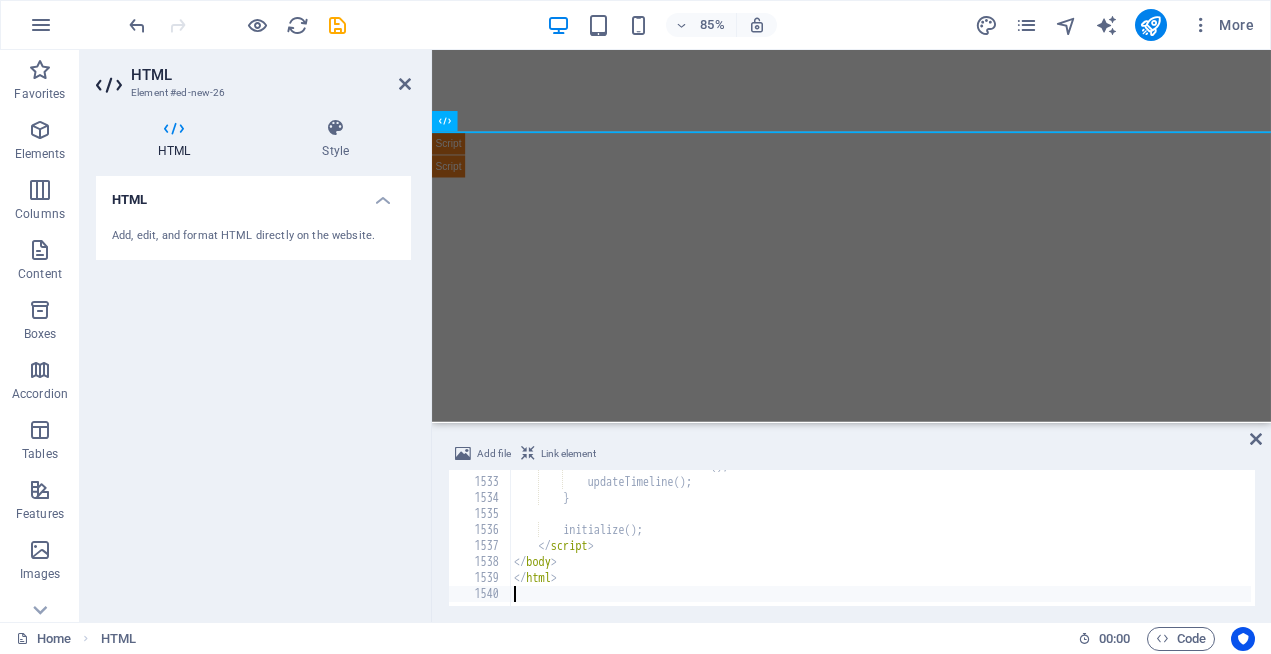 scroll, scrollTop: 24508, scrollLeft: 0, axis: vertical 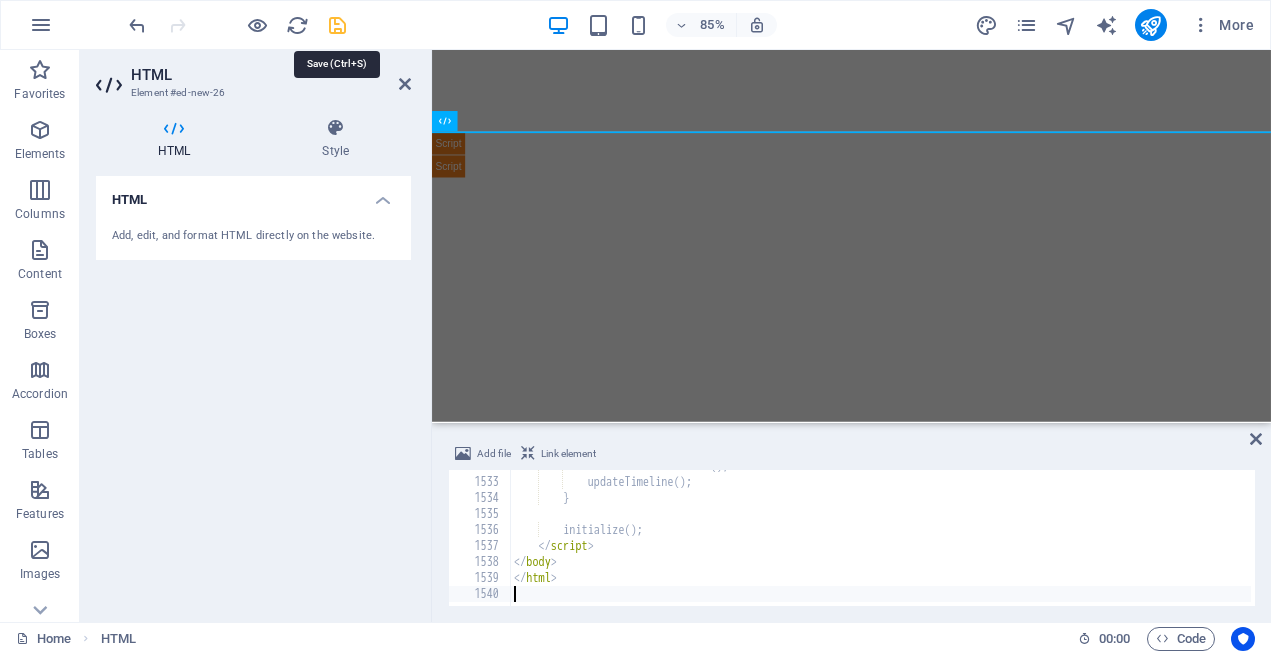 click at bounding box center (337, 25) 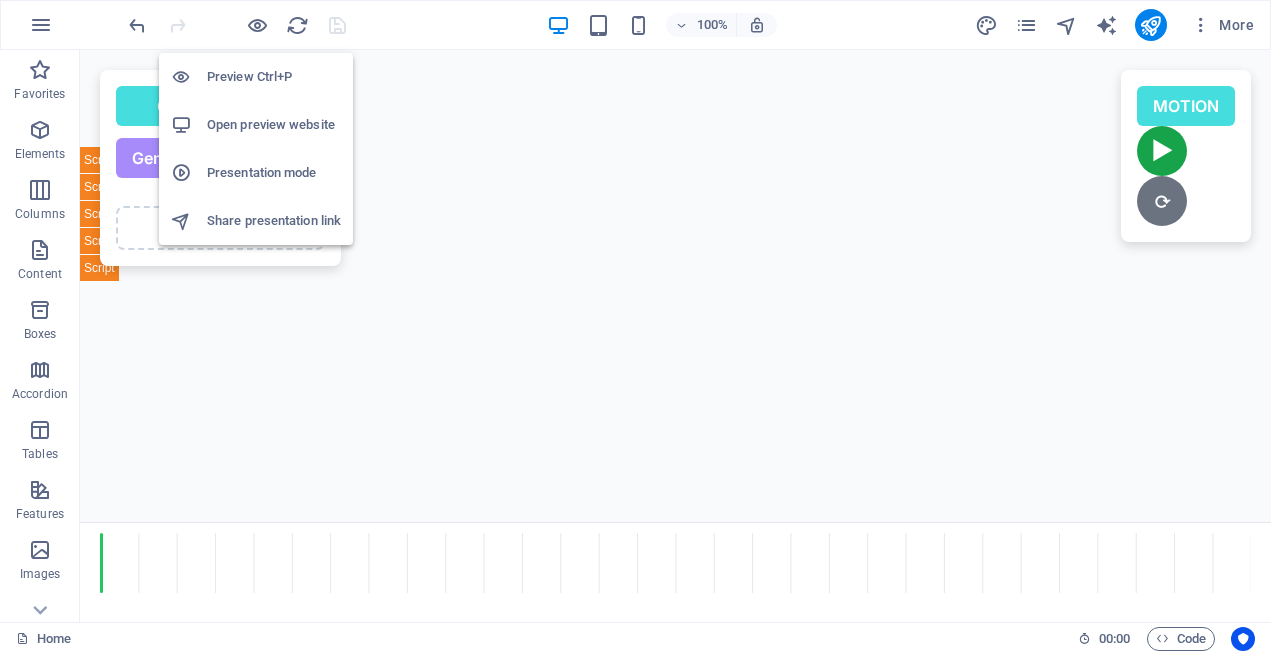click on "Open preview website" at bounding box center (274, 125) 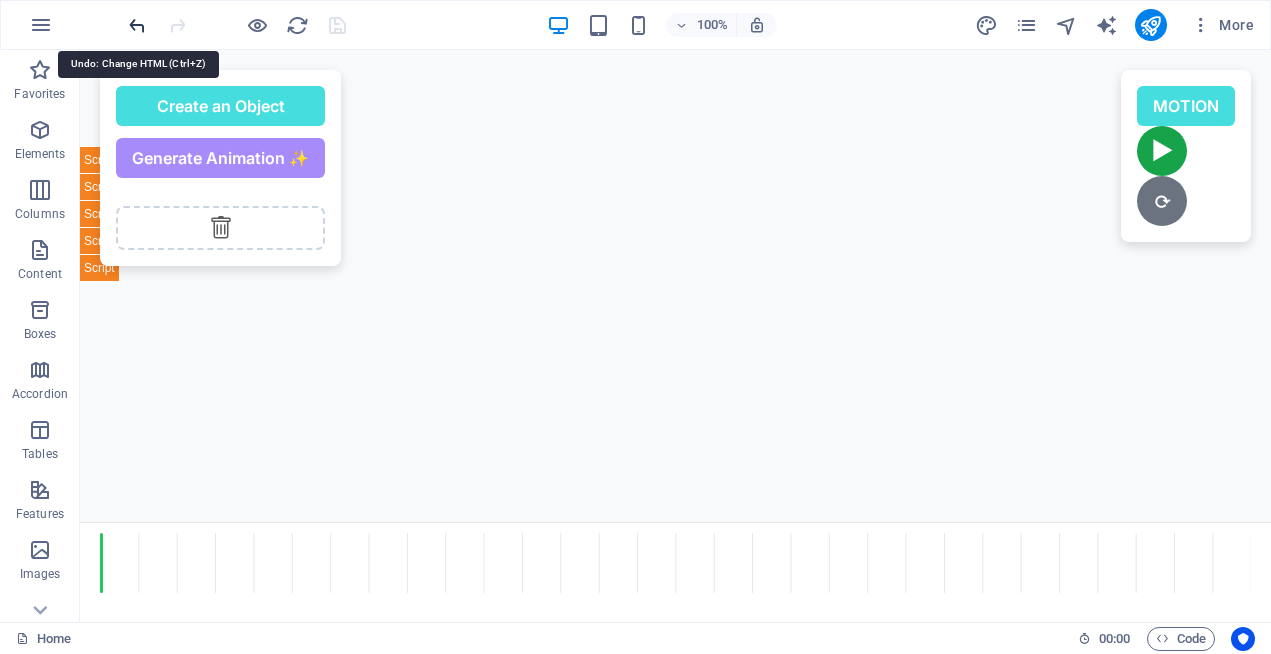 click at bounding box center [137, 25] 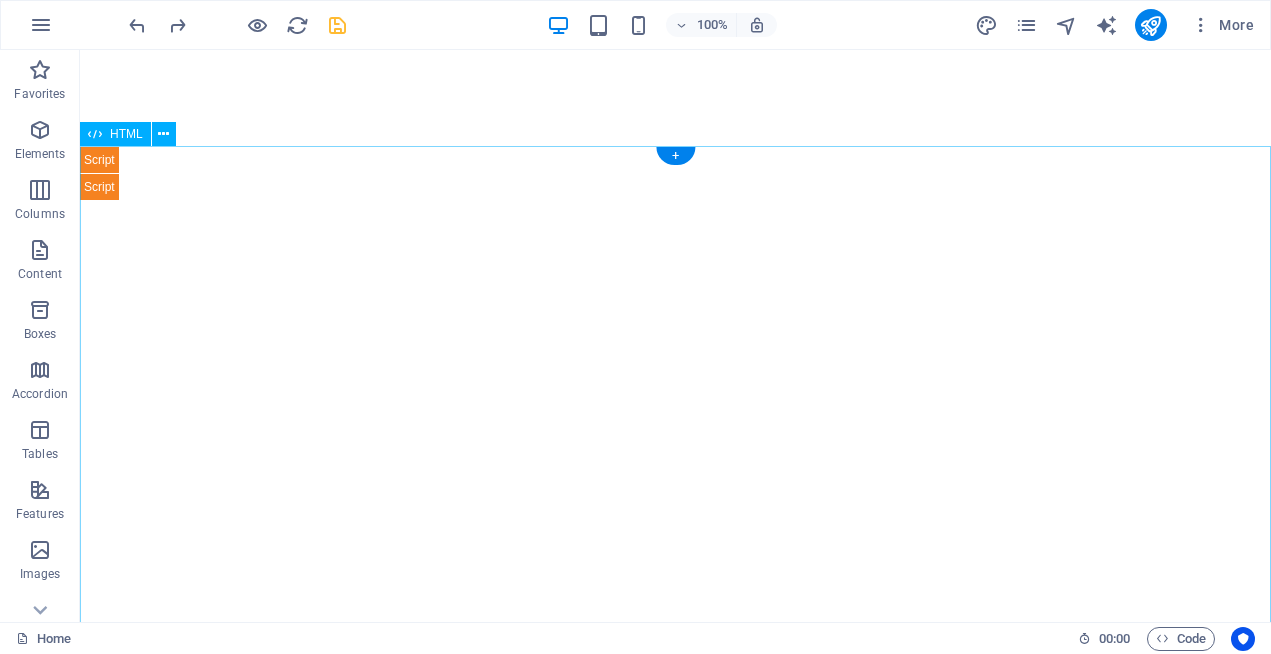 click on "CTA Section
Courses
Connect
About Us
Get started
Open main menu
Courses
Connect
About Us
Get started" at bounding box center [675, 6109] 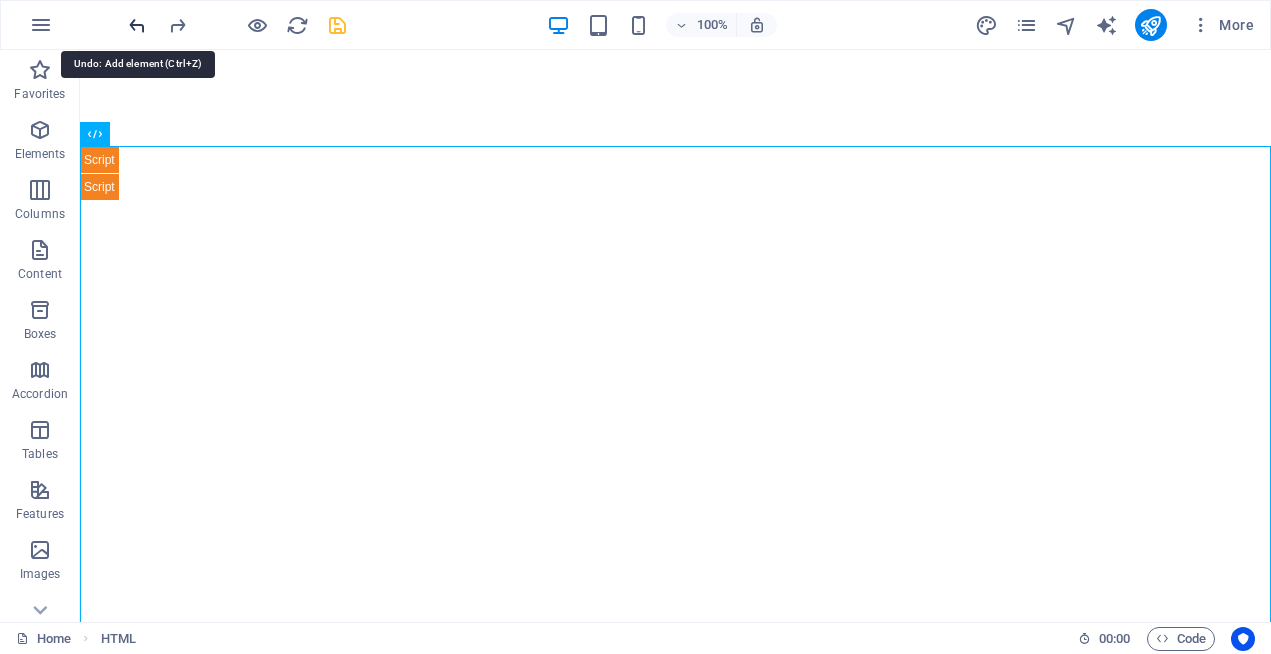 click at bounding box center [137, 25] 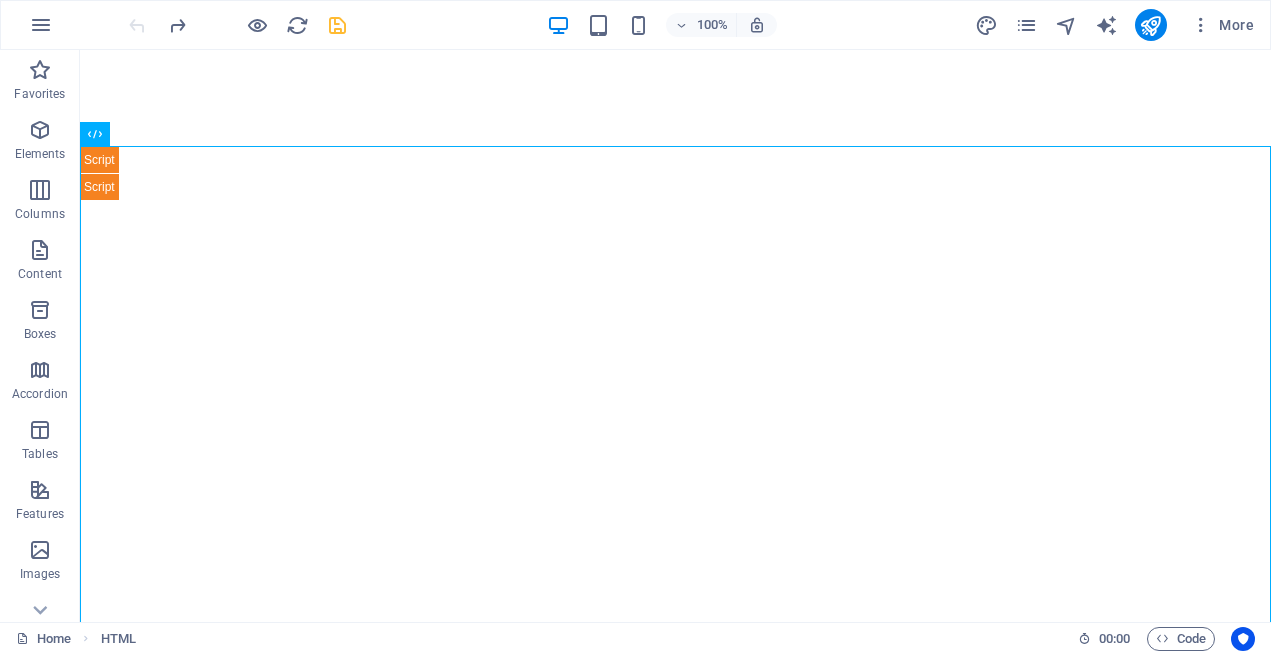 click at bounding box center [237, 25] 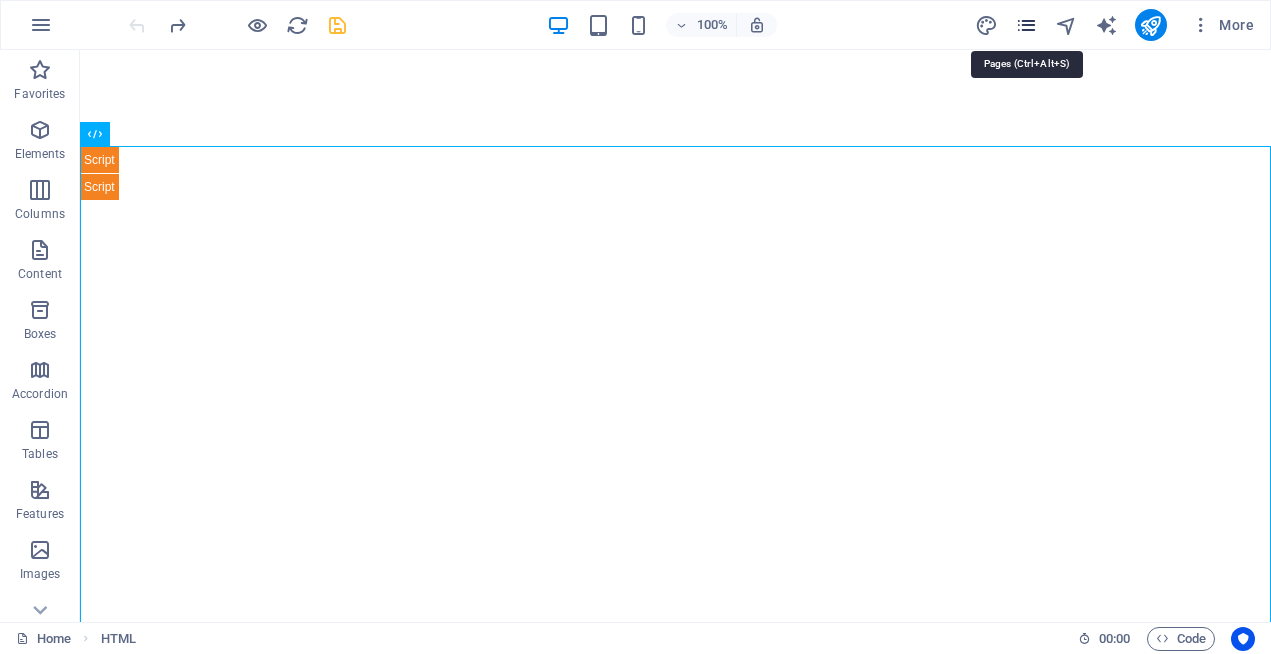 click at bounding box center (1026, 25) 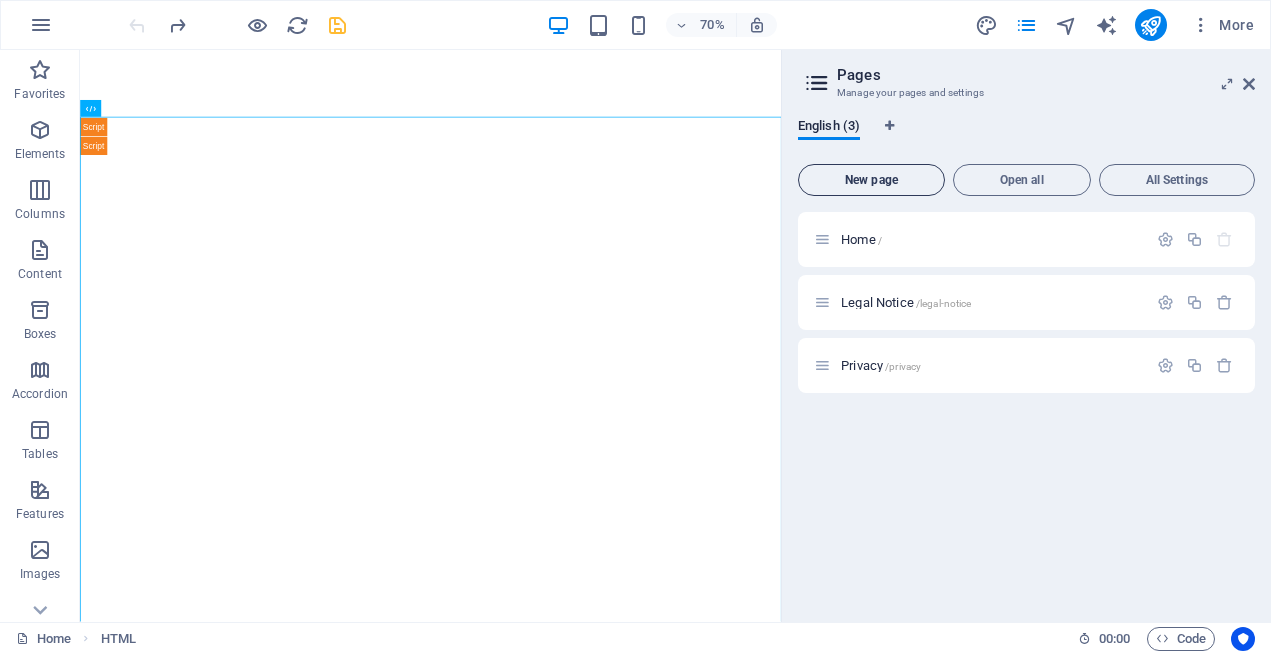 click on "New page" at bounding box center (871, 180) 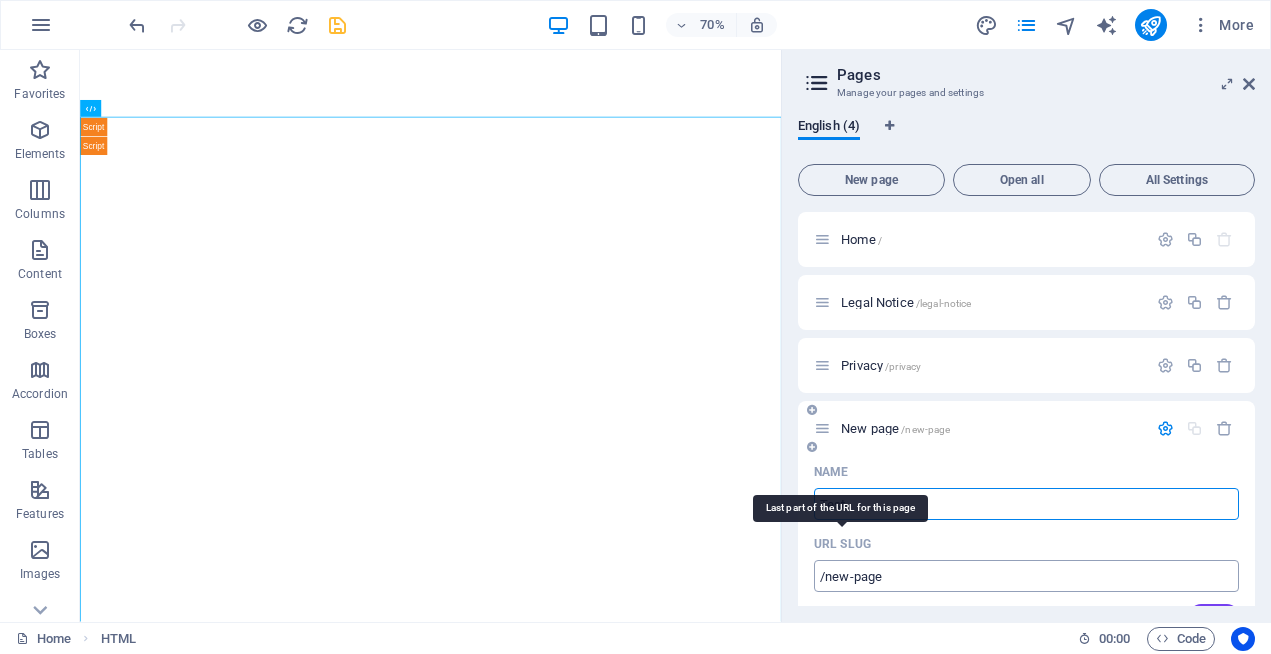type on "Test" 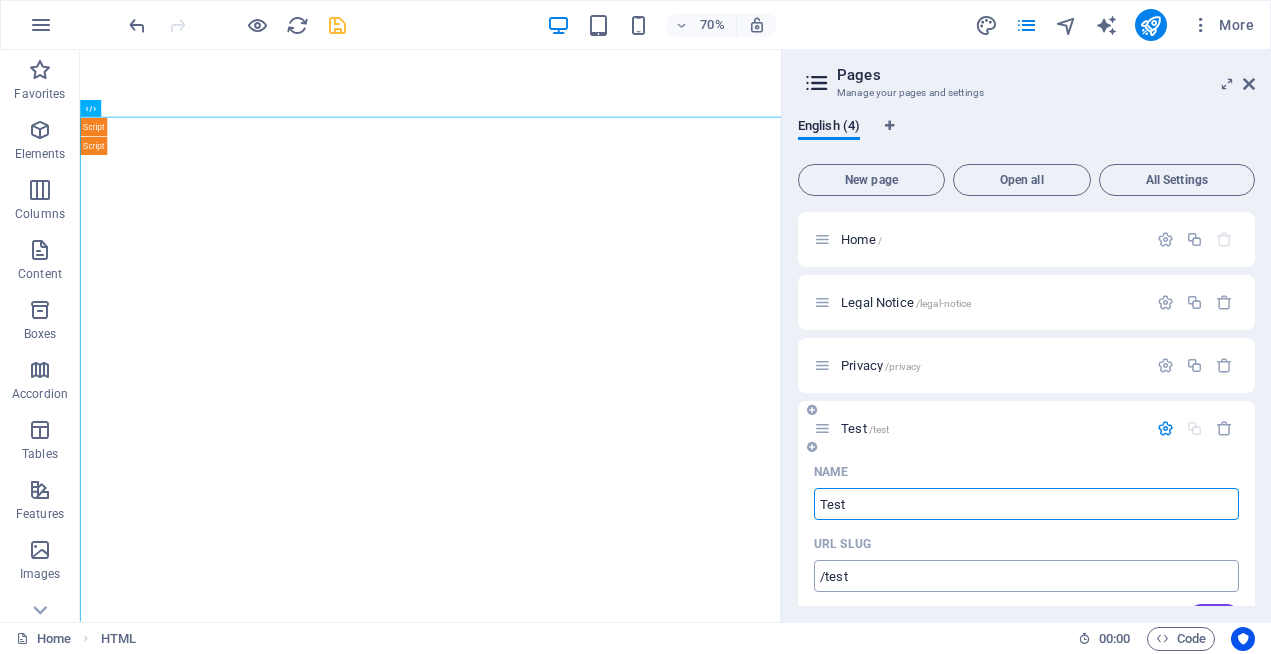 type on "Test" 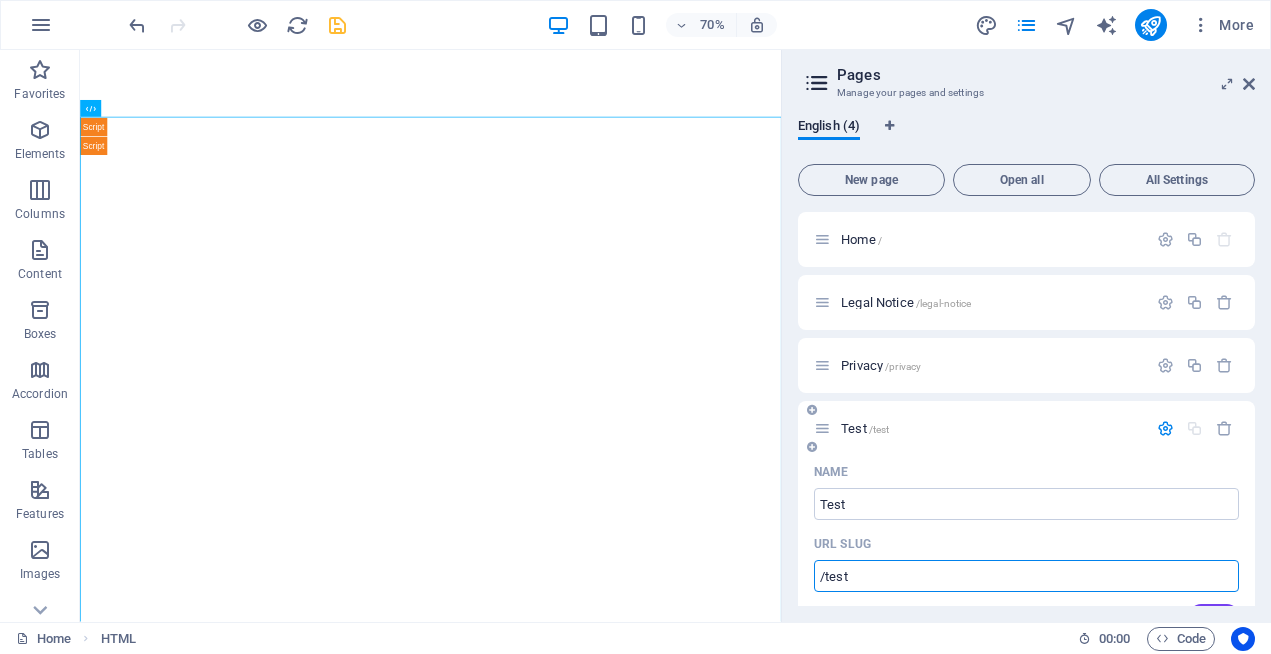 click on "/test" at bounding box center [1026, 576] 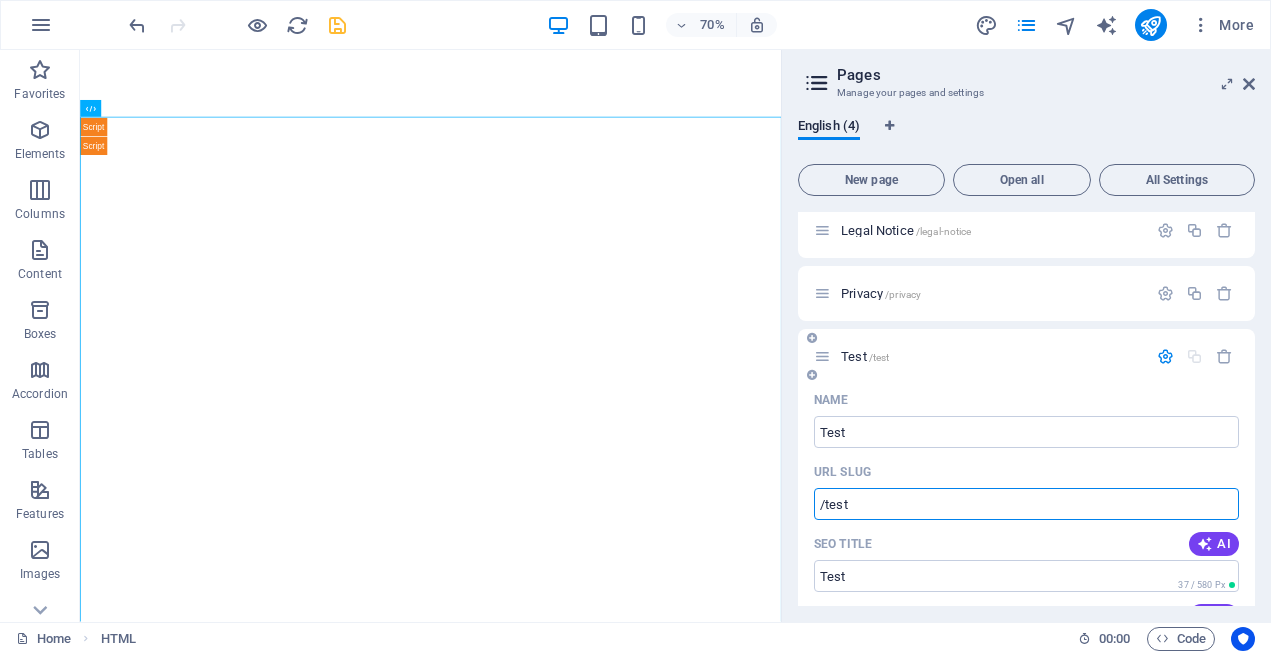 scroll, scrollTop: 58, scrollLeft: 0, axis: vertical 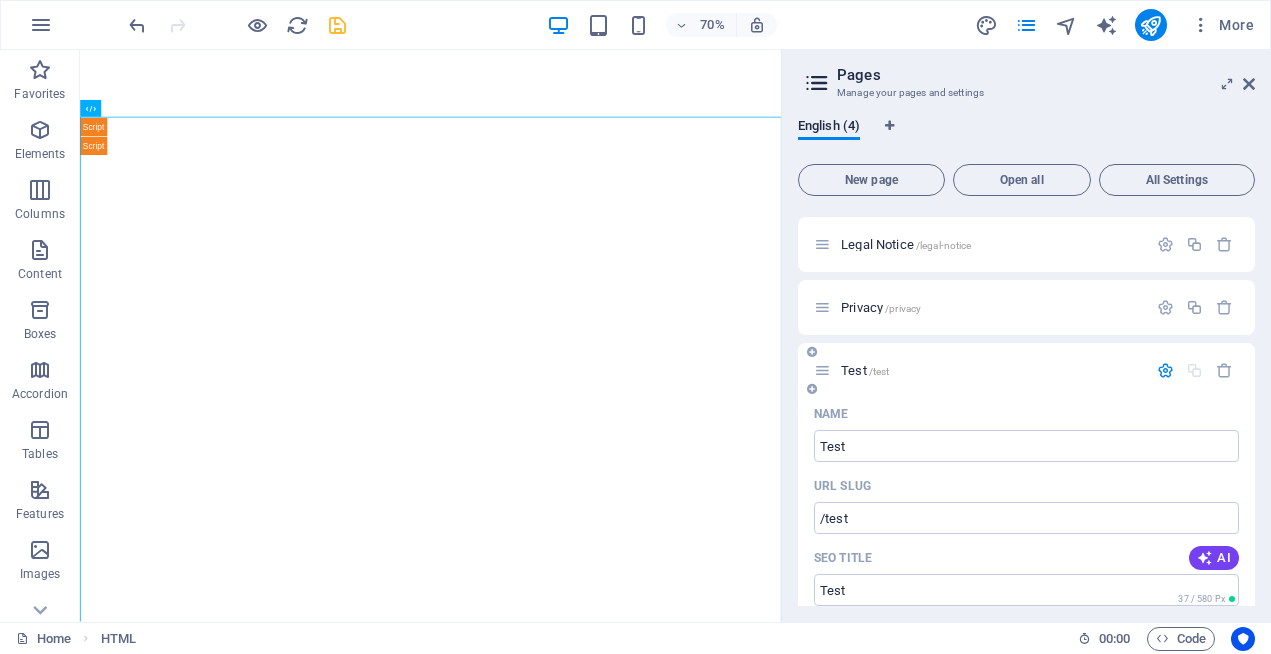 click at bounding box center (1165, 370) 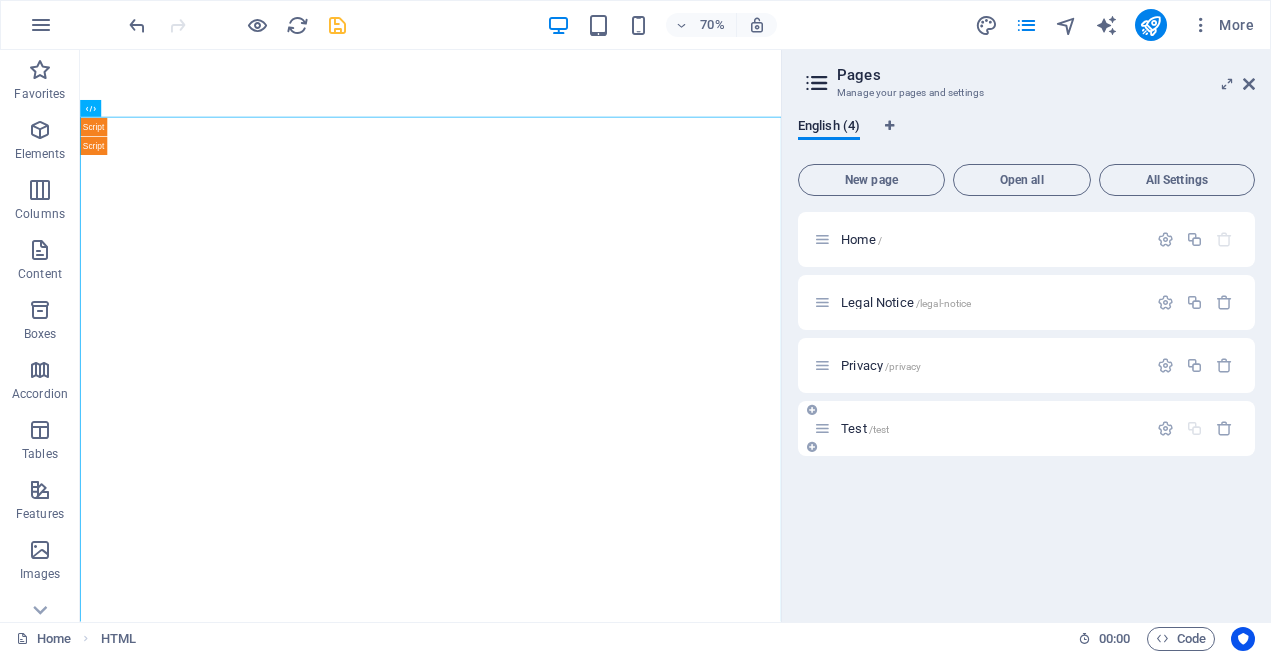 click on "Test /test" at bounding box center (1026, 428) 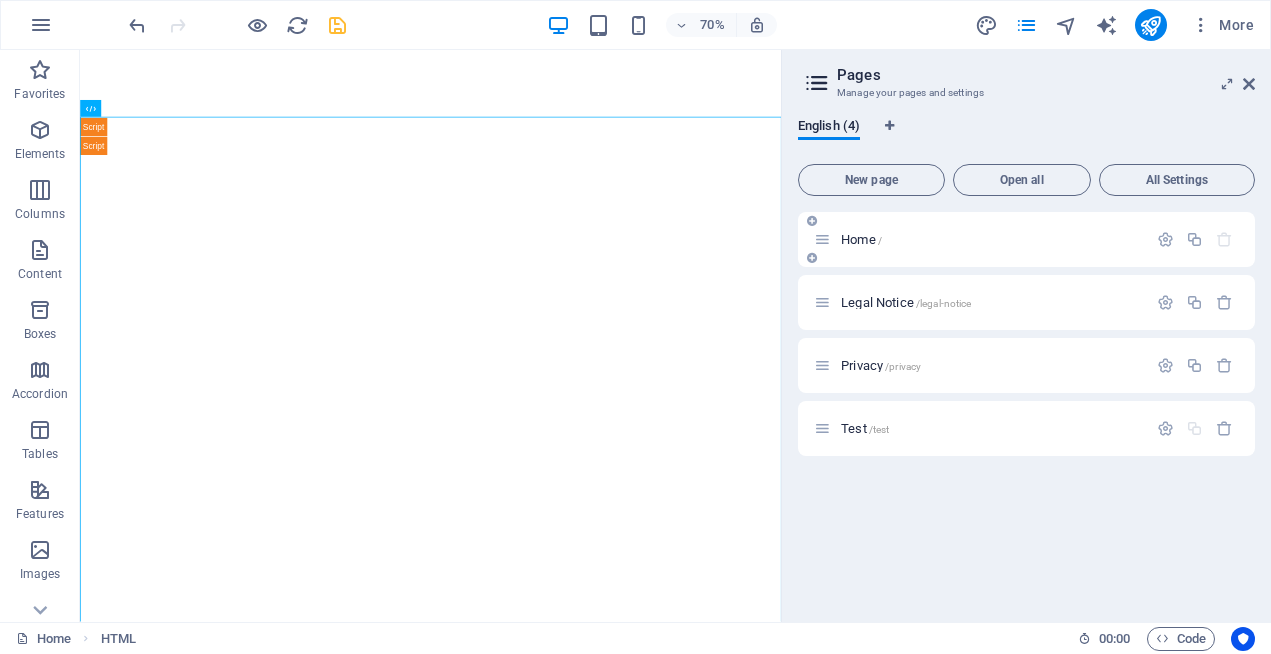 click on "Home /" at bounding box center [1026, 239] 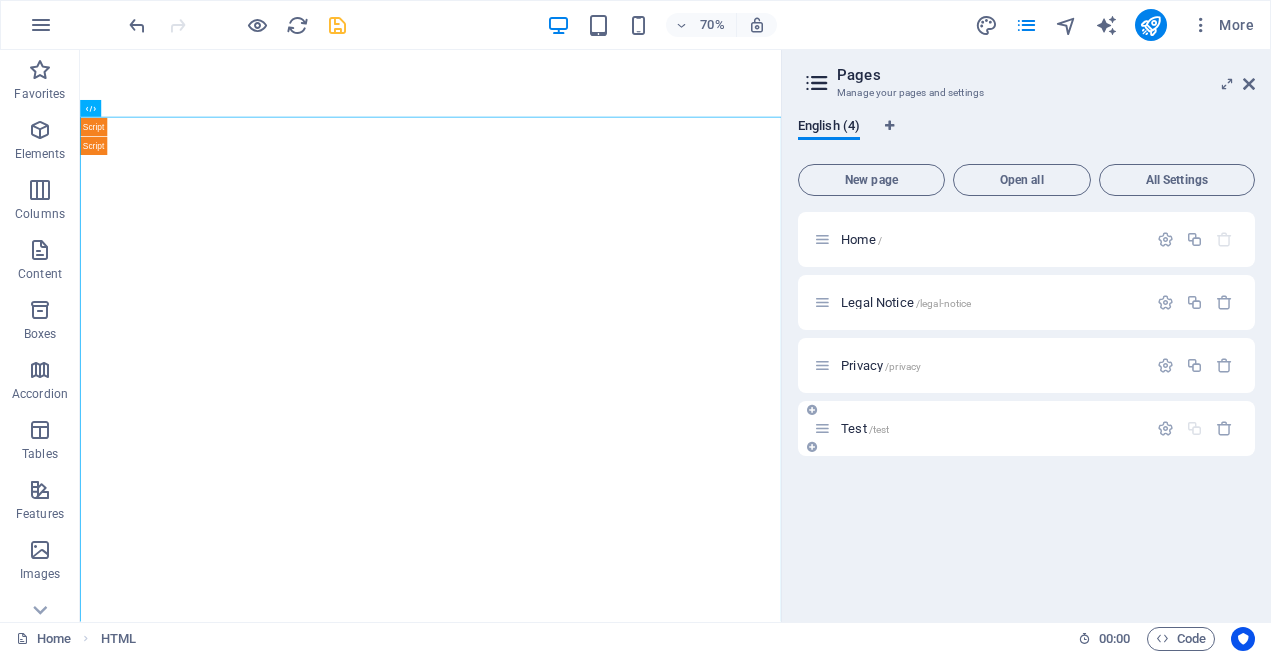 click on "Test /test" at bounding box center (1026, 428) 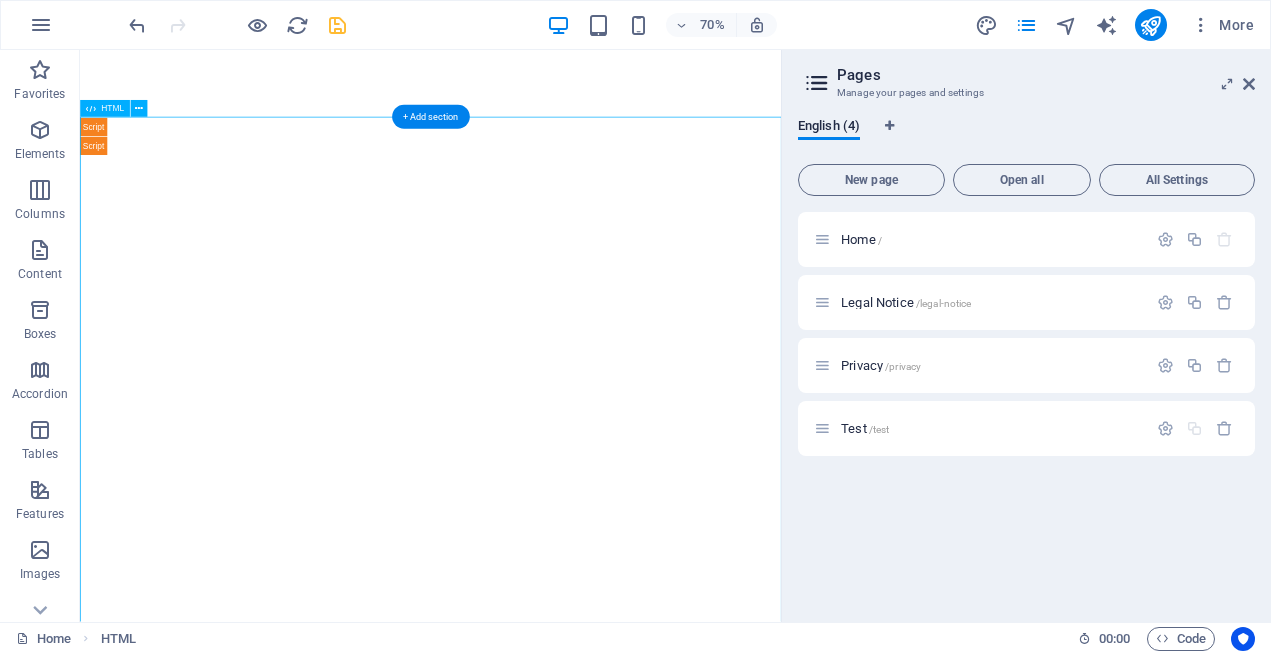drag, startPoint x: 1190, startPoint y: 490, endPoint x: 937, endPoint y: 531, distance: 256.3006 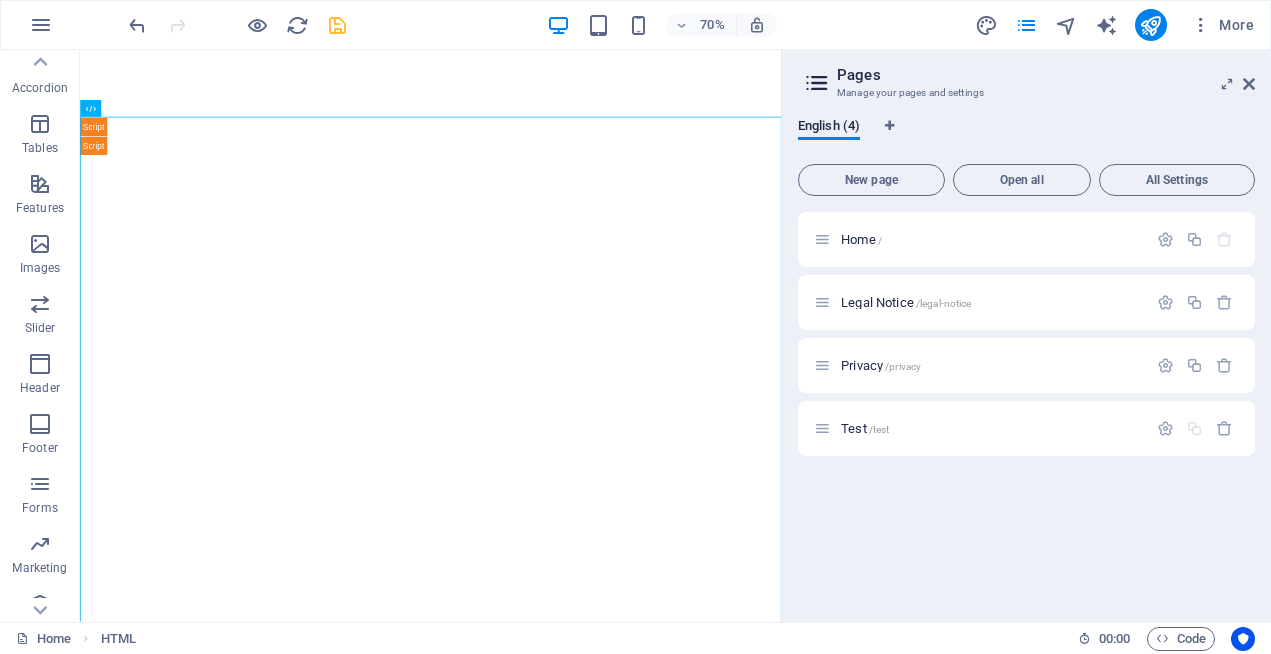 scroll, scrollTop: 328, scrollLeft: 0, axis: vertical 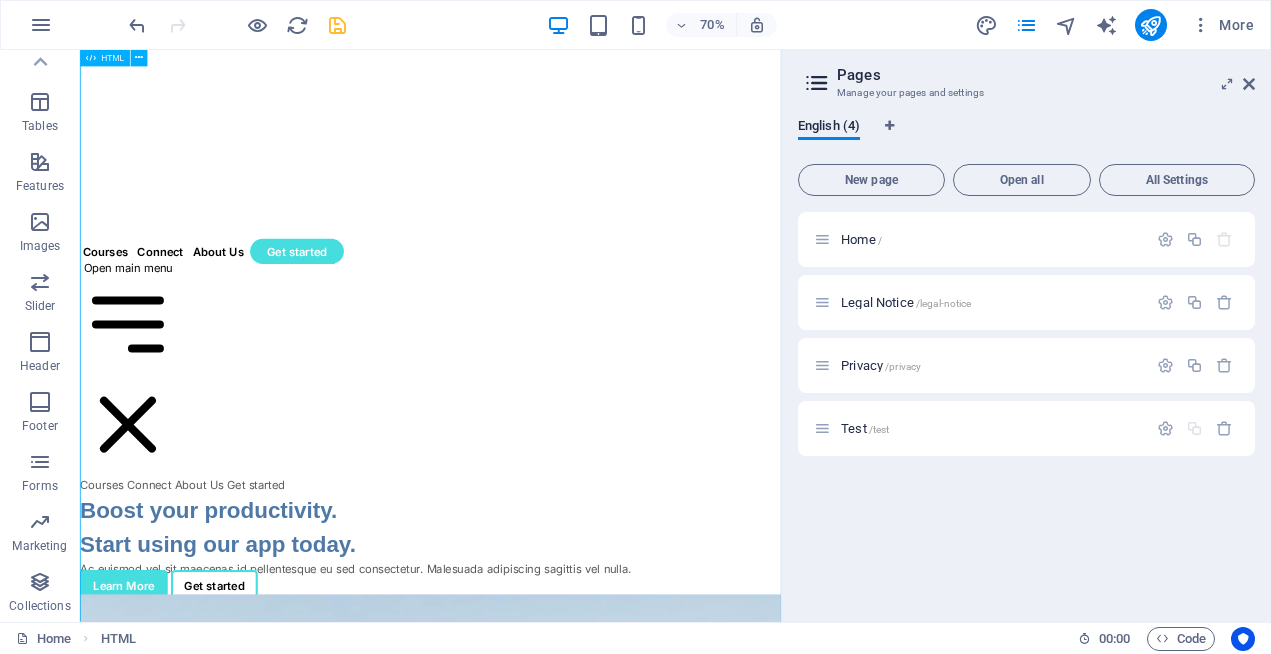 click on "CTA Section
Courses
Connect
About Us
Get started
Open main menu
Courses
Connect
About Us
Get started" at bounding box center [580, 4268] 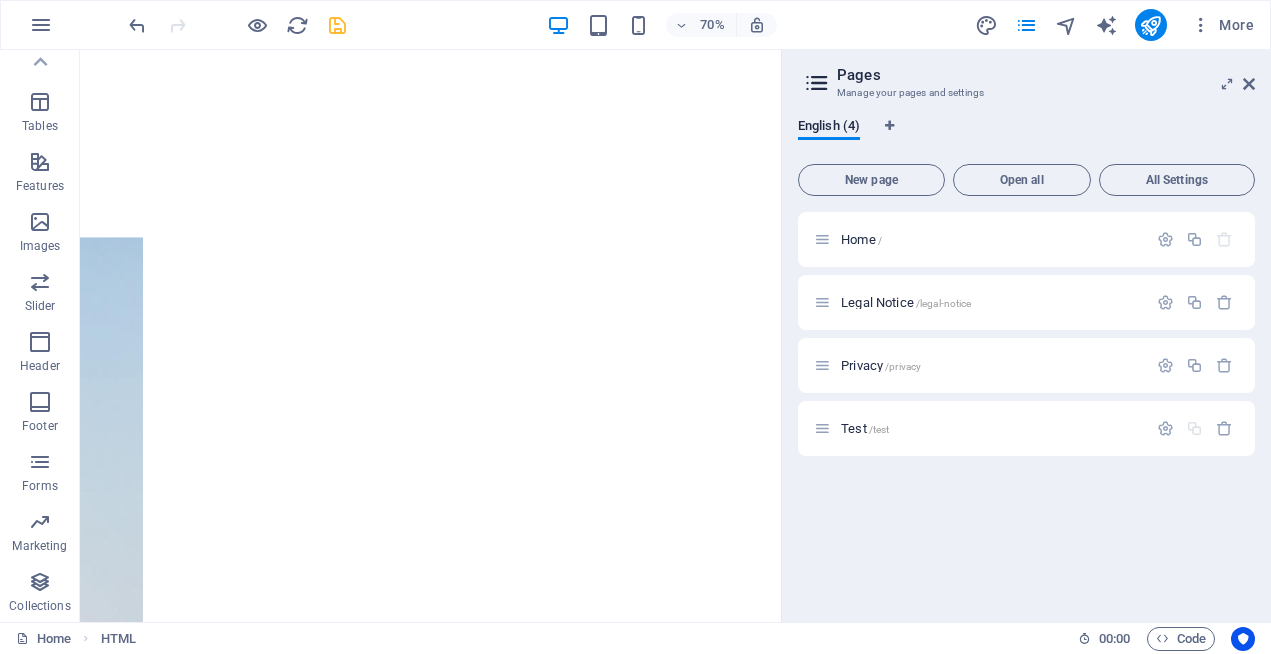 scroll, scrollTop: 1848, scrollLeft: 2161, axis: both 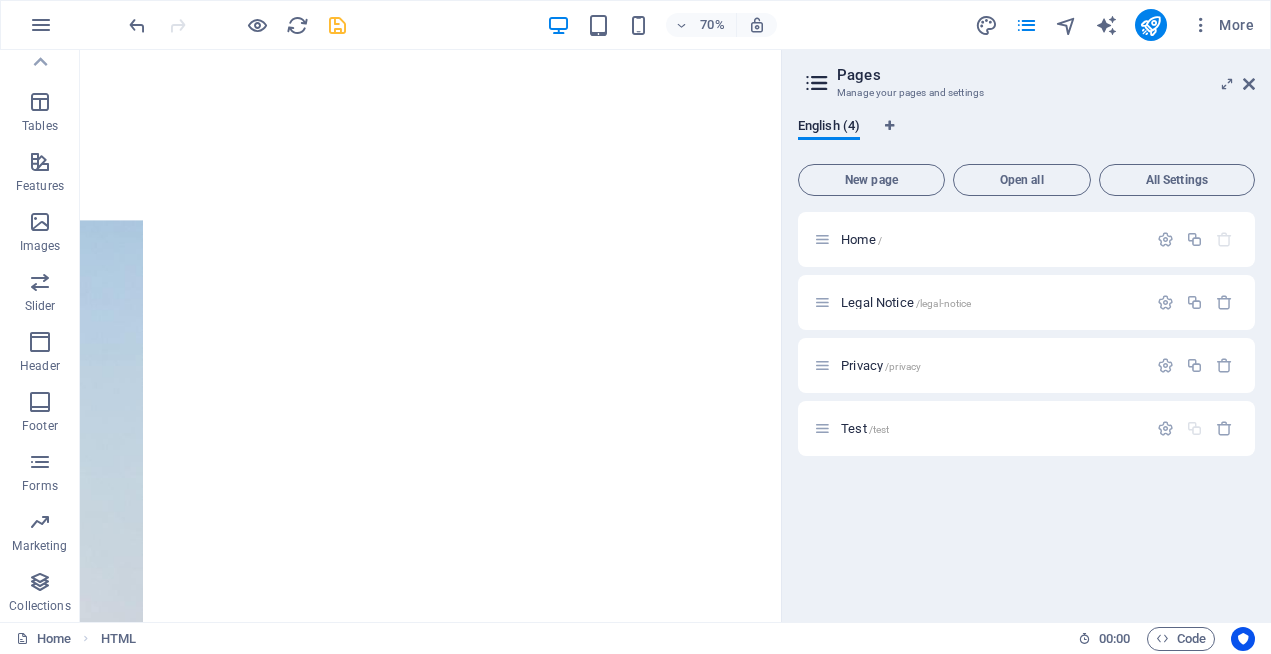 click at bounding box center (237, 25) 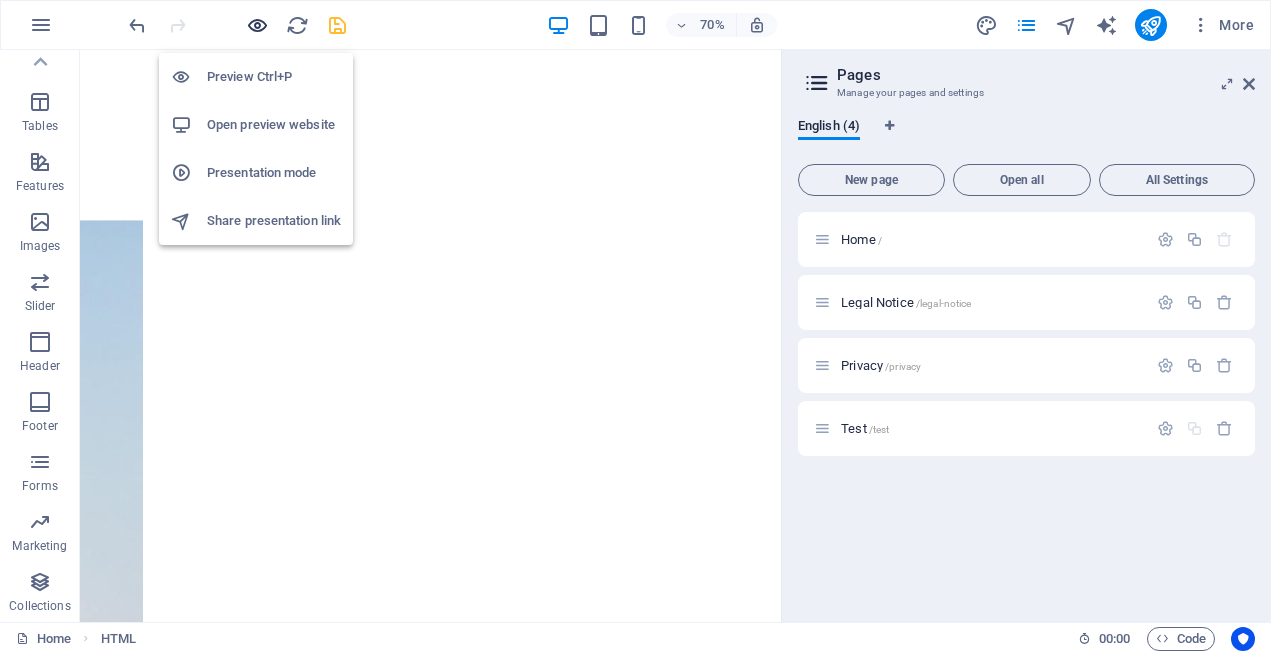 click at bounding box center [257, 25] 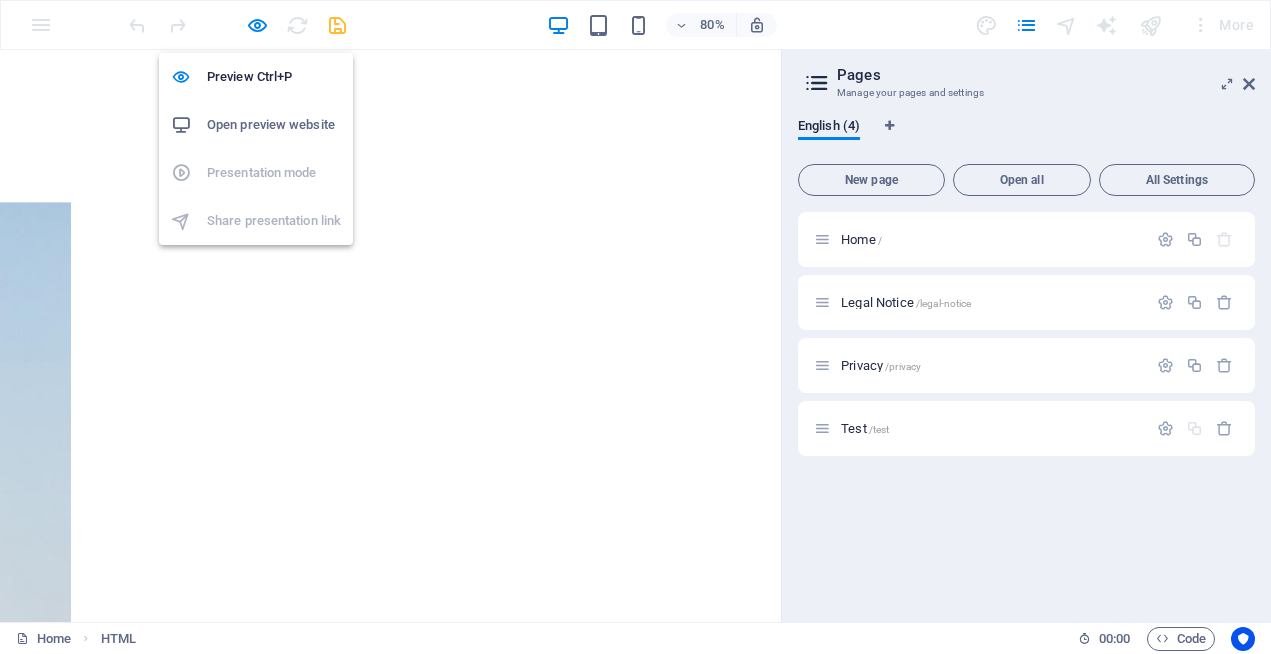 click on "Open preview website" at bounding box center (274, 125) 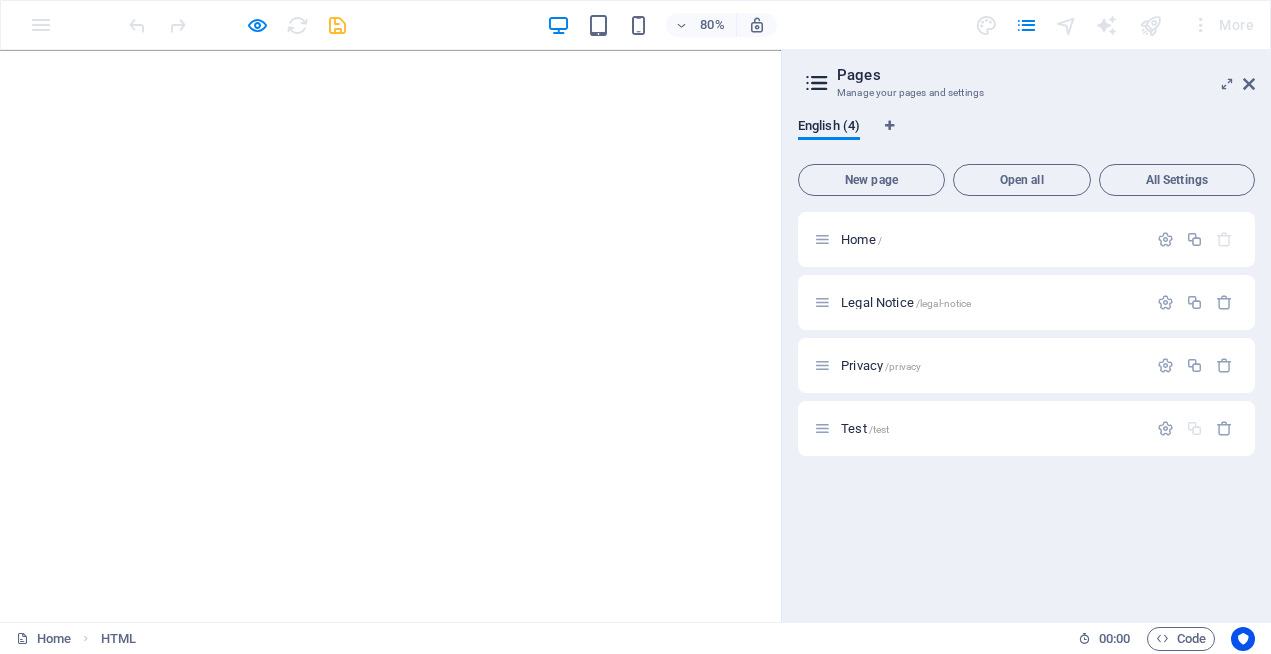 scroll, scrollTop: 0, scrollLeft: 0, axis: both 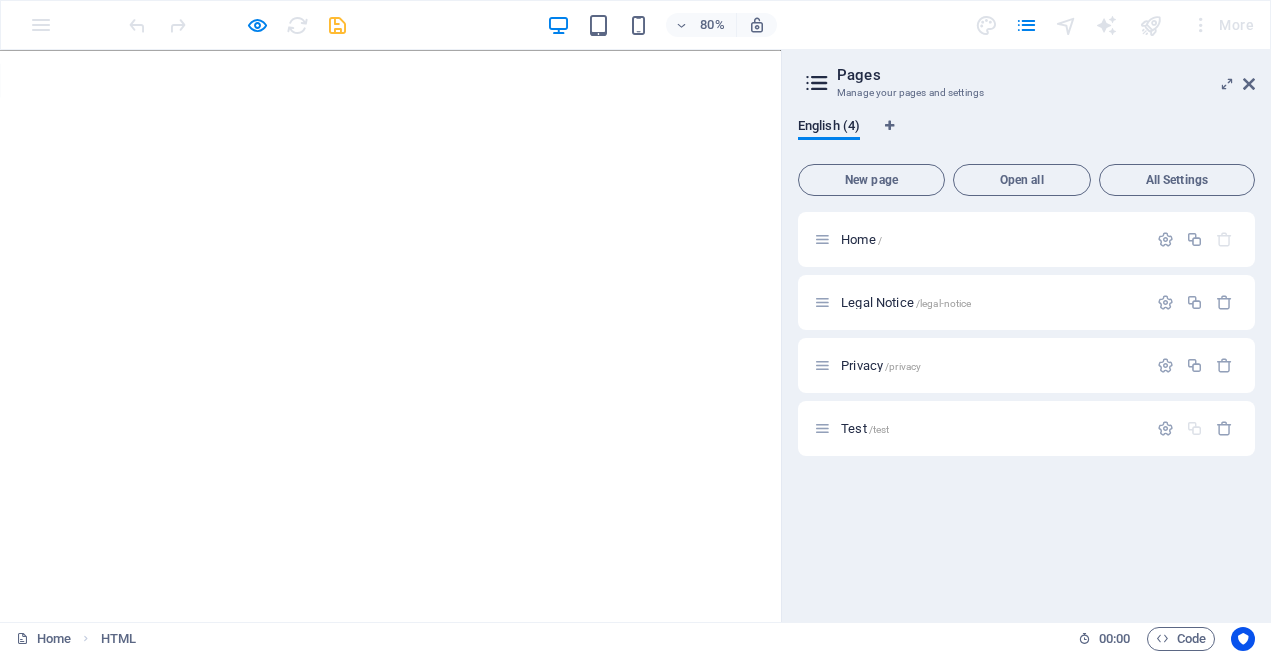 click at bounding box center (1750, 866) 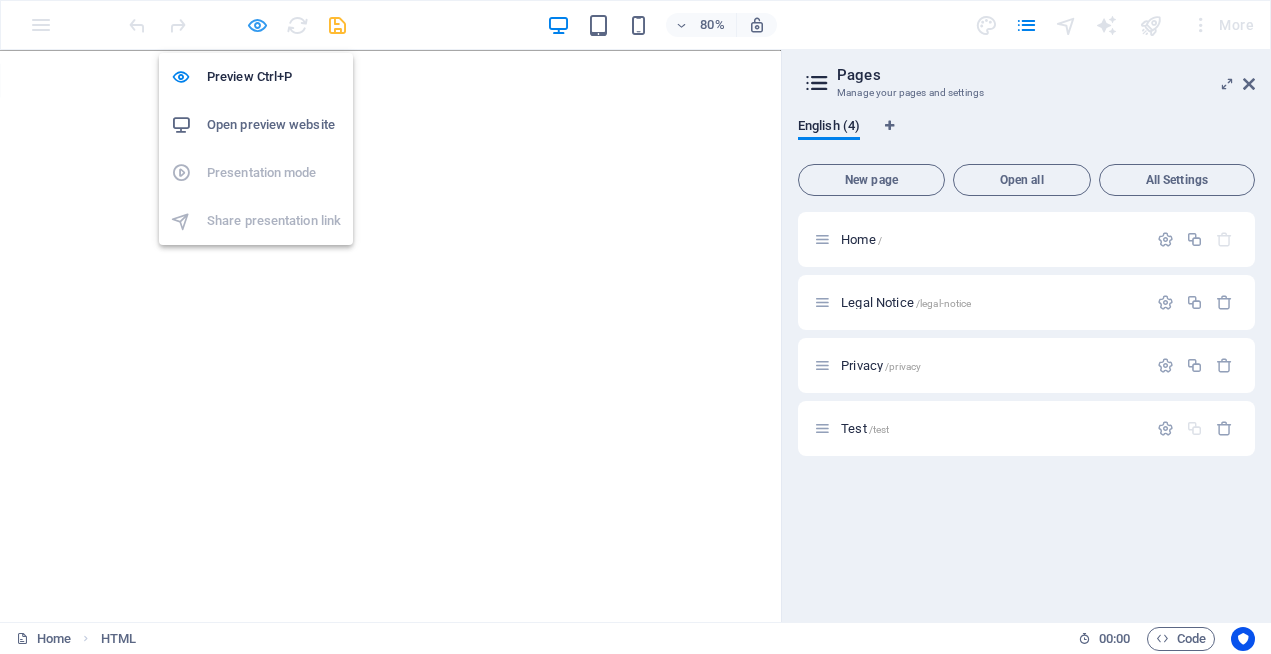 click at bounding box center (257, 25) 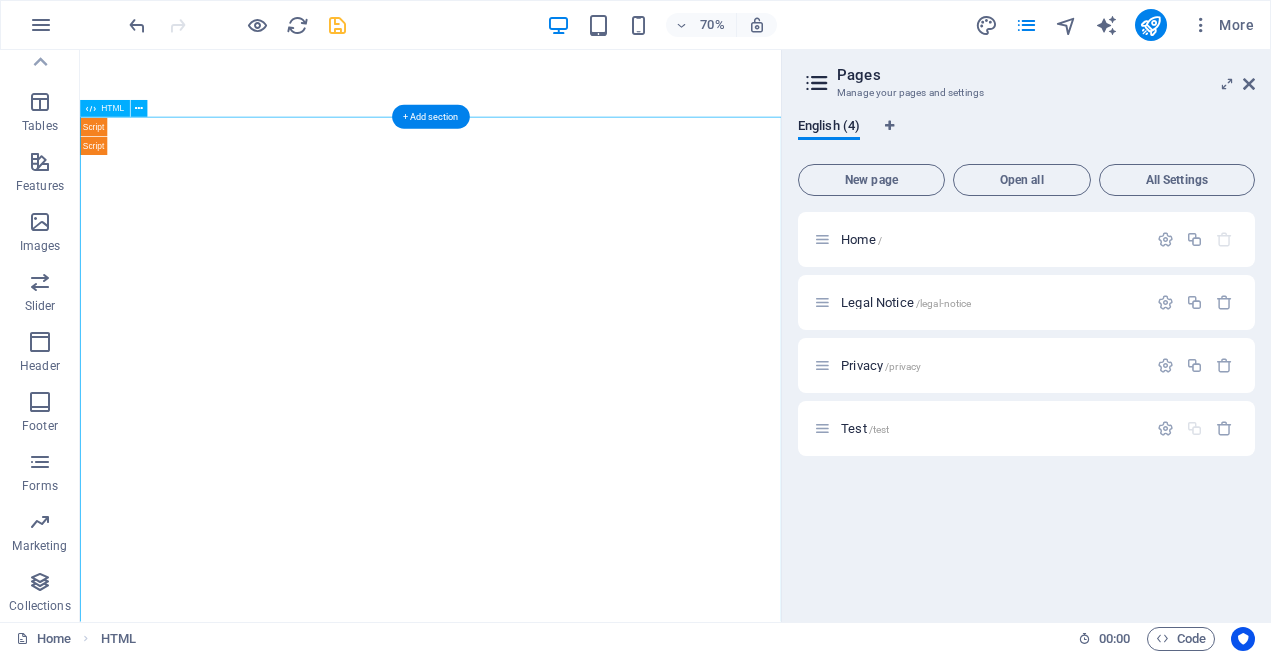 click on "CTA Section
Courses
Connect
About Us
Get started
Open main menu
Courses
Connect
About Us
Get started" at bounding box center (580, 5581) 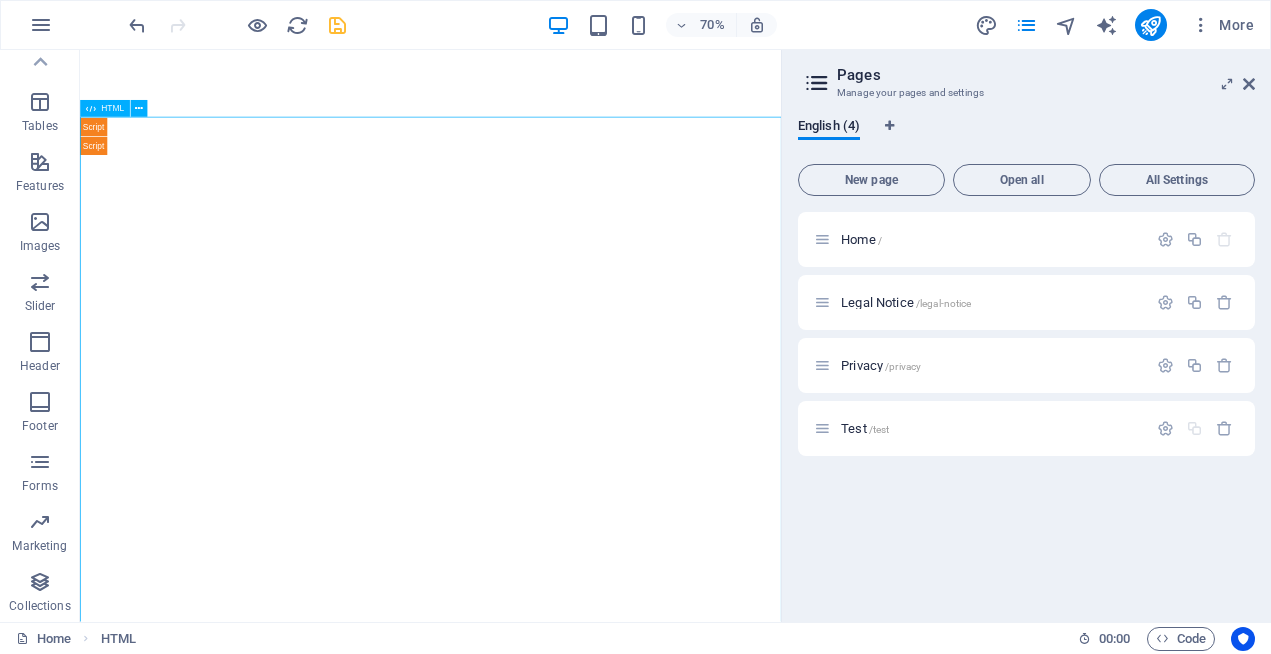 click on "HTML" at bounding box center (104, 108) 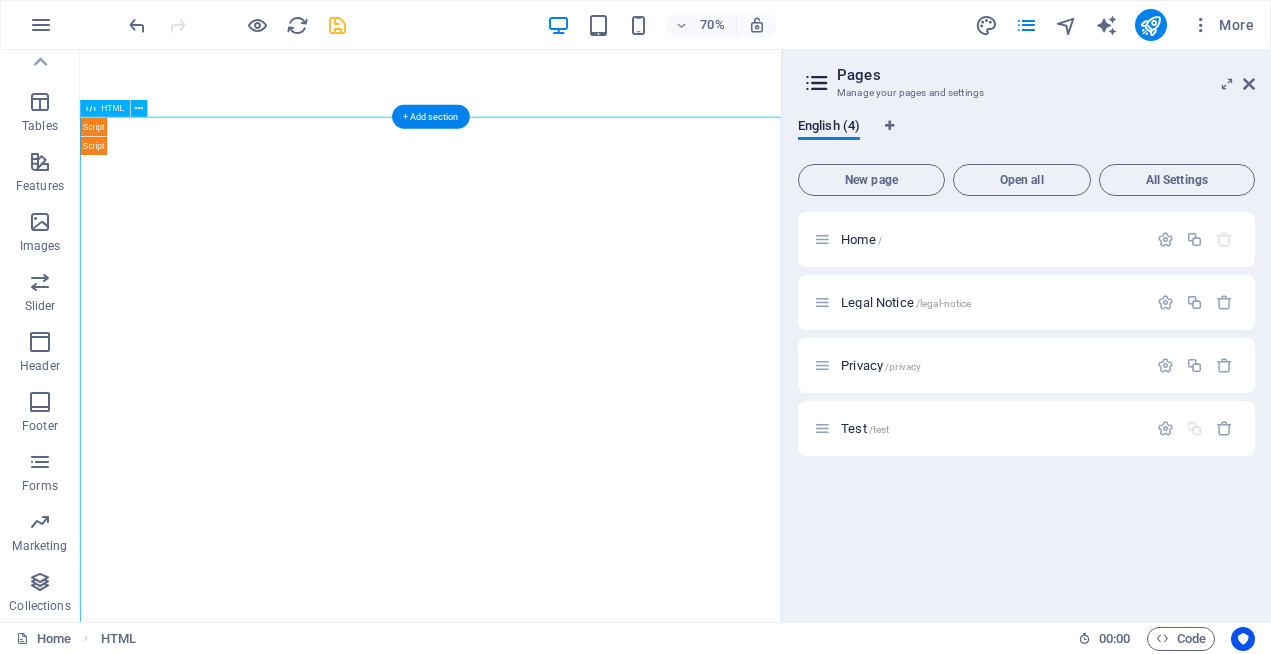 click on "CTA Section
Courses
Connect
About Us
Get started
Open main menu
Courses
Connect
About Us
Get started" at bounding box center (580, 5581) 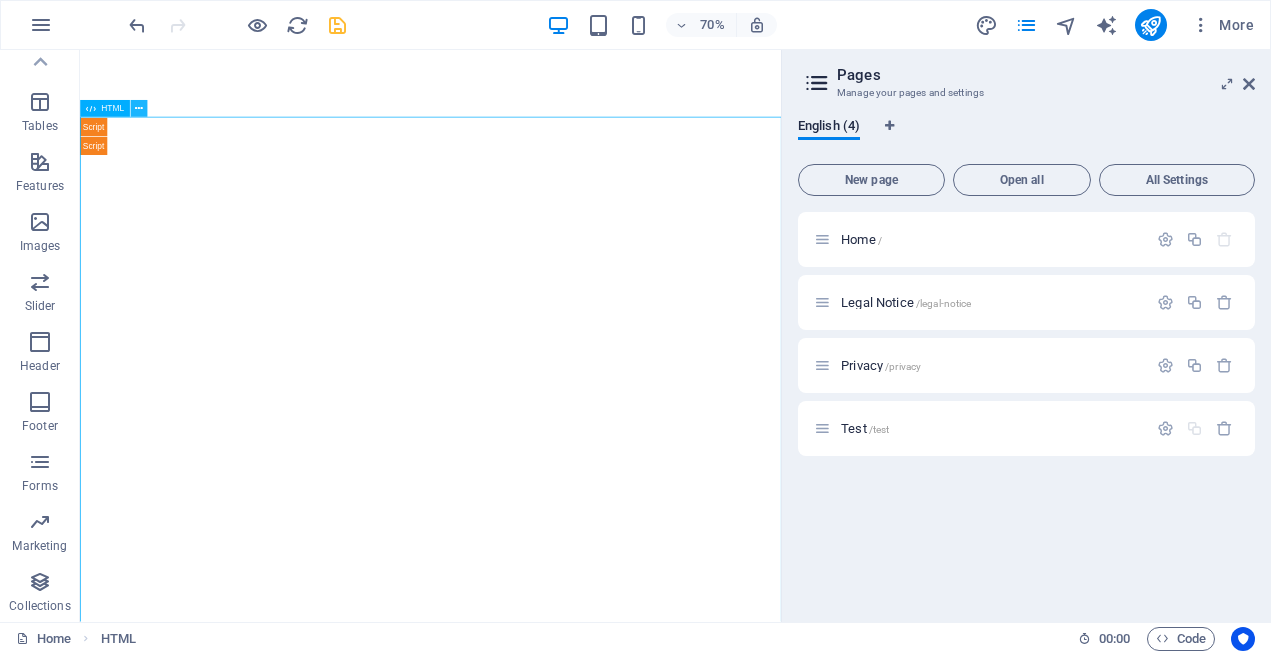 click at bounding box center [138, 108] 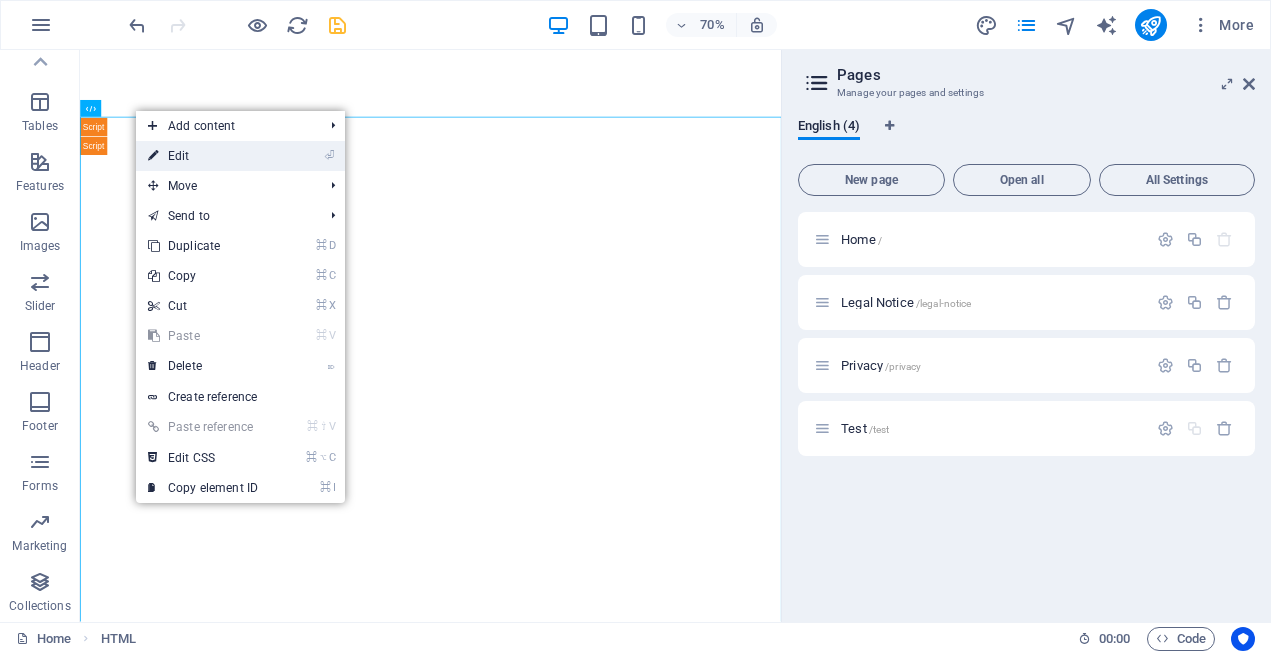 click on "⏎  Edit" at bounding box center (203, 156) 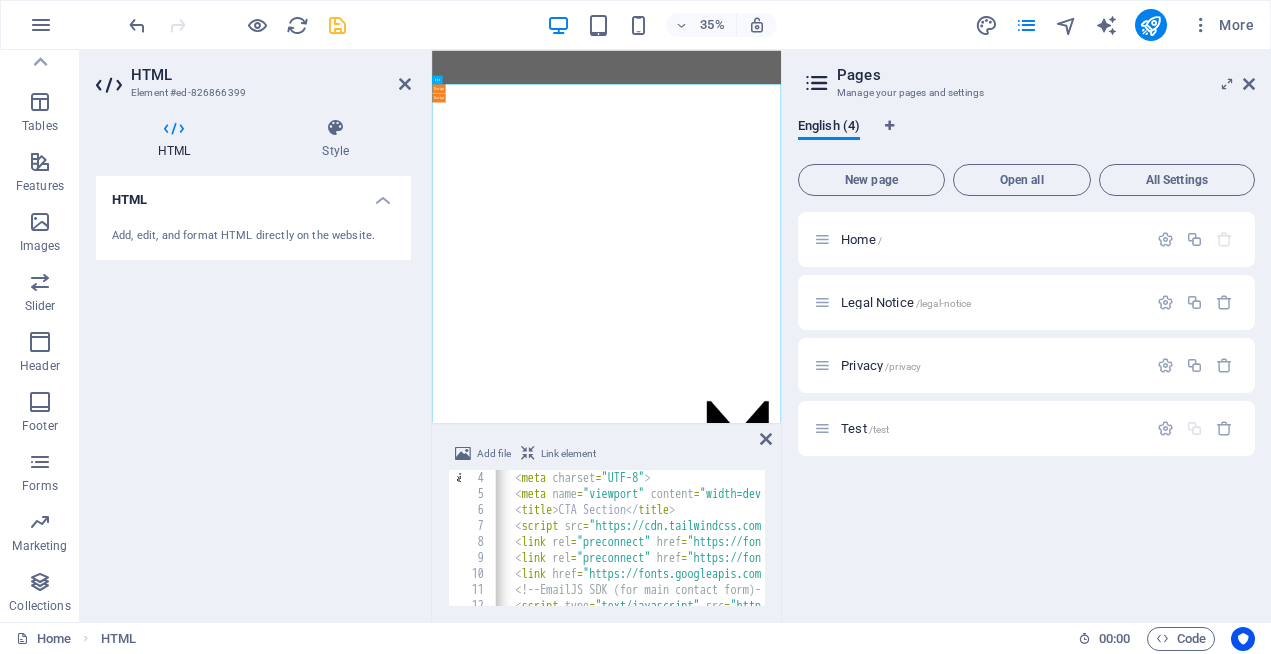 scroll, scrollTop: 790, scrollLeft: 0, axis: vertical 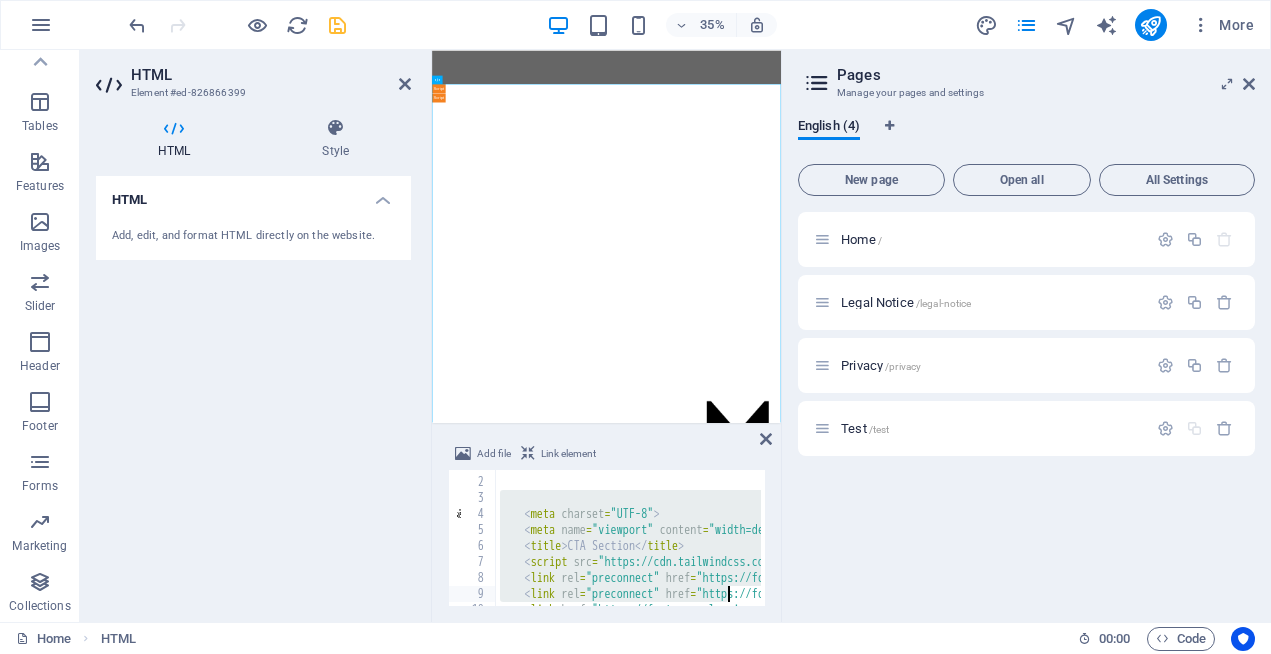 drag, startPoint x: 525, startPoint y: 514, endPoint x: 724, endPoint y: 597, distance: 215.6154 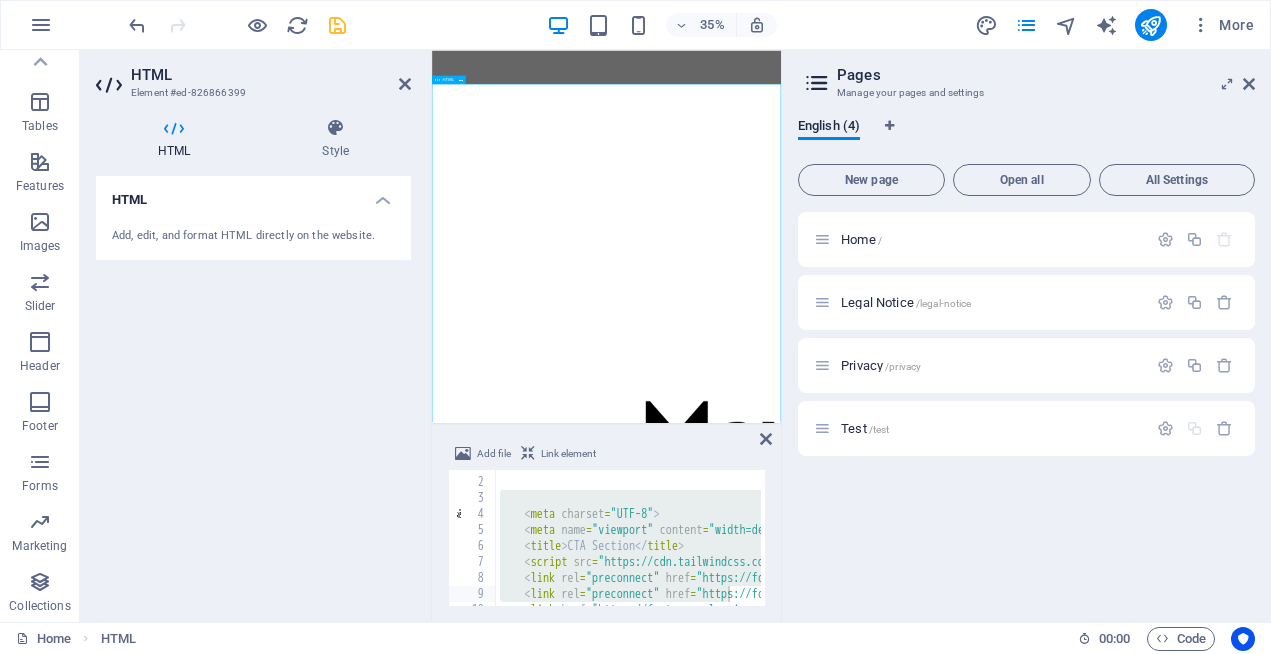 scroll, scrollTop: 0, scrollLeft: 0, axis: both 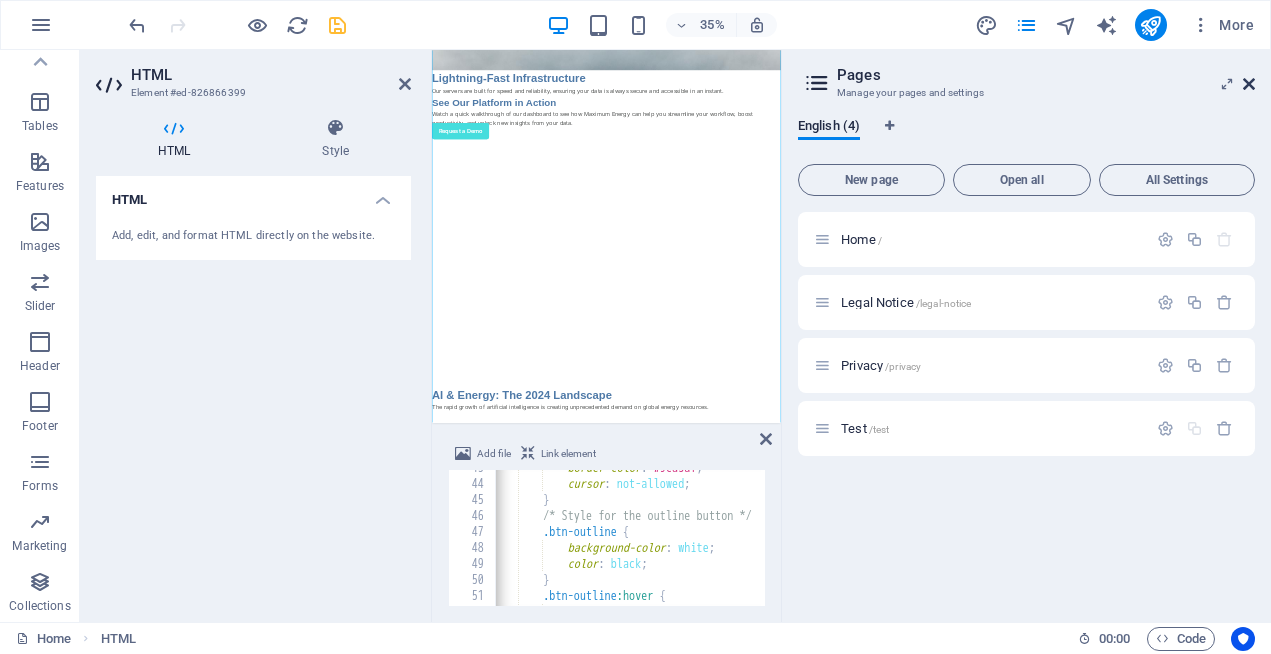 click at bounding box center [1249, 84] 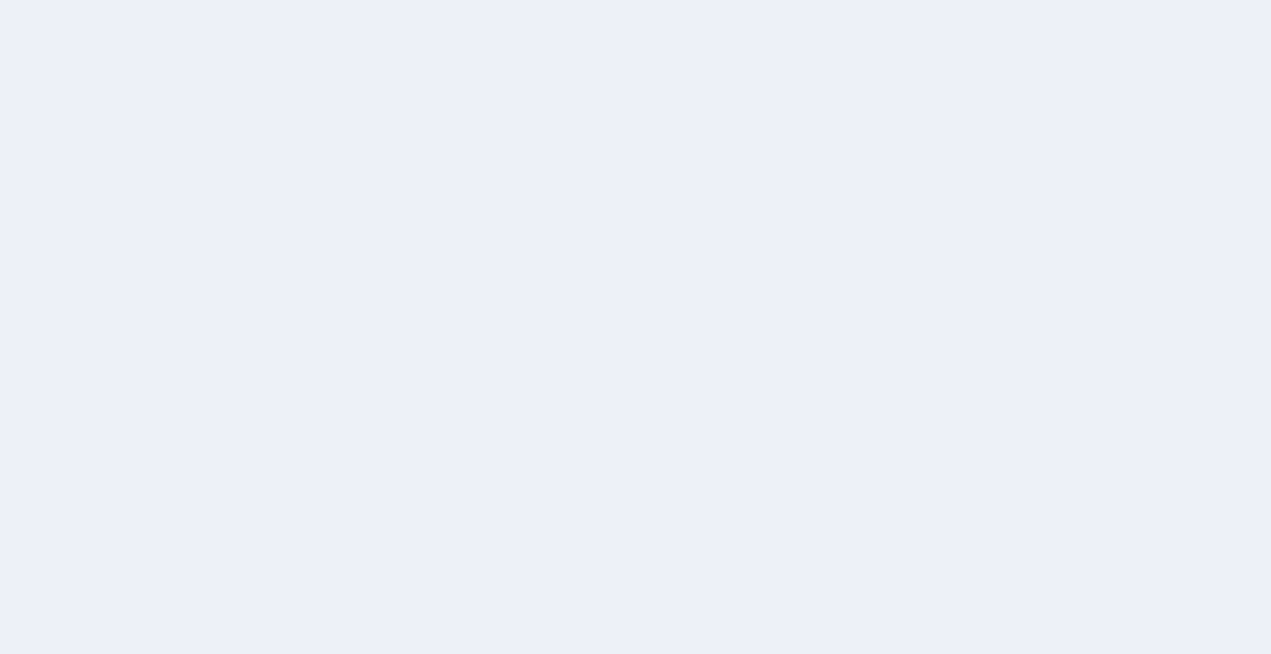 scroll, scrollTop: 0, scrollLeft: 0, axis: both 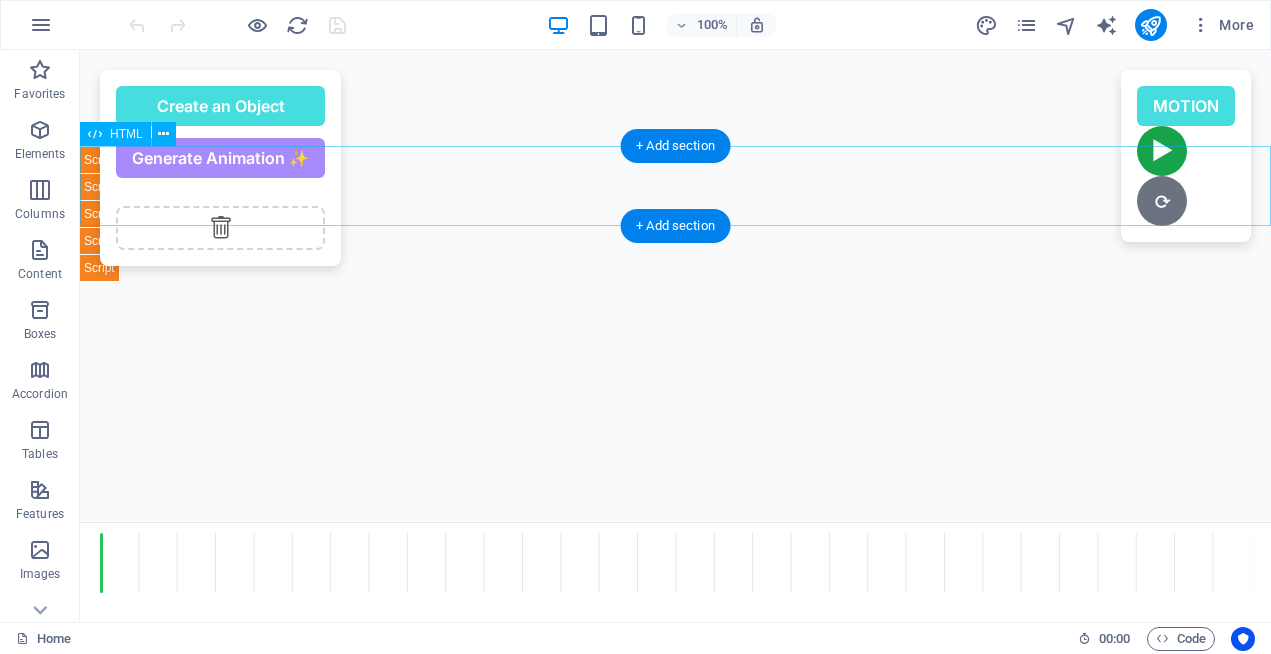 click on "Draggable Boxes with Motion Capture
MOTION
►
⏹
⟳
Select Object...
Record
Motion Recorded!
Confirm
Deny
After motion ends:
Stay
Leave
Create an Object
Generate Animation ✨
Choose a type:
Triangle
Arrow
Square
Circle
CPU Icon
Wind Icon
Activity Icon
Solar Icon
Chart Icon
Import Image
YouTube Video" at bounding box center (675, 186) 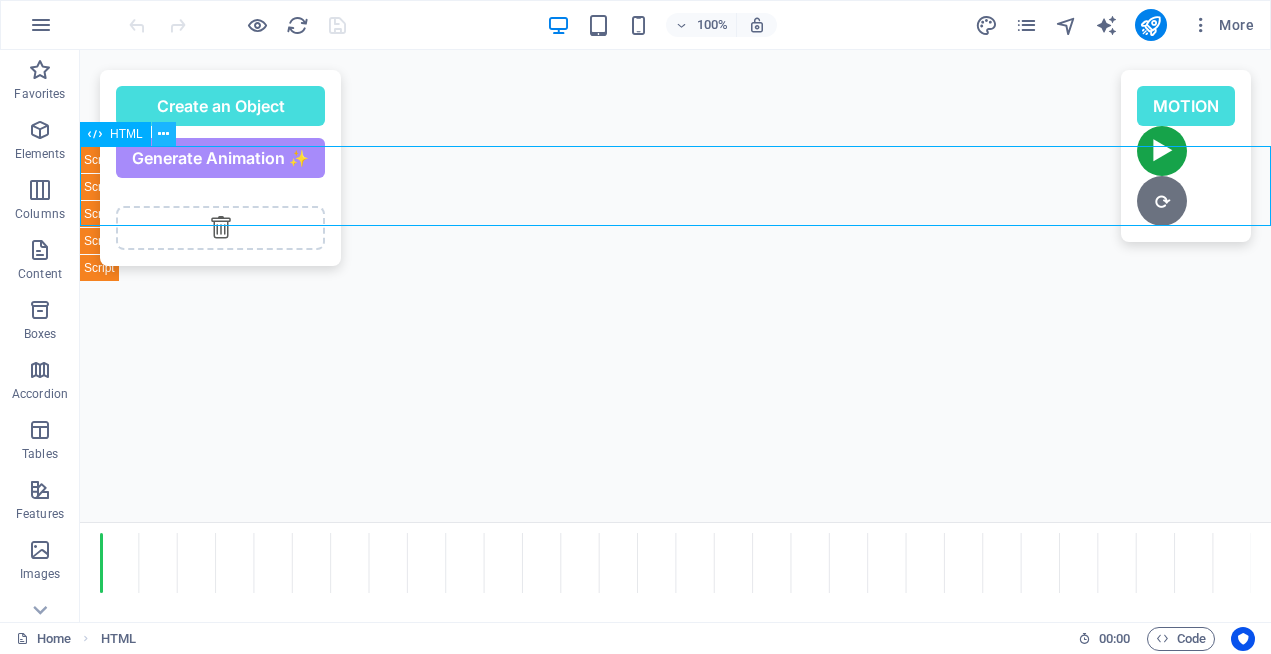 click at bounding box center (163, 134) 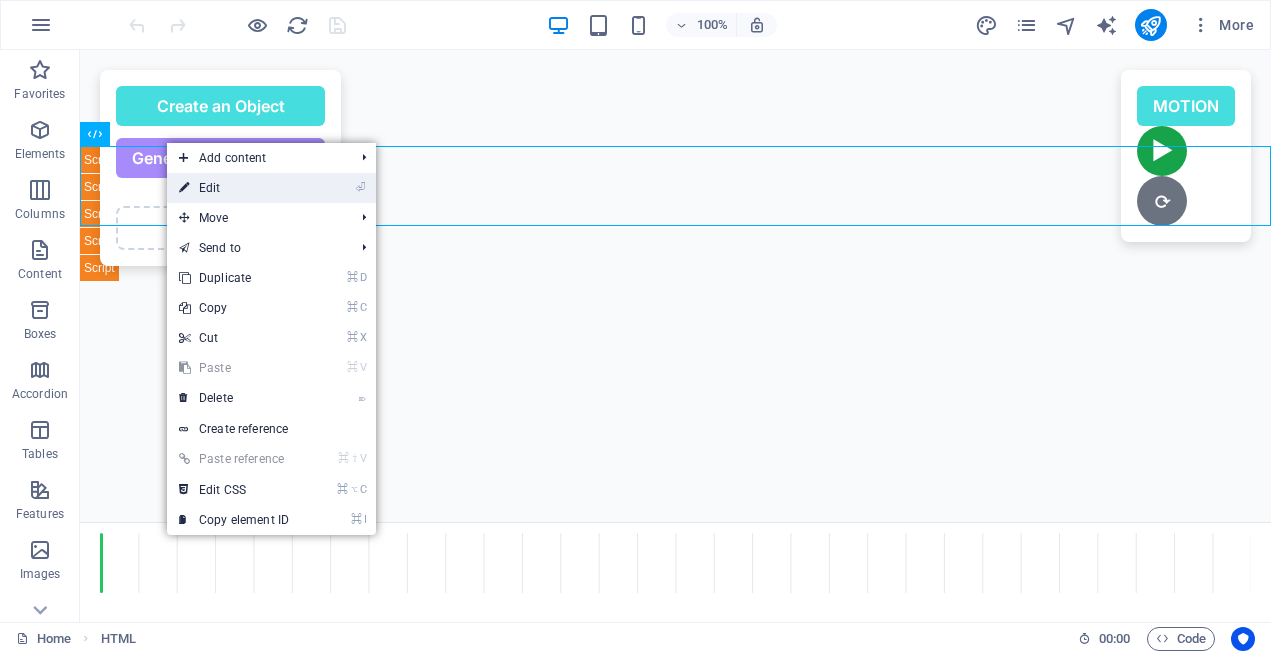 click on "⏎  Edit" at bounding box center (234, 188) 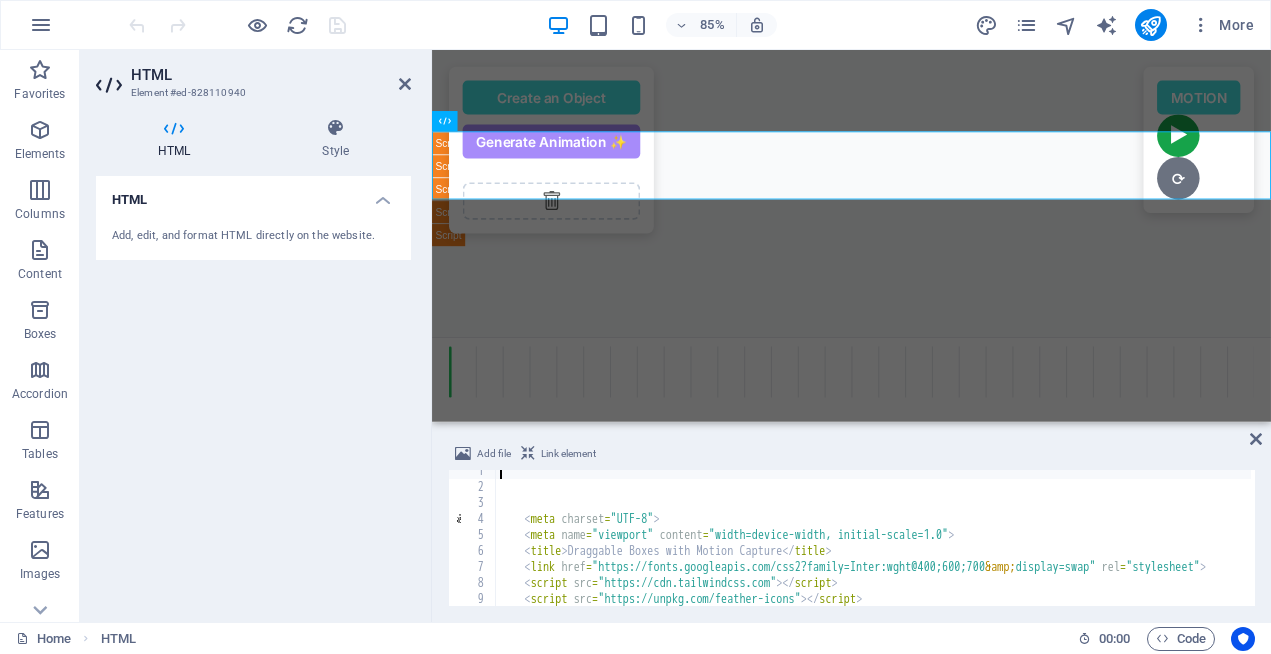scroll, scrollTop: 229, scrollLeft: 0, axis: vertical 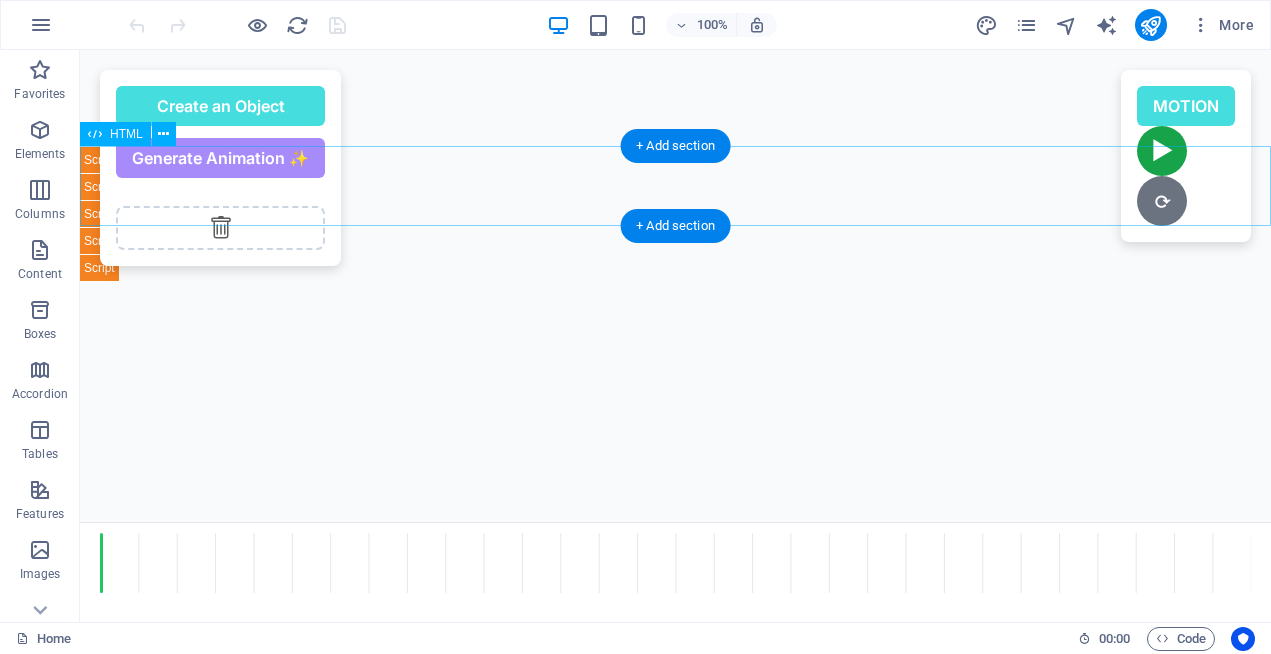 click on "Draggable Boxes with Motion Capture
MOTION
►
⏹
⟳
Select Object...
Record
Motion Recorded!
Confirm
Deny
After motion ends:
Stay
Leave
Create an Object
Generate Animation ✨
Choose a type:
Triangle
Arrow
Square
Circle
CPU Icon
Wind Icon
Activity Icon
Solar Icon
Chart Icon
Import Image
YouTube Video" at bounding box center [675, 186] 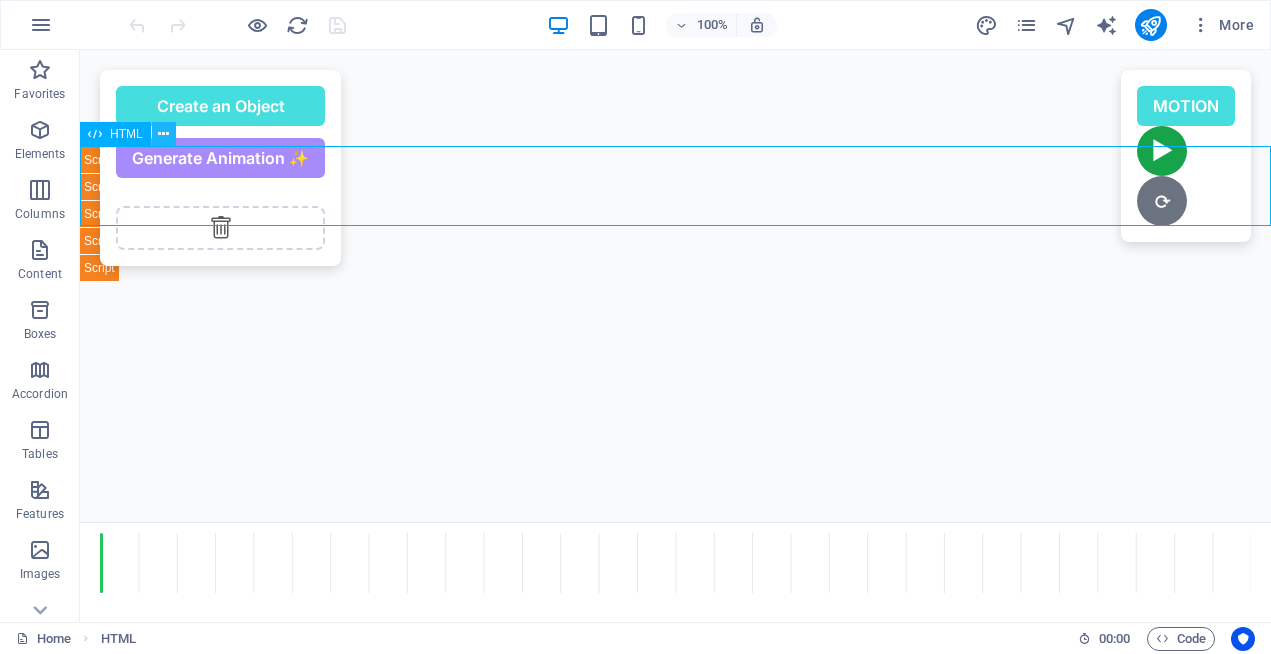 click at bounding box center (163, 134) 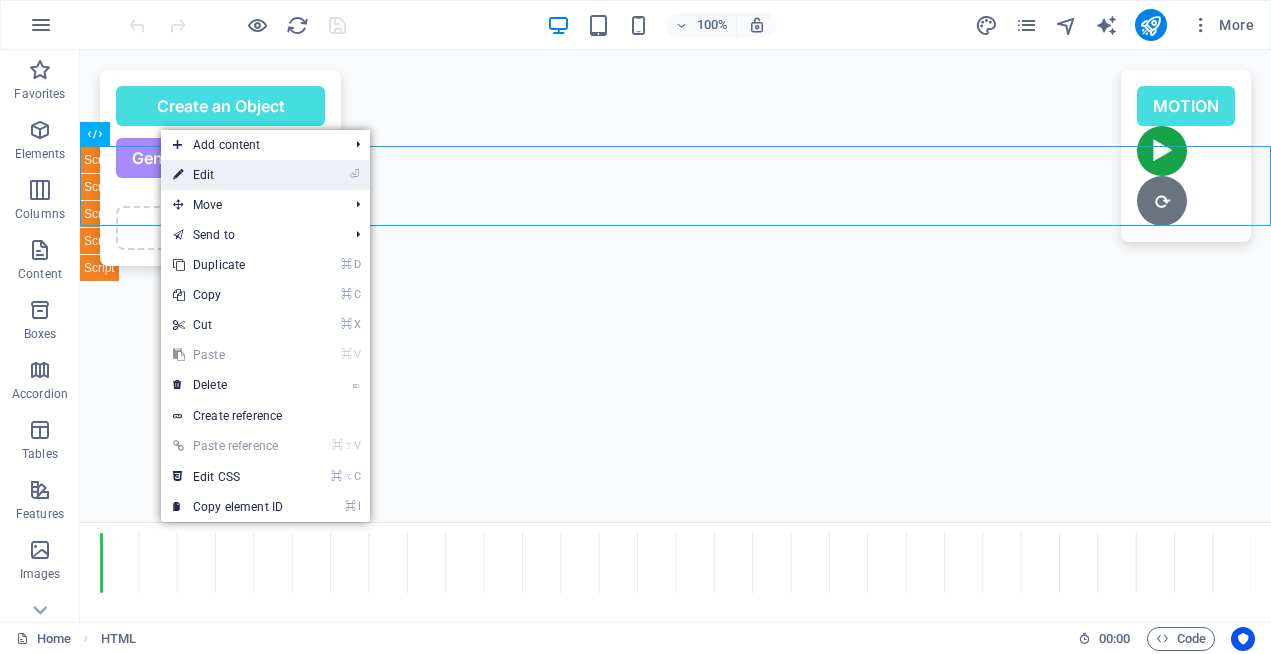 click on "⏎  Edit" at bounding box center (228, 175) 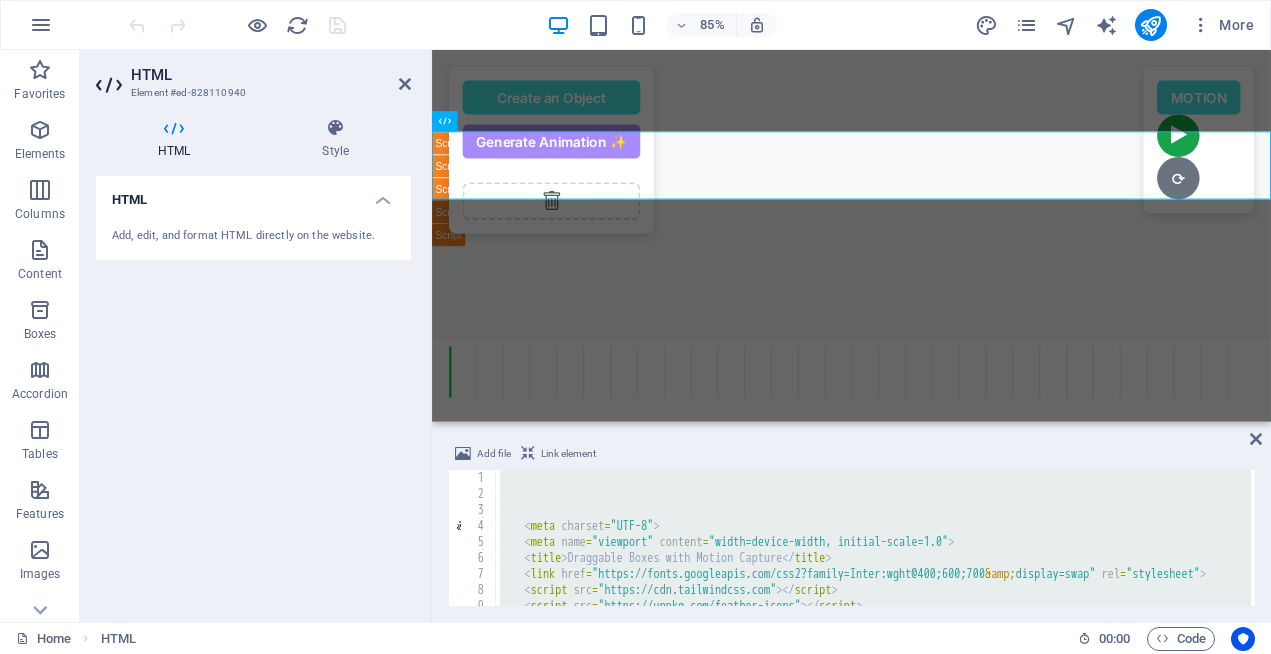 type 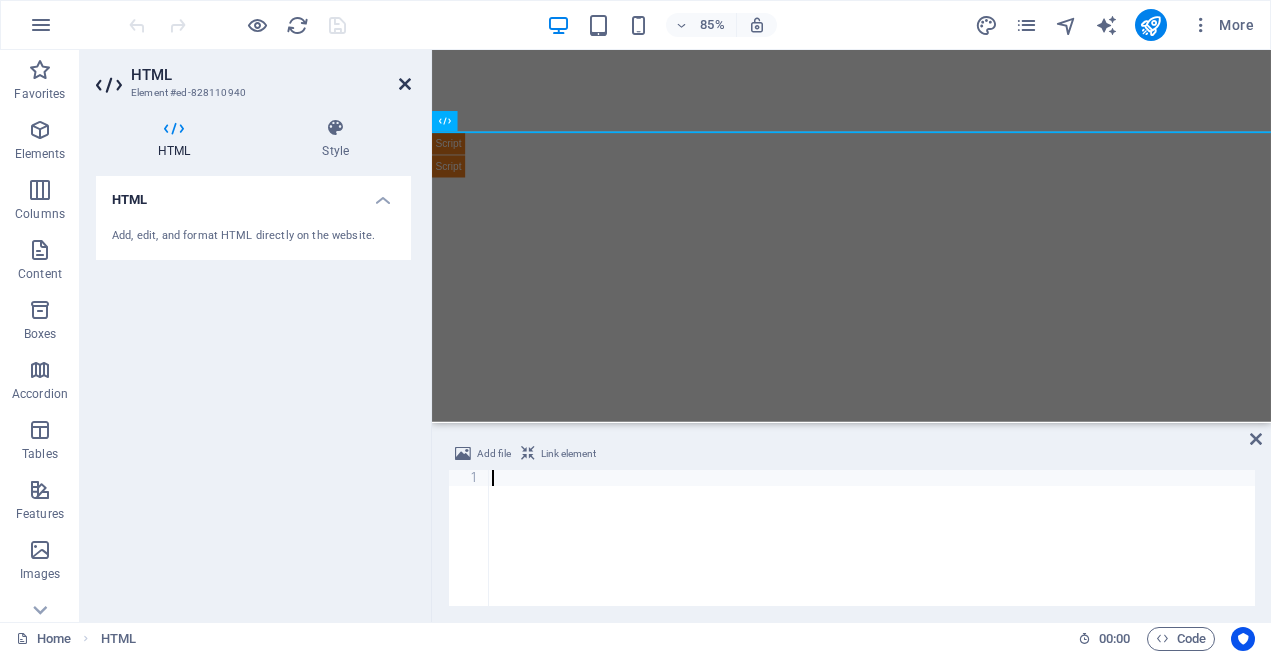 click at bounding box center [405, 84] 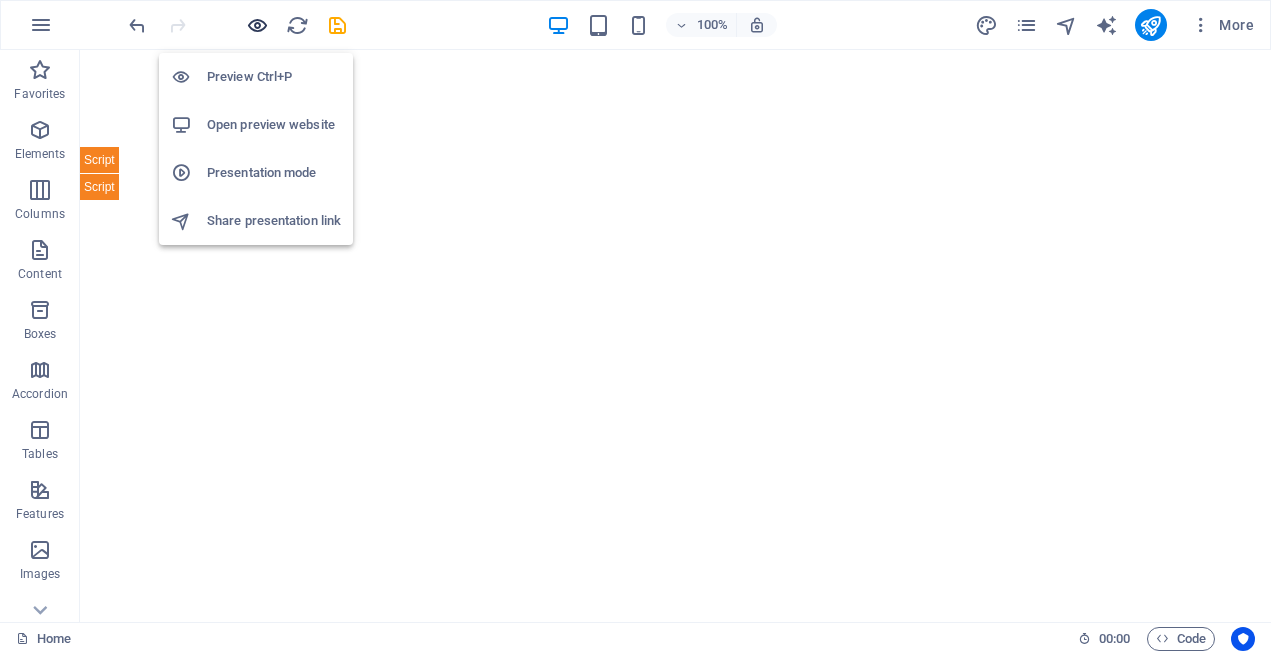 click at bounding box center [257, 25] 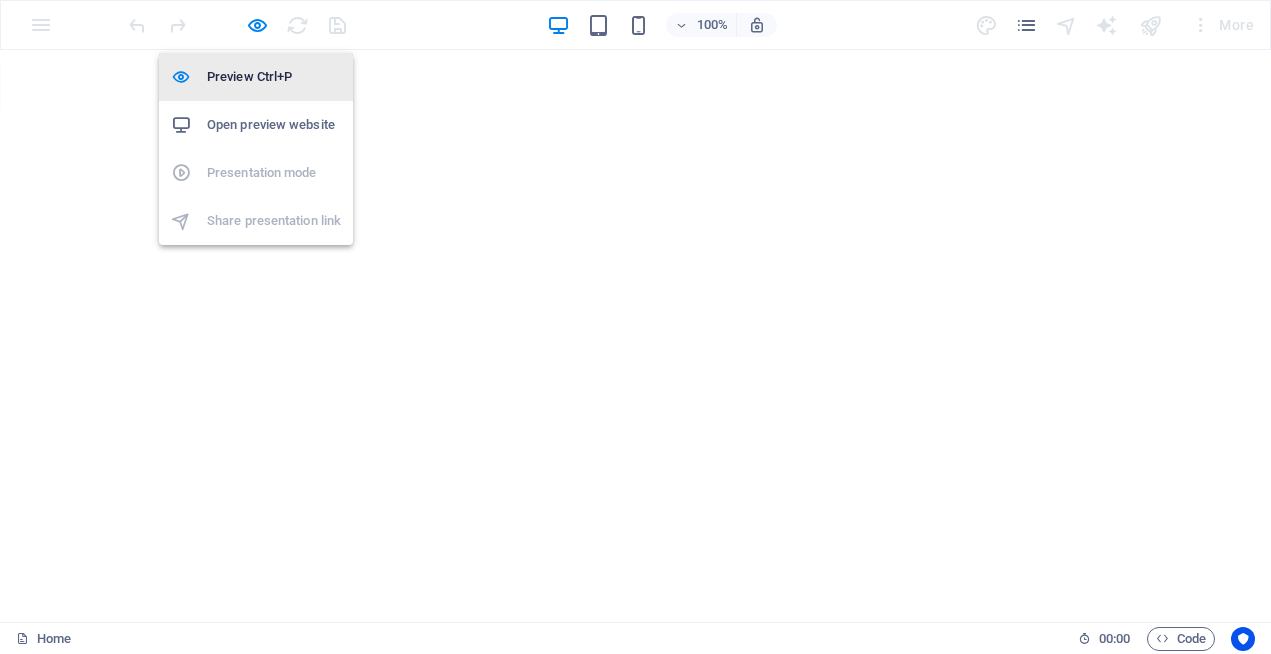 click on "Preview Ctrl+P" at bounding box center (274, 77) 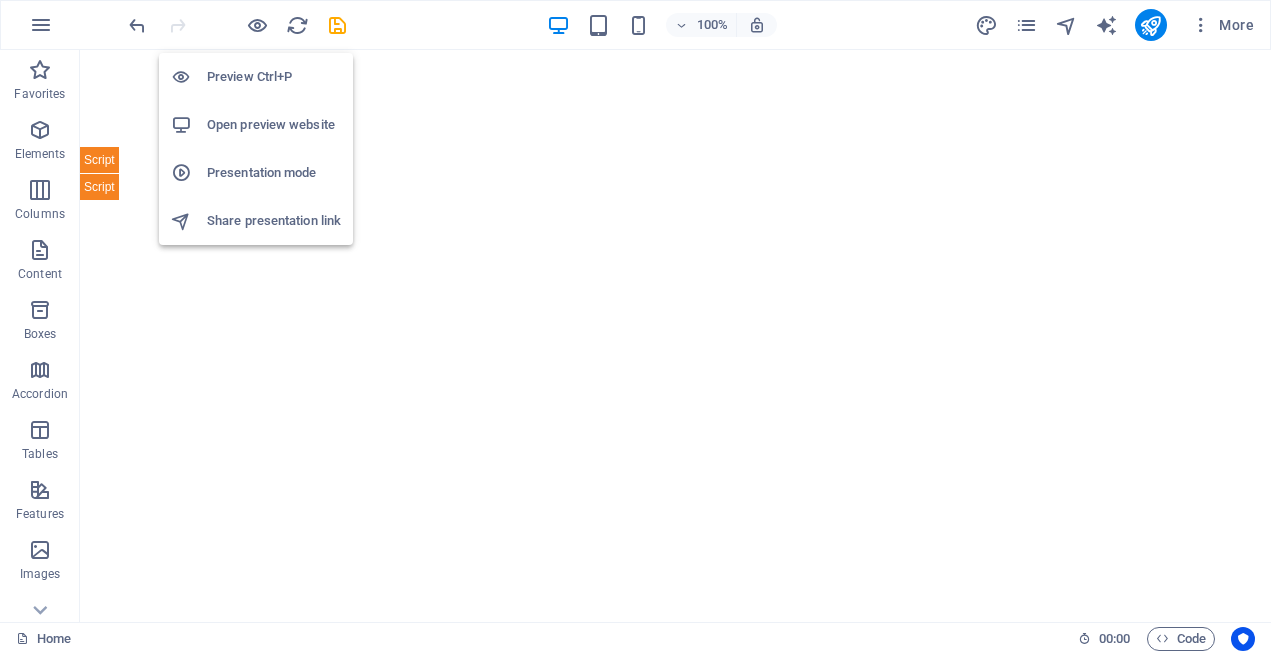 click on "Open preview website" at bounding box center (274, 125) 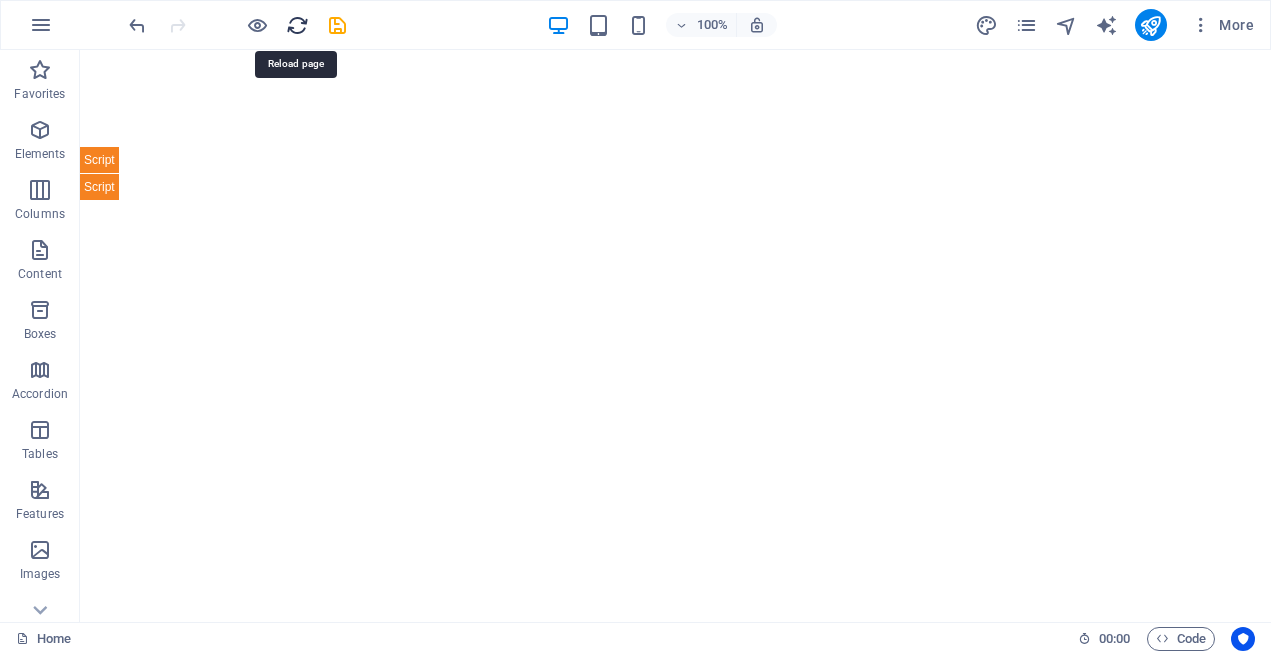 click at bounding box center [297, 25] 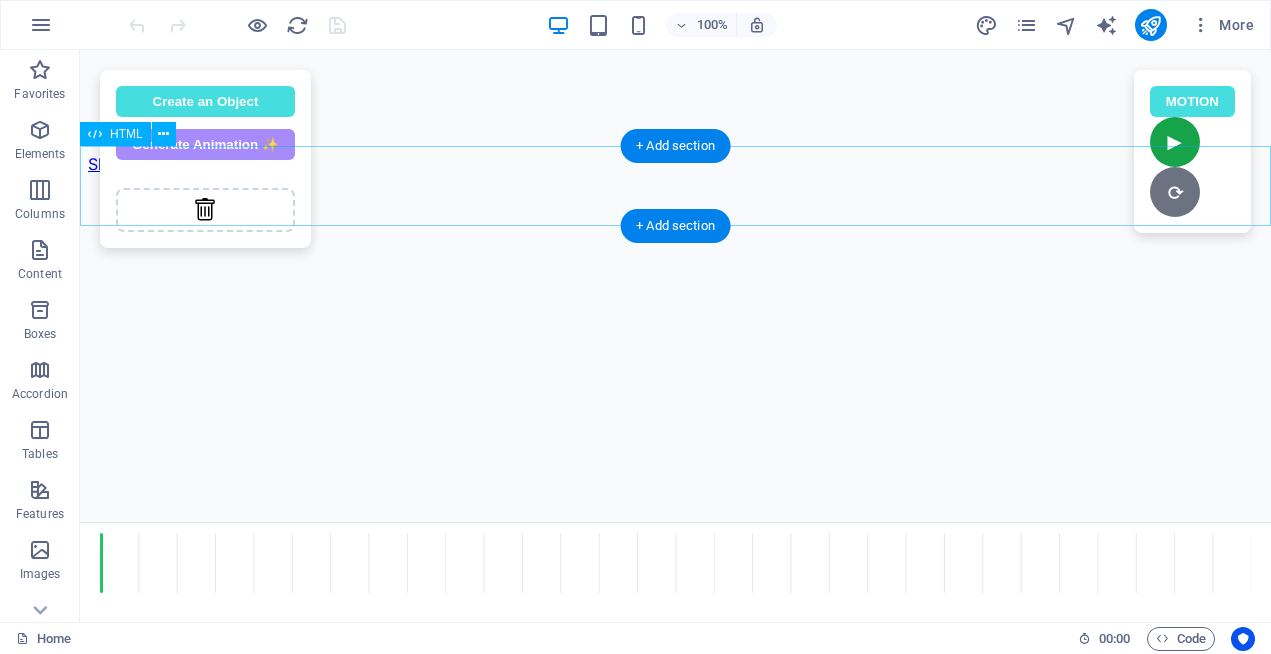 scroll, scrollTop: 0, scrollLeft: 0, axis: both 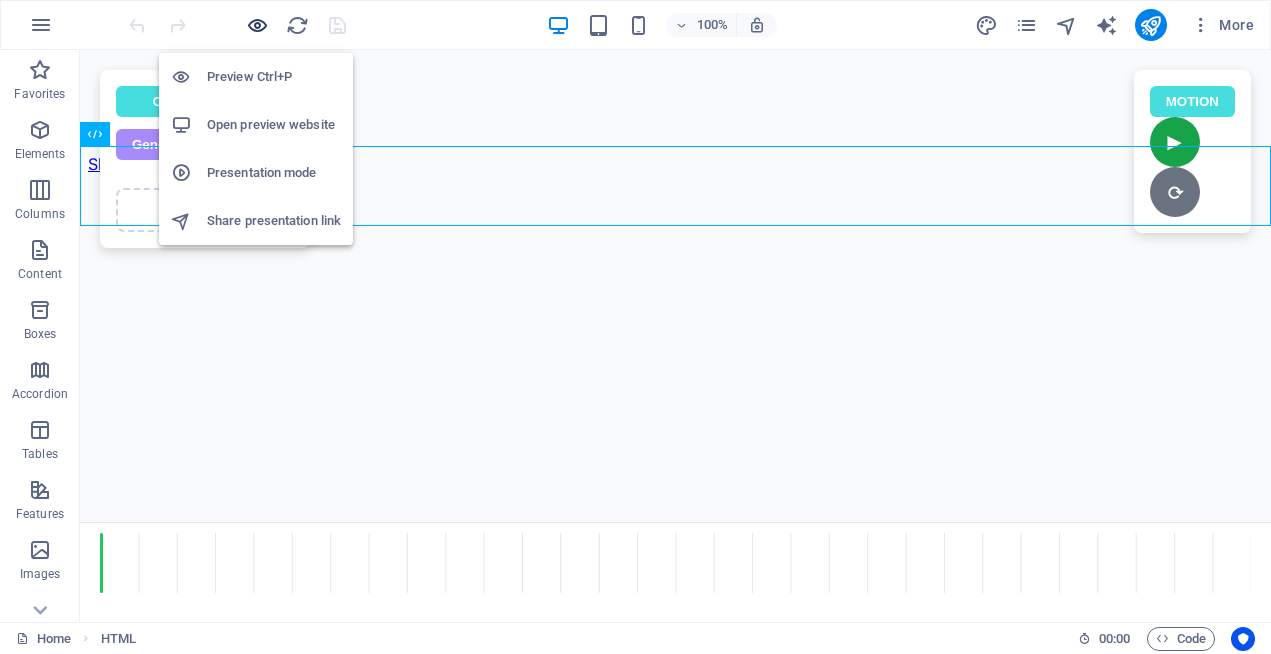 click at bounding box center [257, 25] 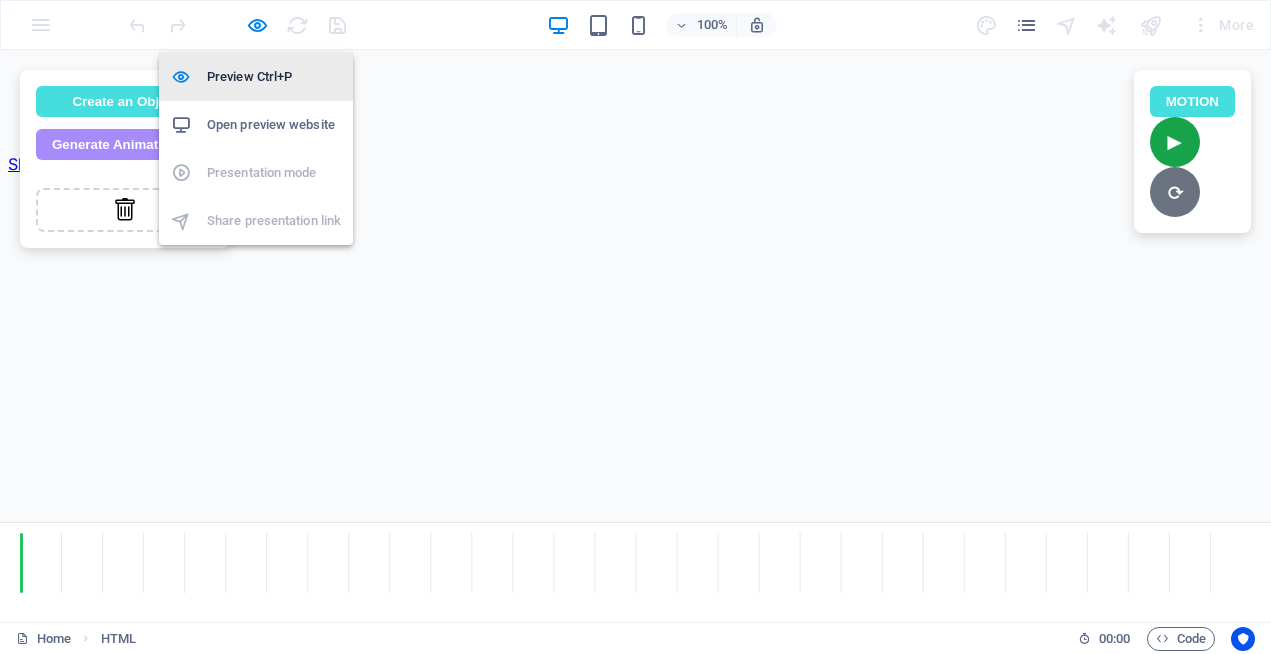 click on "Preview Ctrl+P" at bounding box center [274, 77] 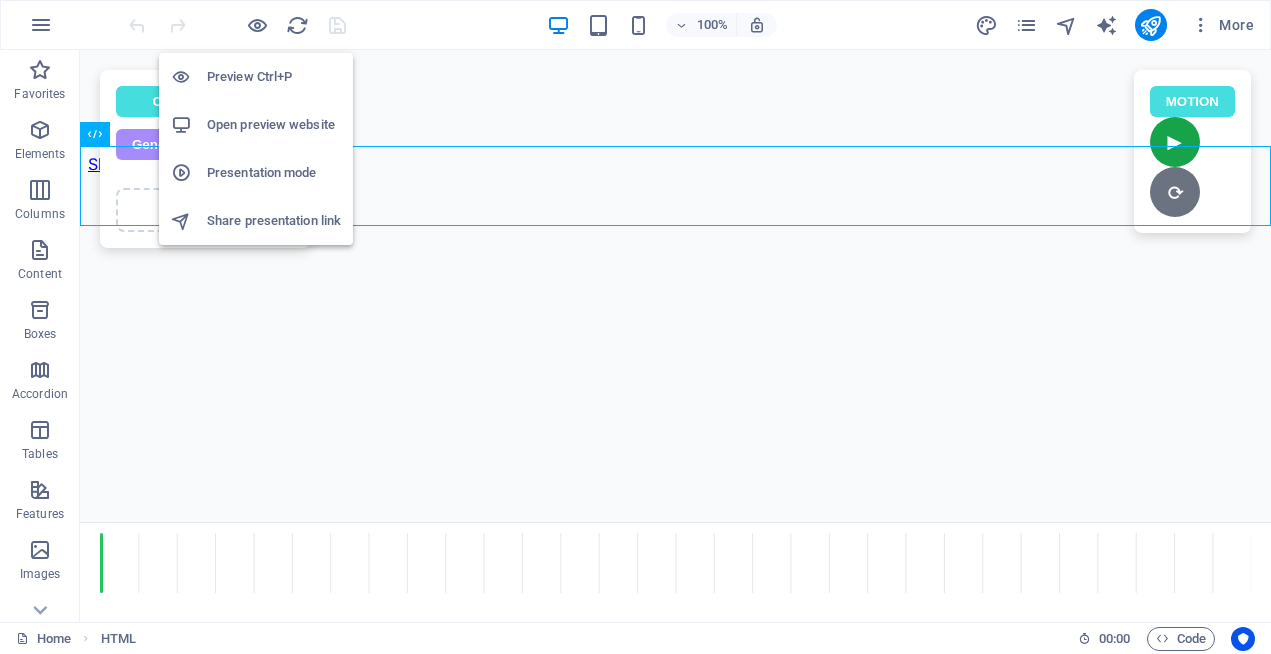 click on "Open preview website" at bounding box center [274, 125] 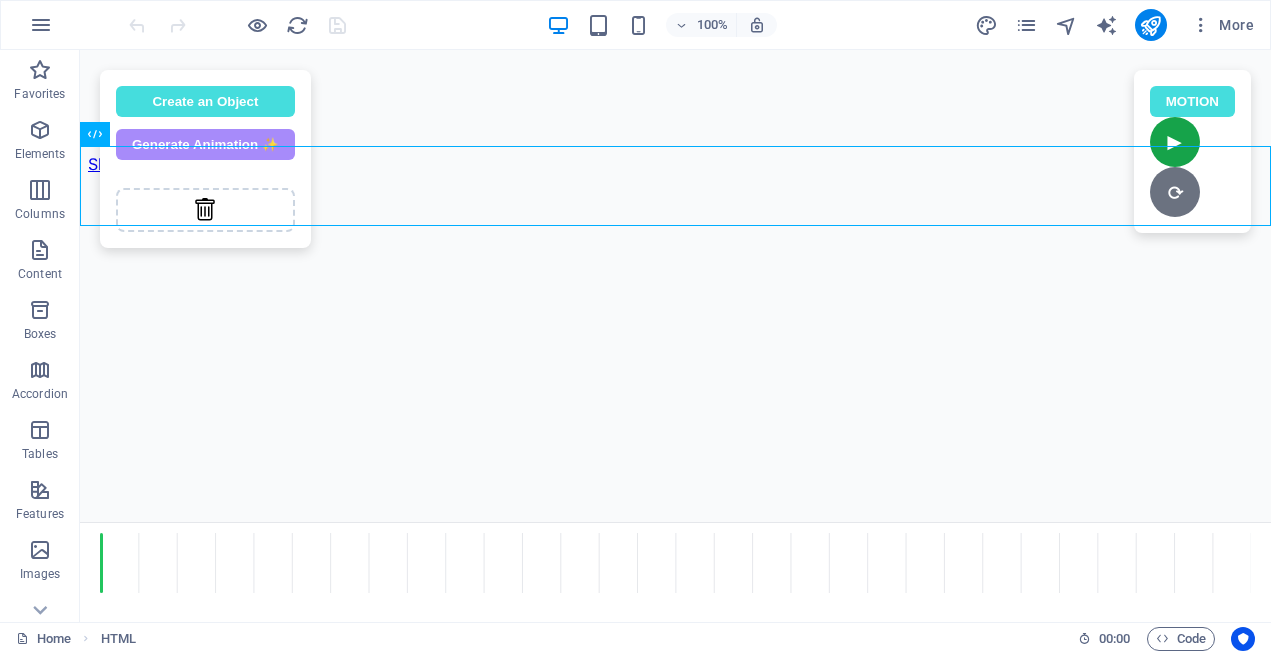 click at bounding box center (237, 25) 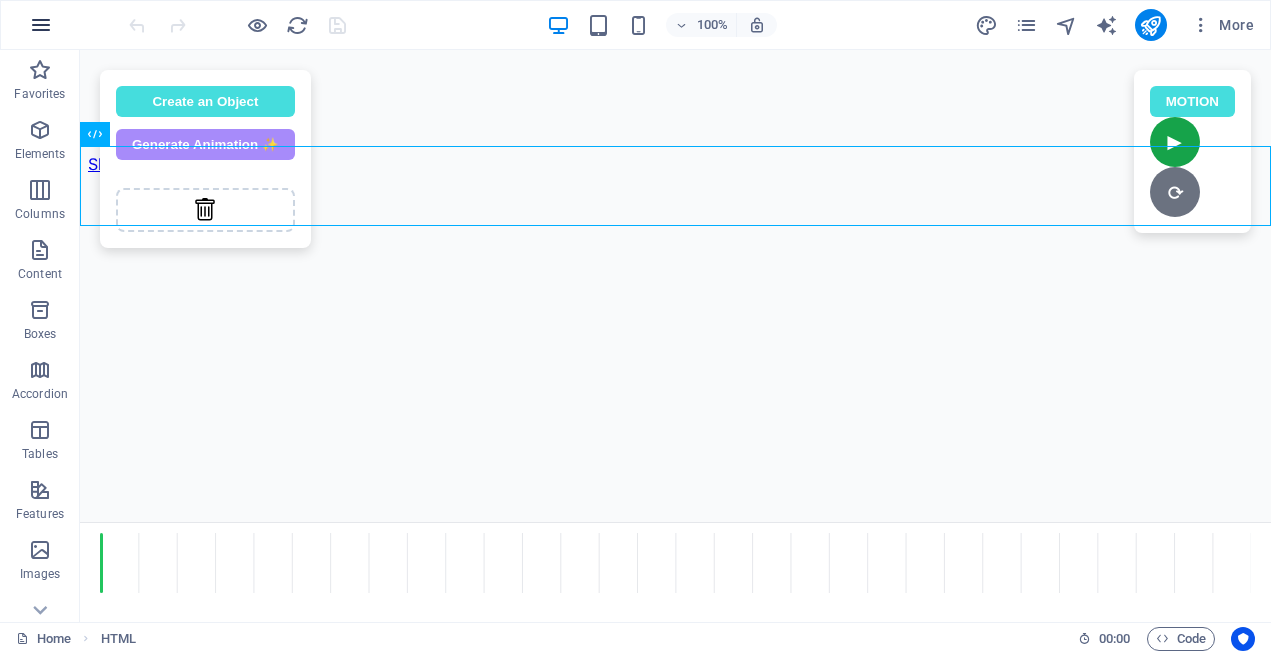 click at bounding box center (41, 25) 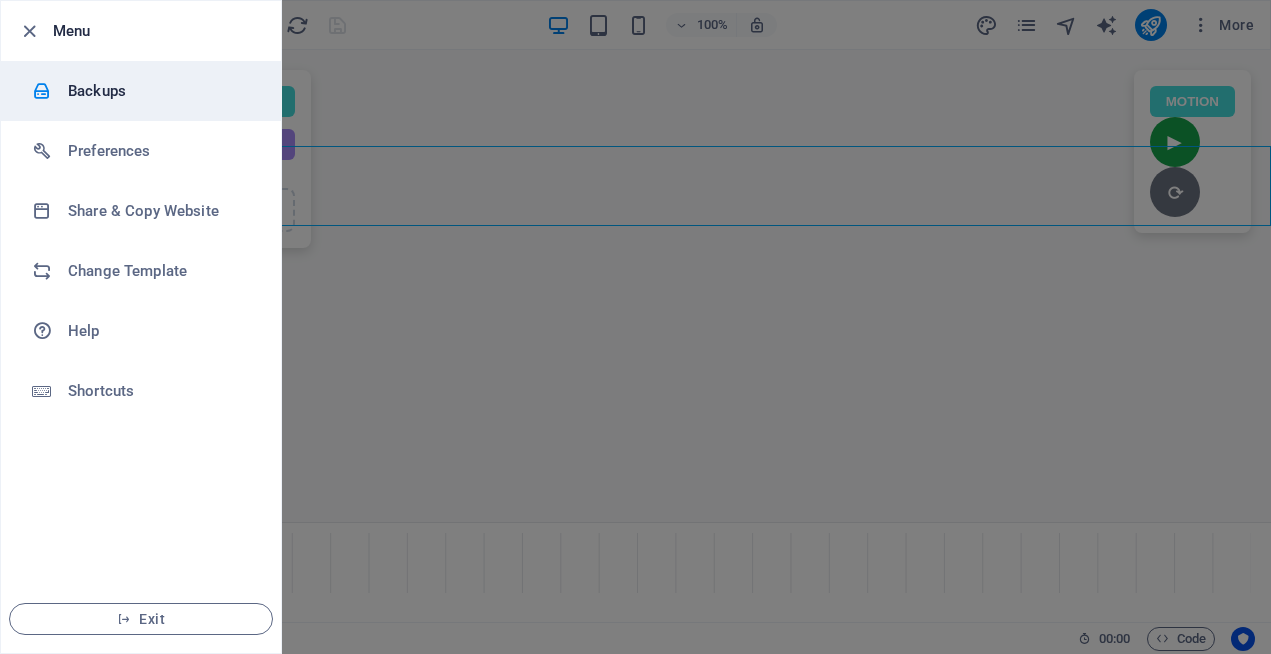 click on "Backups" at bounding box center (160, 91) 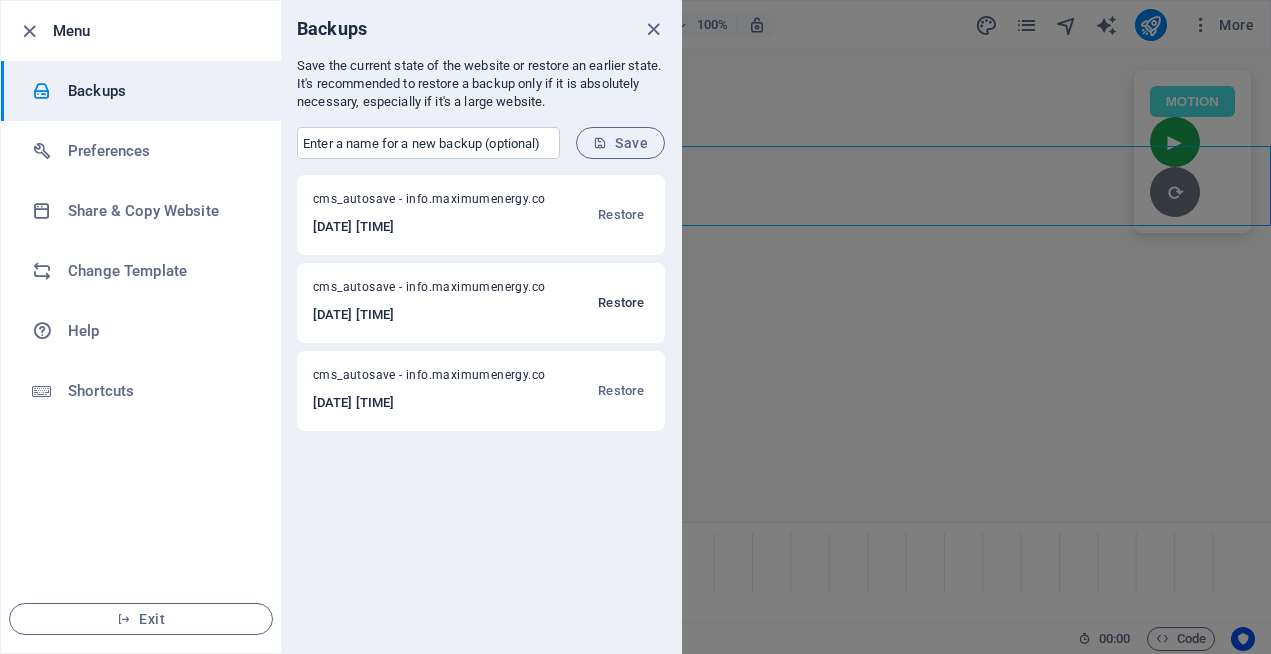 click on "Restore" at bounding box center [621, 303] 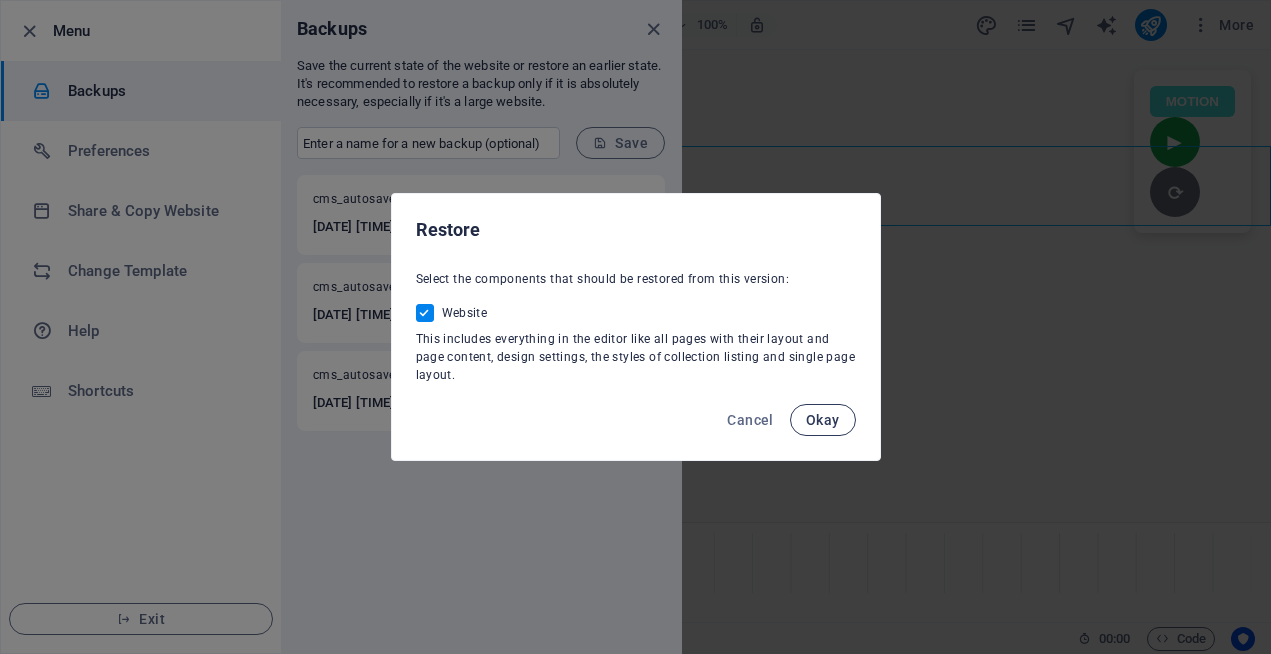 click on "Okay" at bounding box center [823, 420] 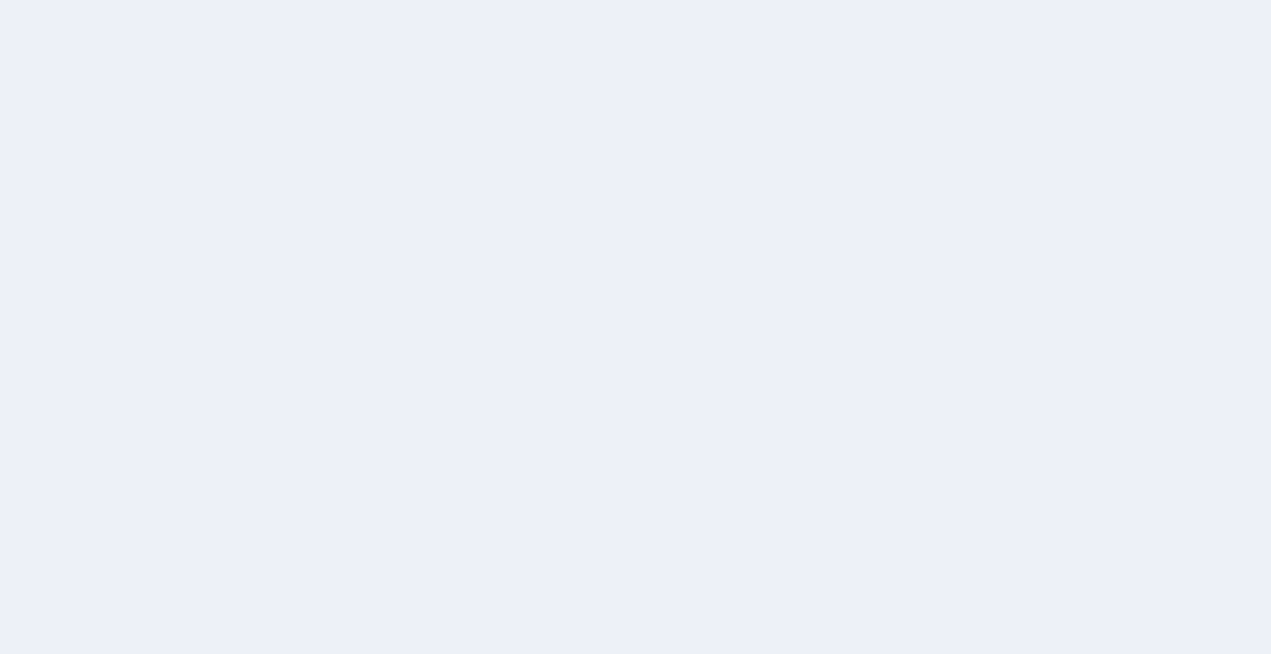 scroll, scrollTop: 0, scrollLeft: 0, axis: both 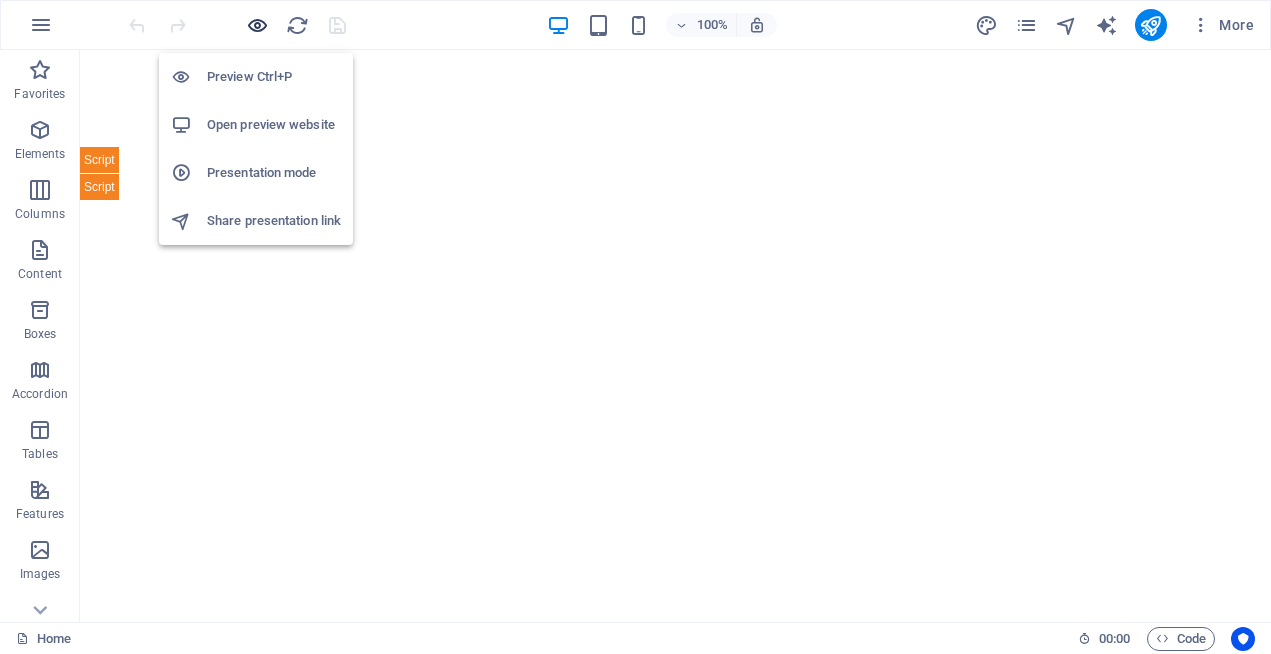 click at bounding box center (257, 25) 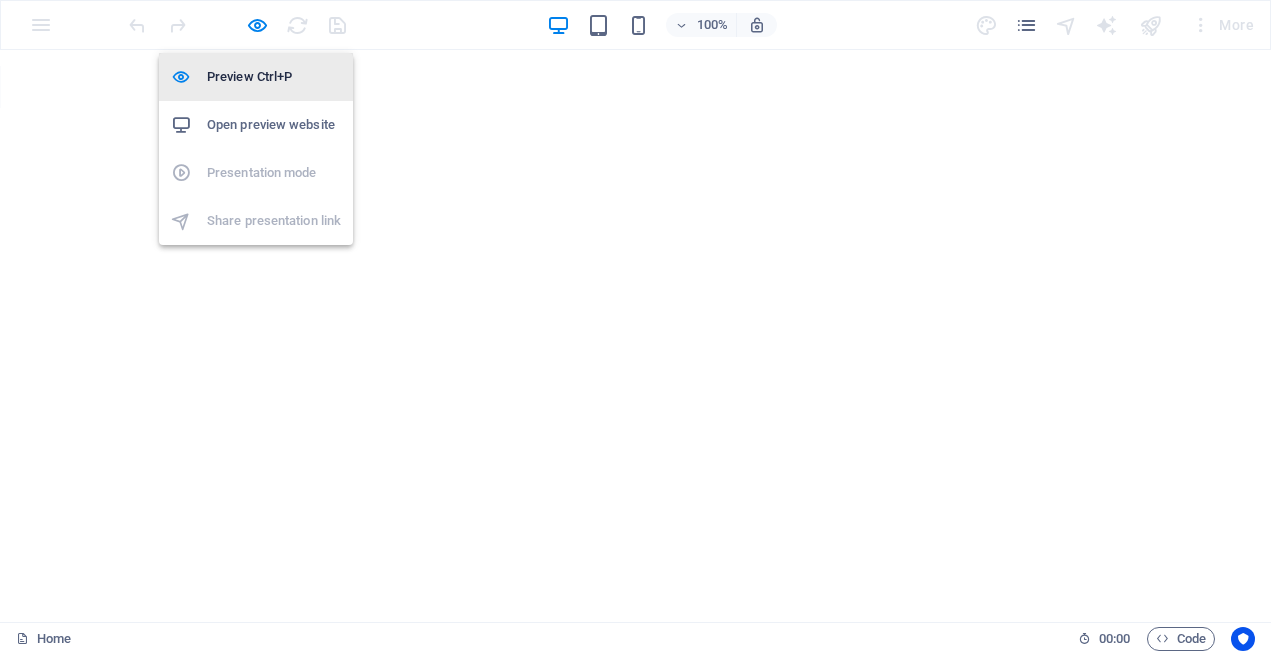 click on "Preview Ctrl+P" at bounding box center [274, 77] 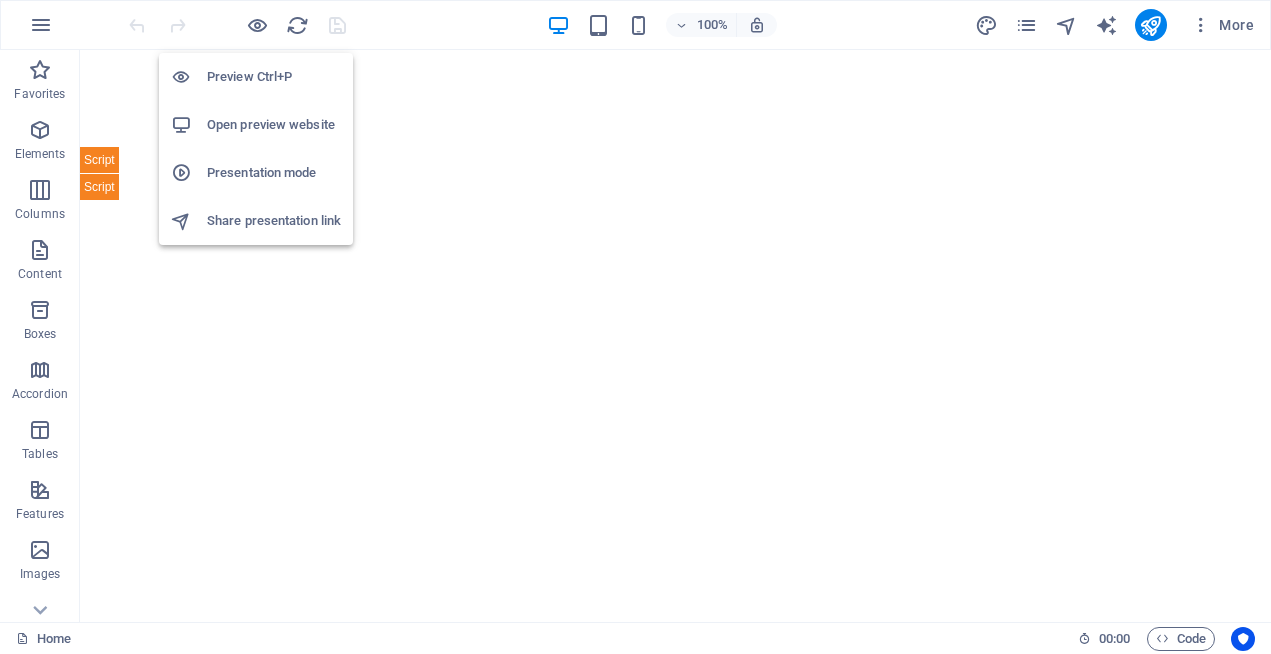 click on "Open preview website" at bounding box center [256, 125] 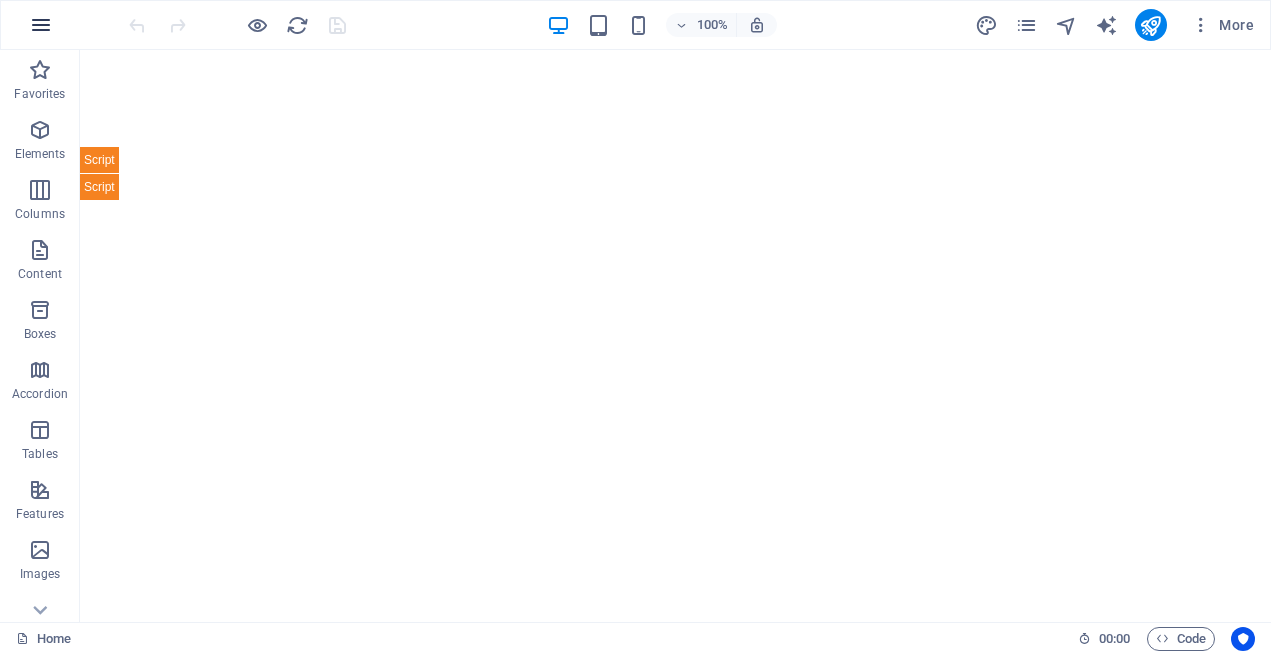 click at bounding box center (41, 25) 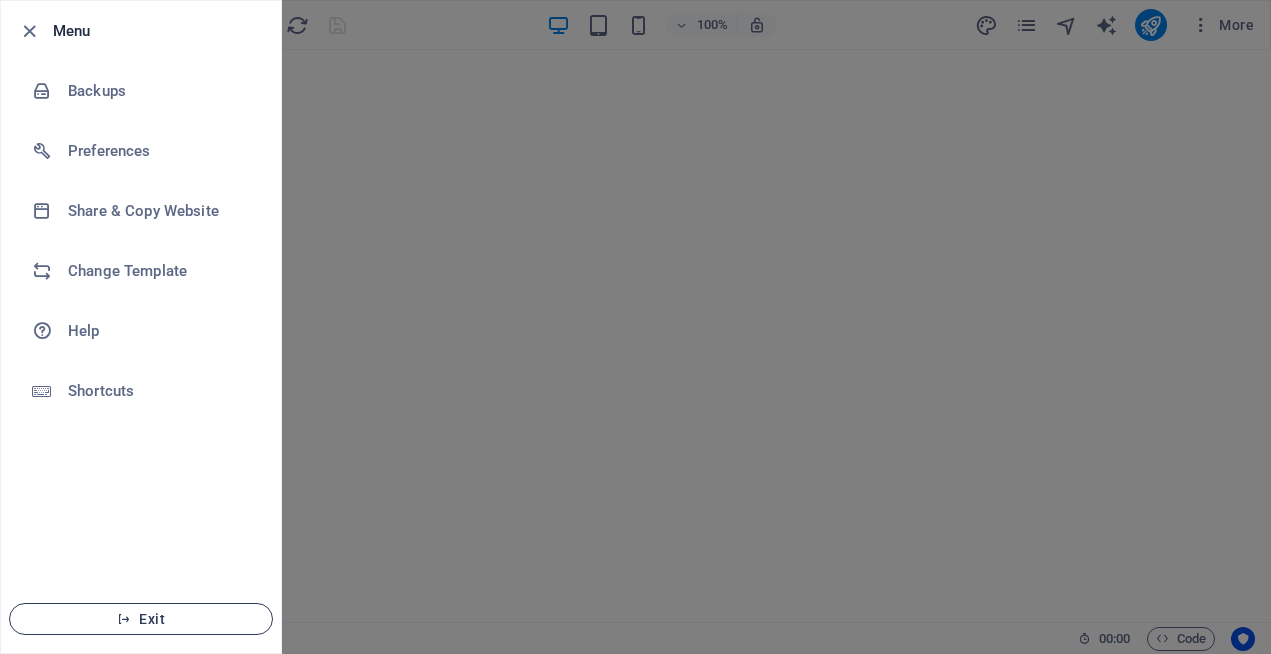 click on "Exit" at bounding box center [141, 619] 